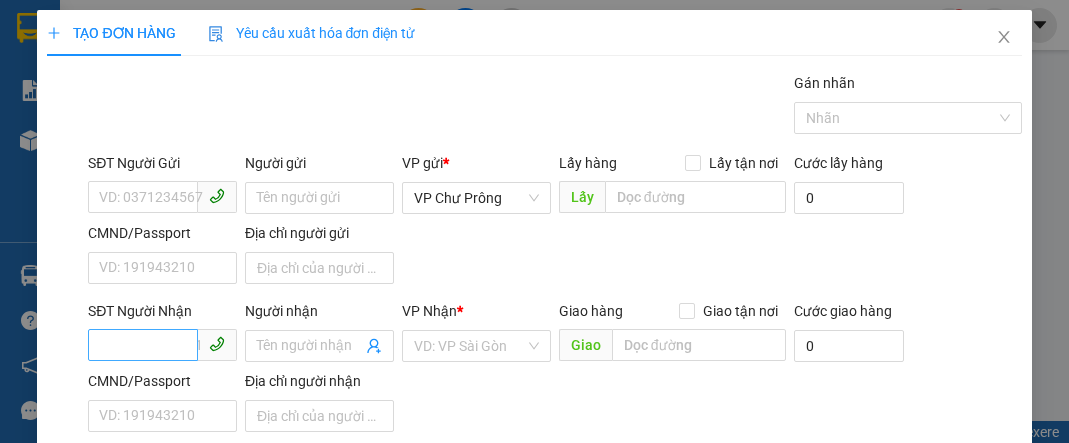 scroll, scrollTop: 0, scrollLeft: 0, axis: both 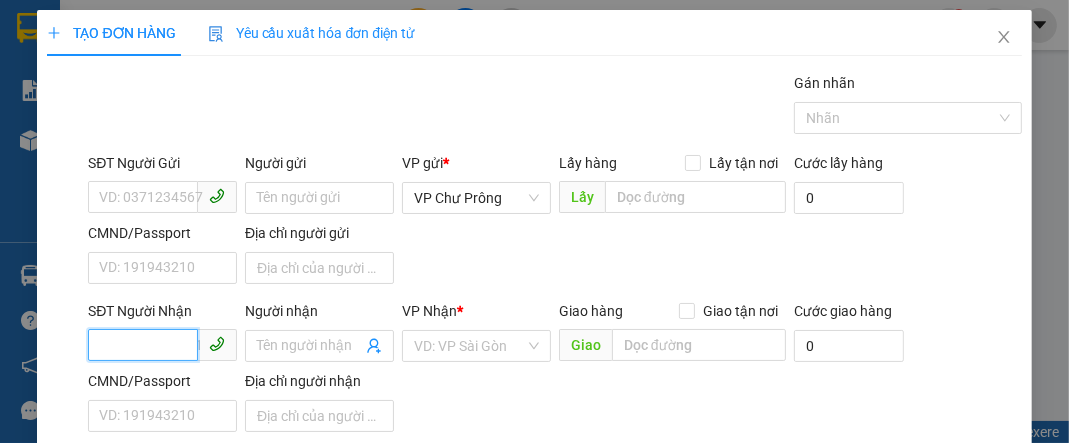 drag, startPoint x: 172, startPoint y: 342, endPoint x: 187, endPoint y: 327, distance: 21.213203 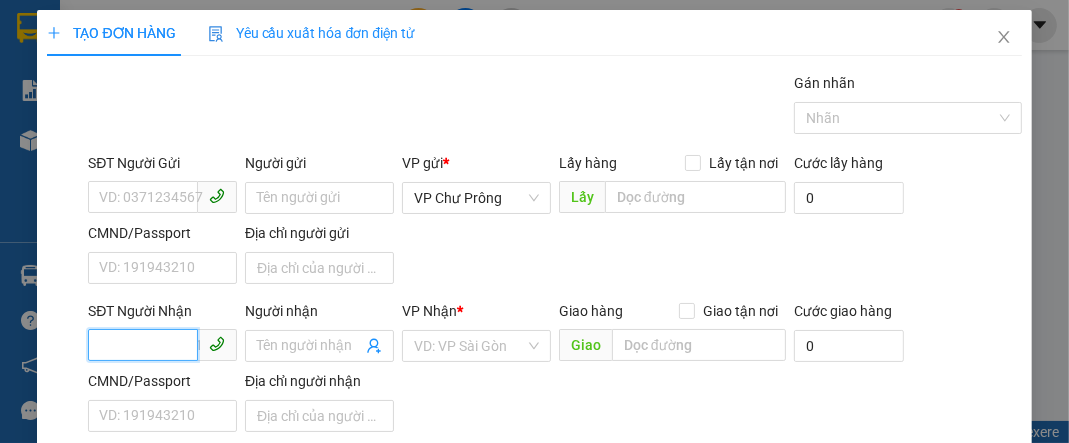 click on "SĐT Người Nhận" at bounding box center (143, 345) 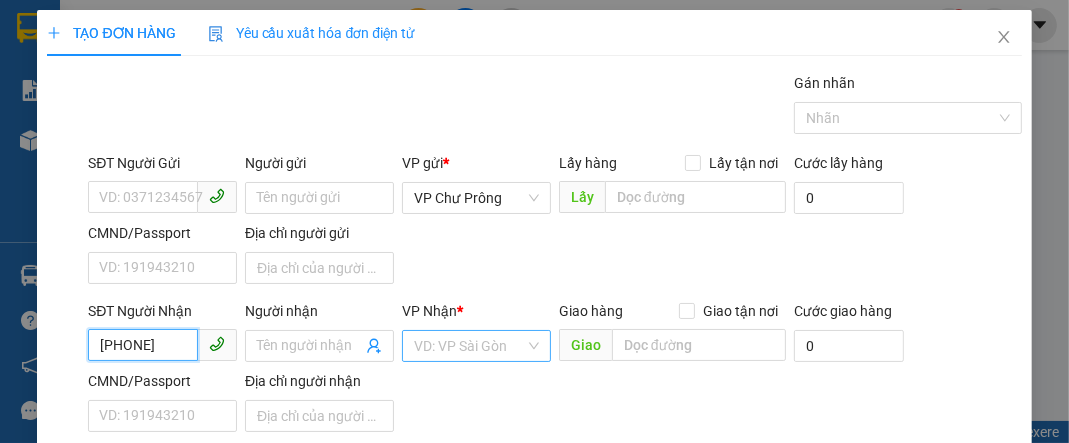 type on "[PHONE]" 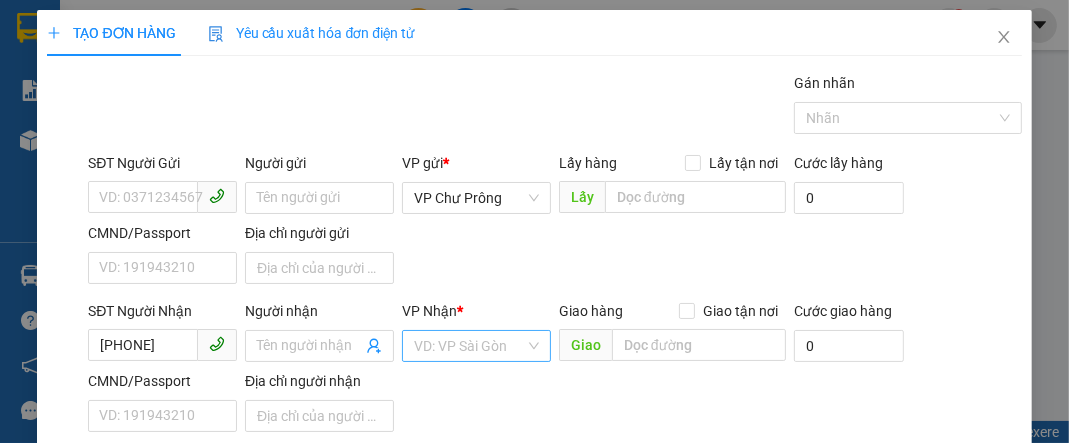 click at bounding box center [469, 346] 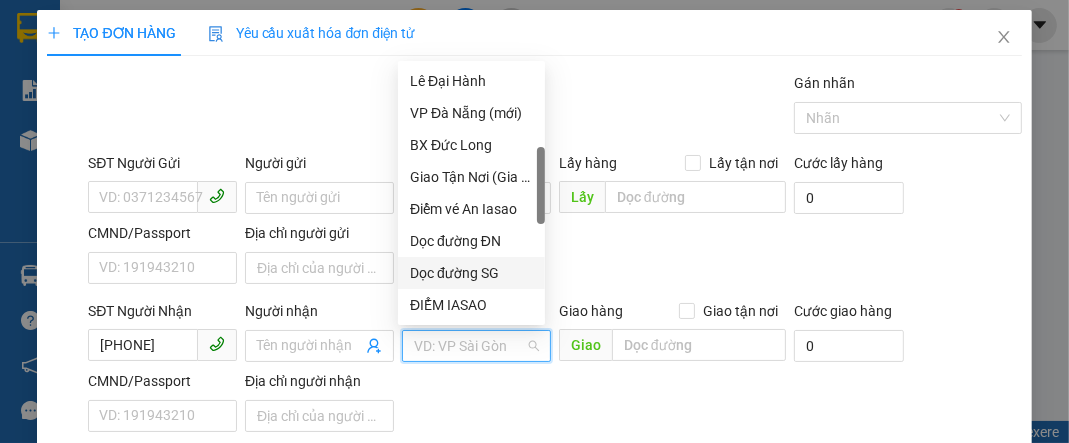 scroll, scrollTop: 80, scrollLeft: 0, axis: vertical 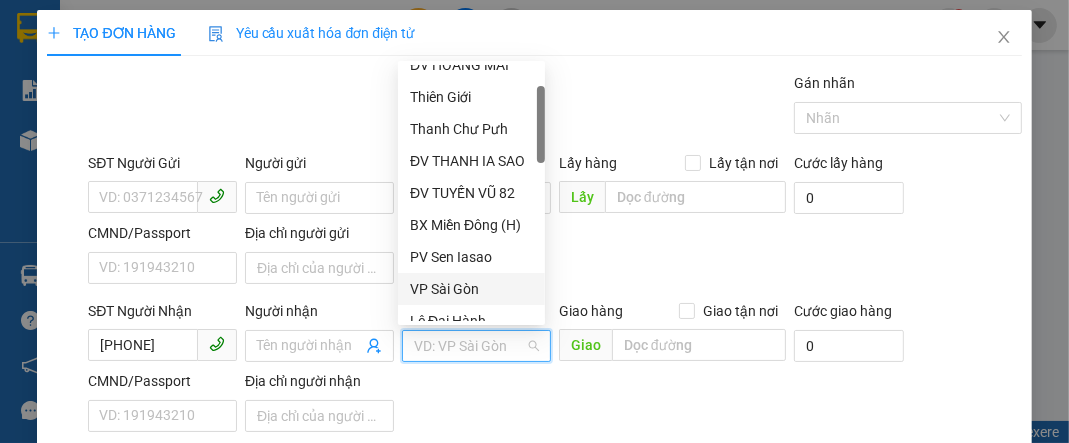 click on "VP Sài Gòn" at bounding box center [471, 289] 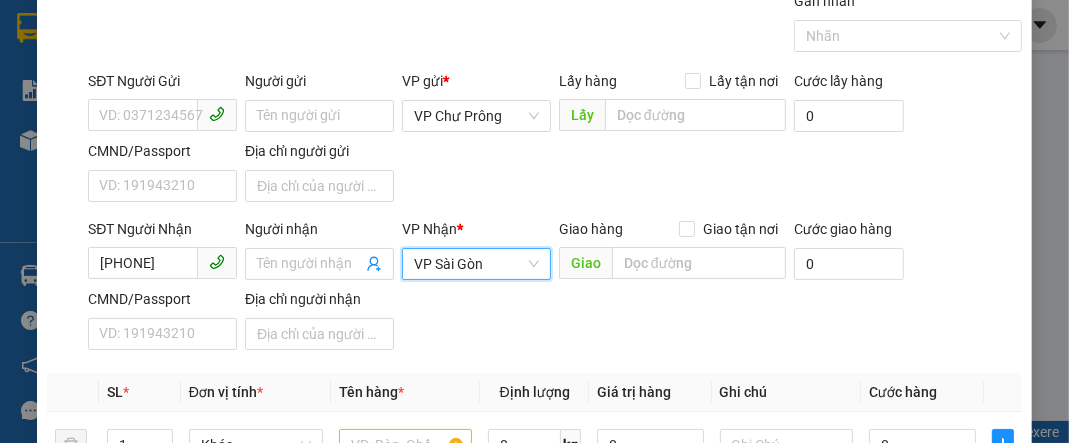 scroll, scrollTop: 160, scrollLeft: 0, axis: vertical 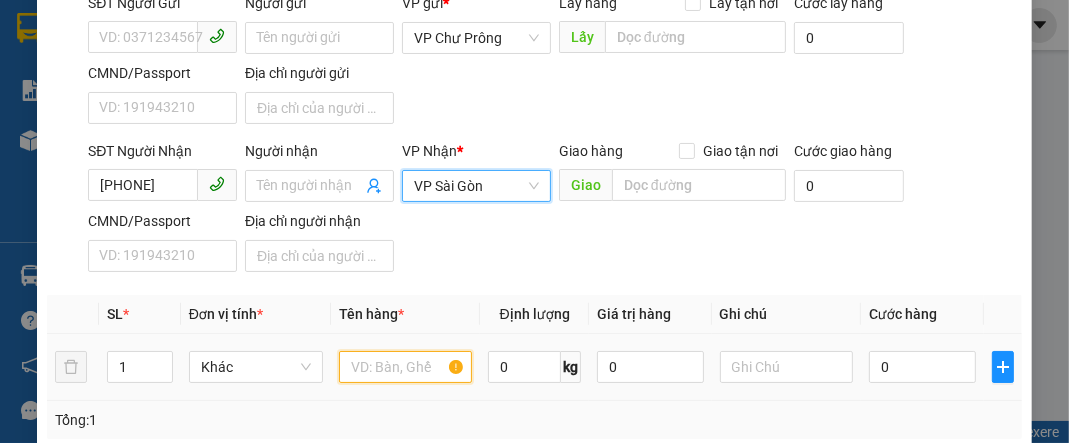 click at bounding box center (406, 367) 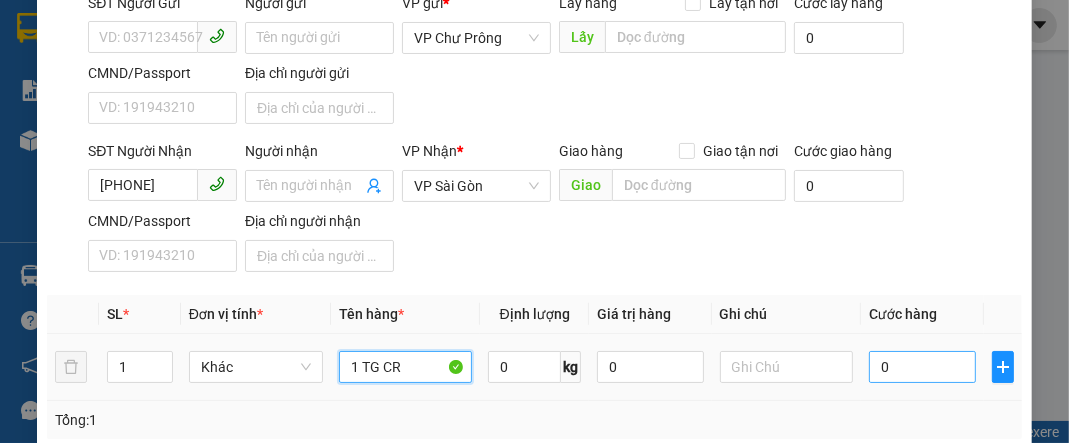 type on "1 TG CR" 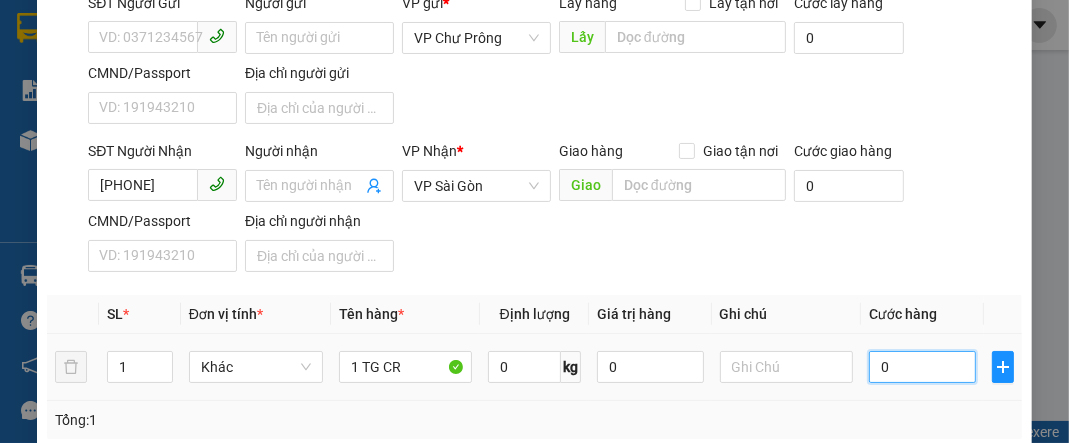 click on "0" at bounding box center [922, 367] 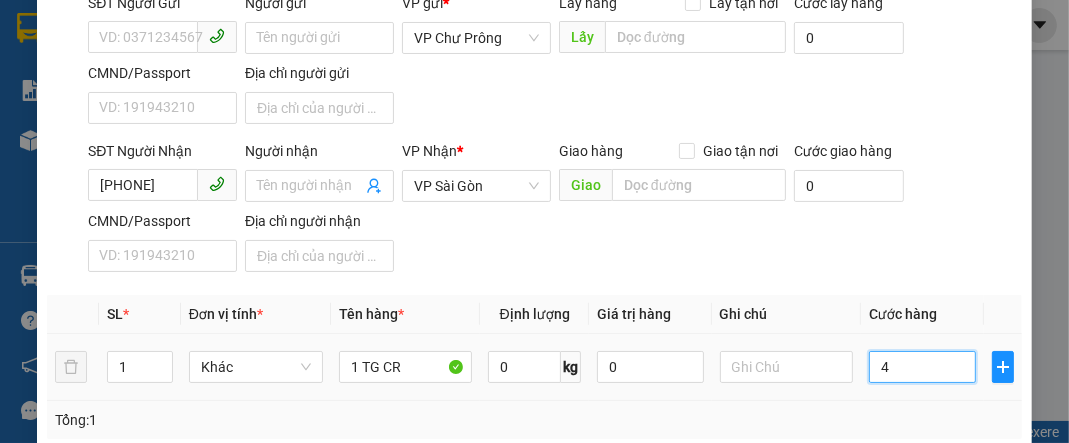 type on "40" 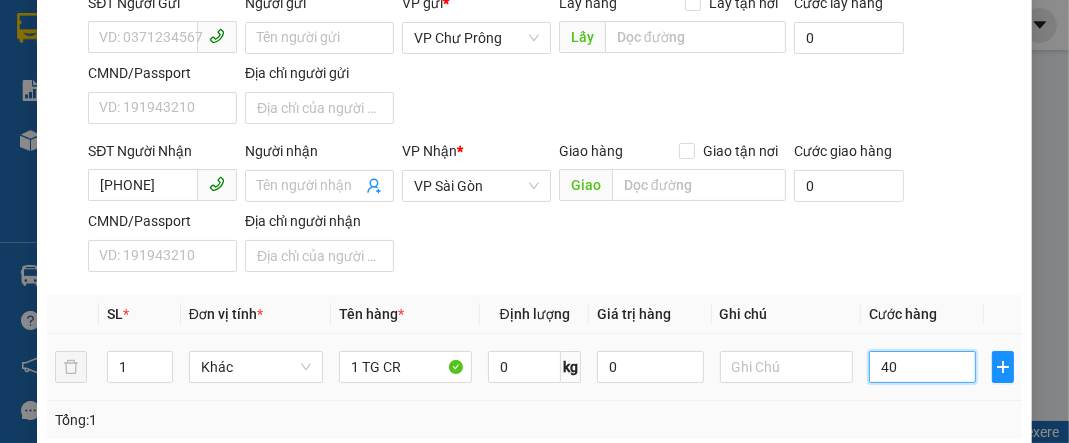 type on "40" 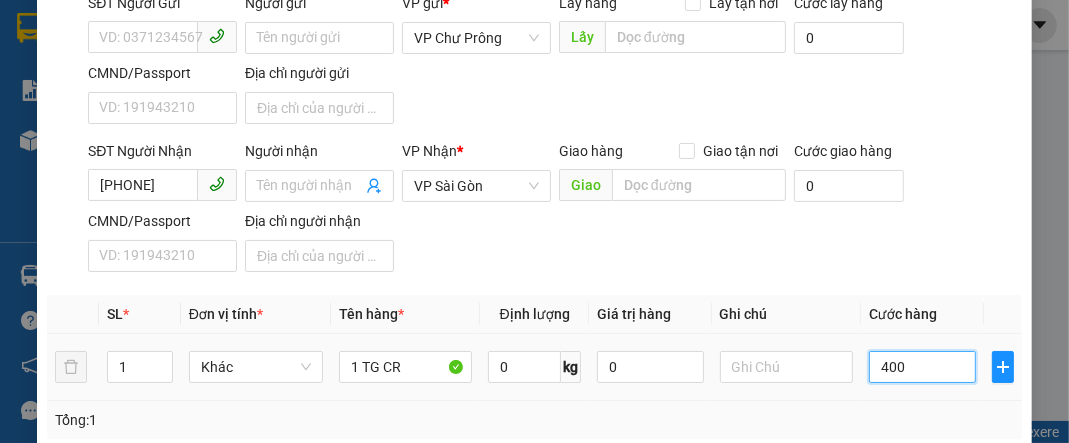 type on "4.000" 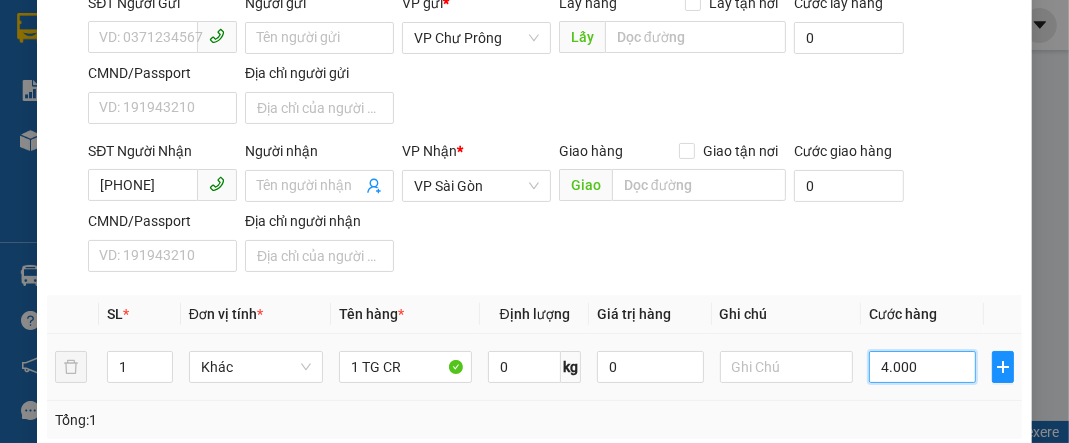 type on "40.000" 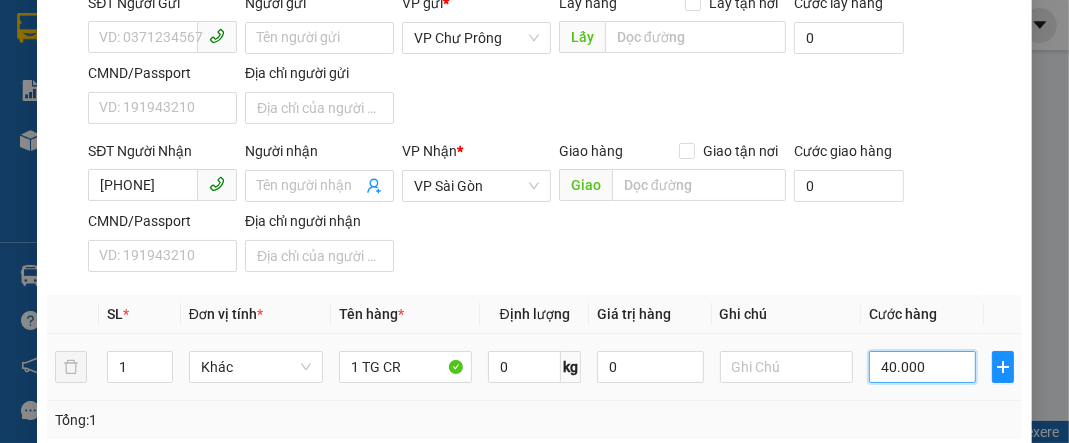 scroll, scrollTop: 400, scrollLeft: 0, axis: vertical 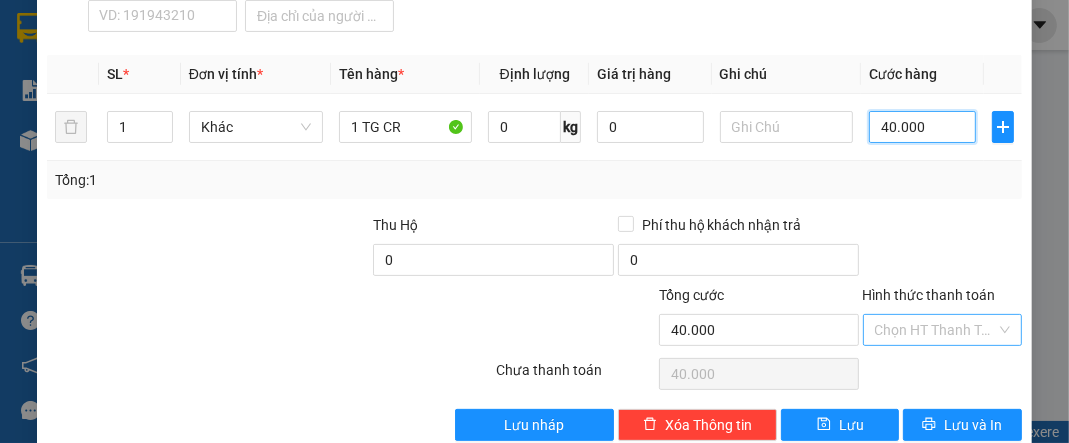 type on "40.000" 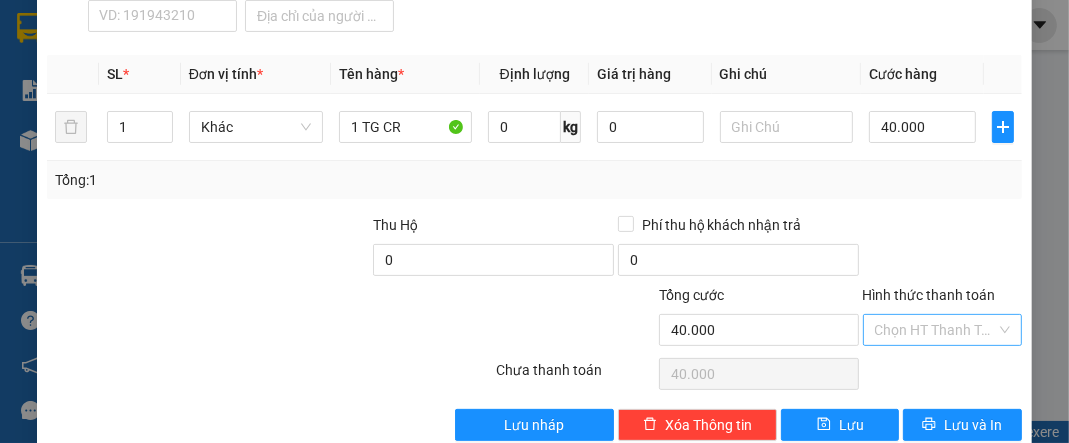 click on "Hình thức thanh toán" at bounding box center [935, 330] 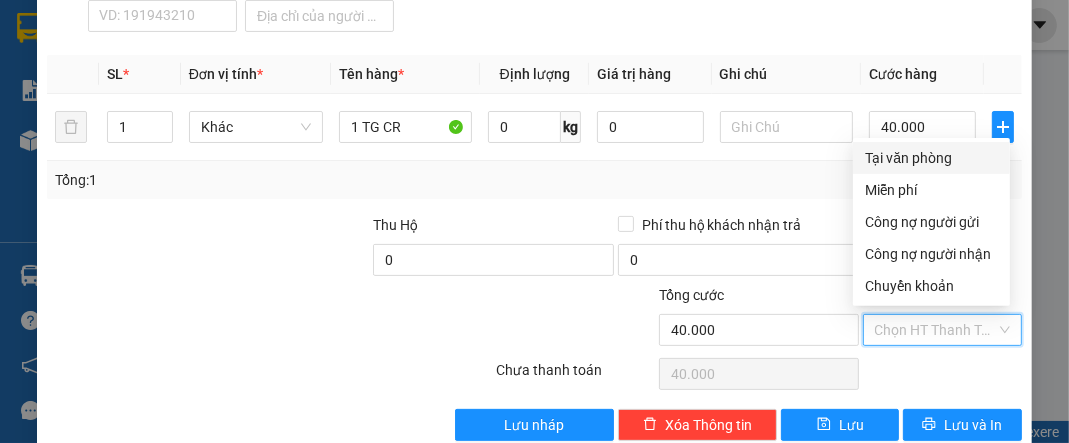 click on "Tại văn phòng" at bounding box center (931, 158) 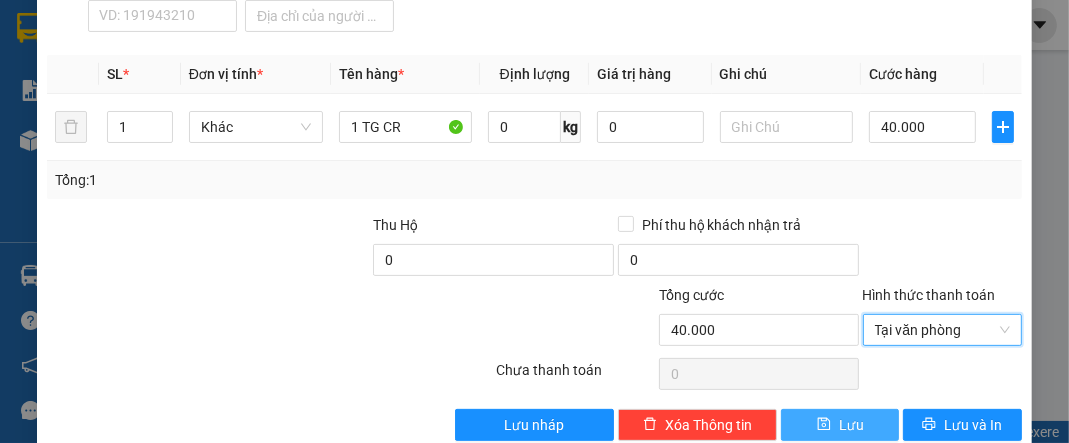 click on "Lưu" at bounding box center (840, 425) 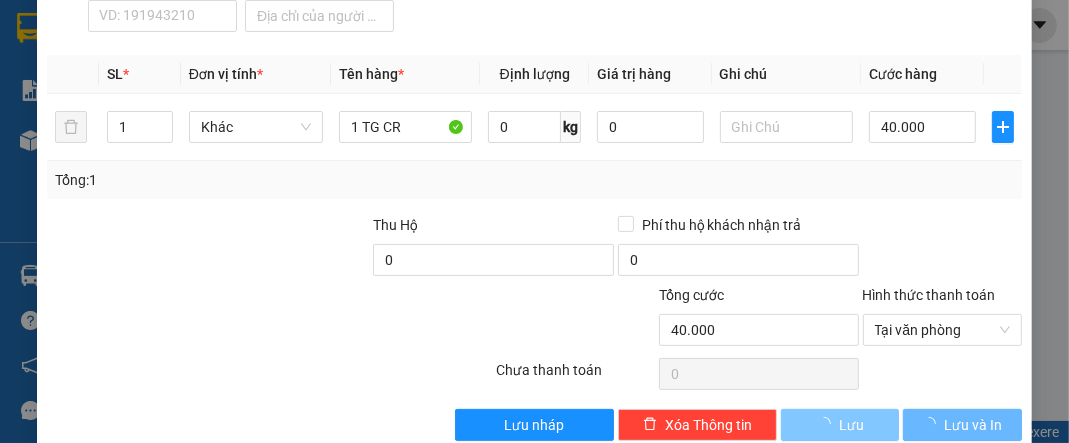 type 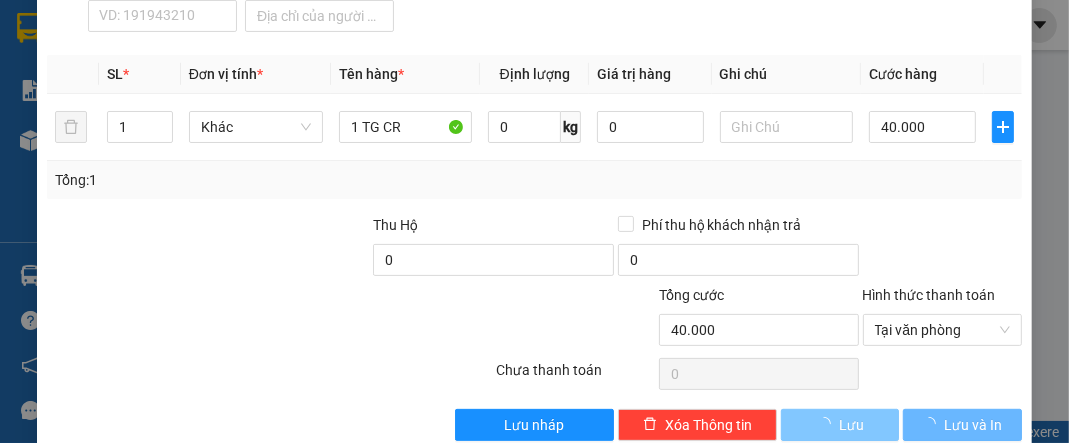 type 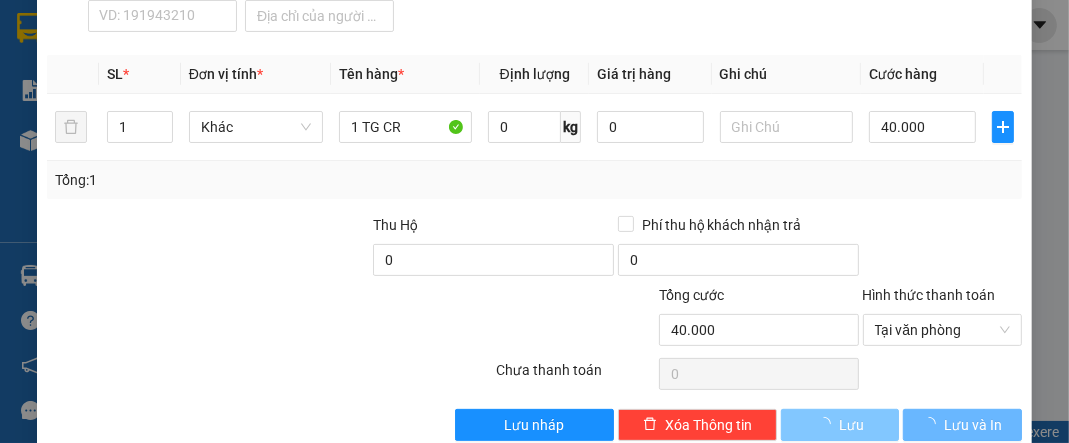type on "0" 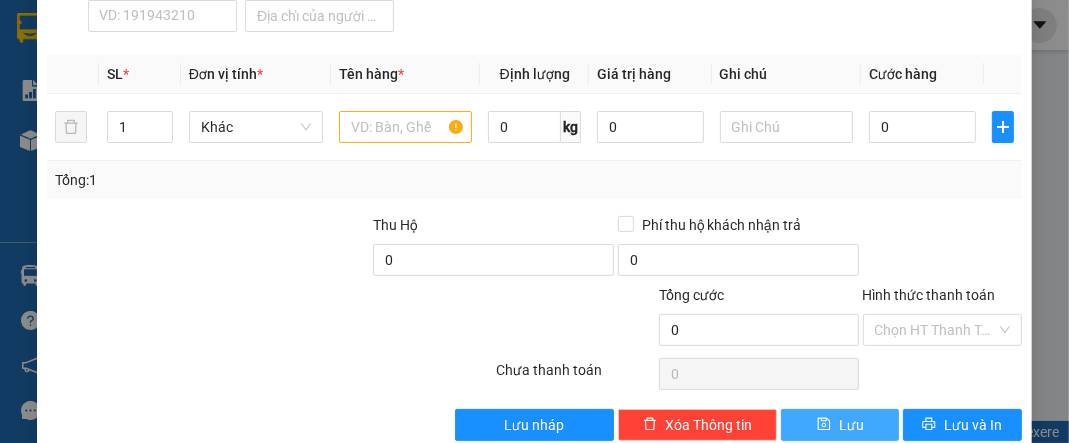 scroll, scrollTop: 0, scrollLeft: 0, axis: both 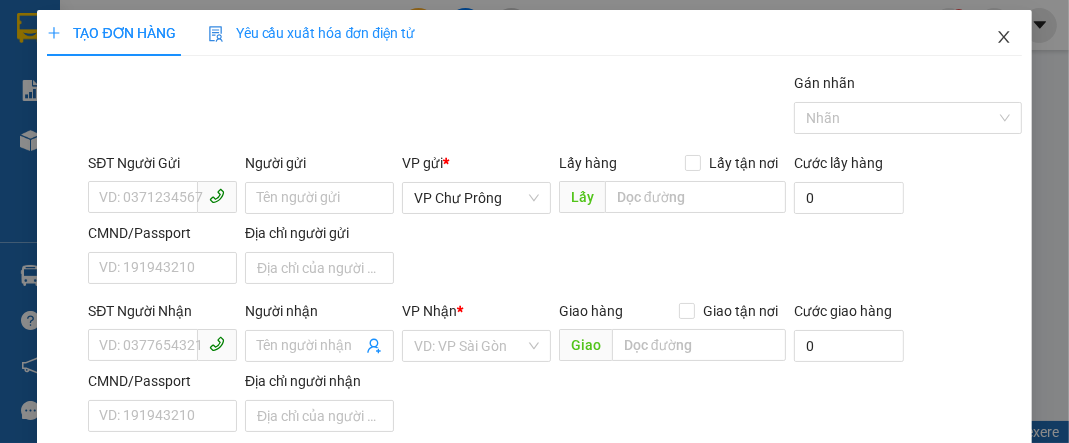 click 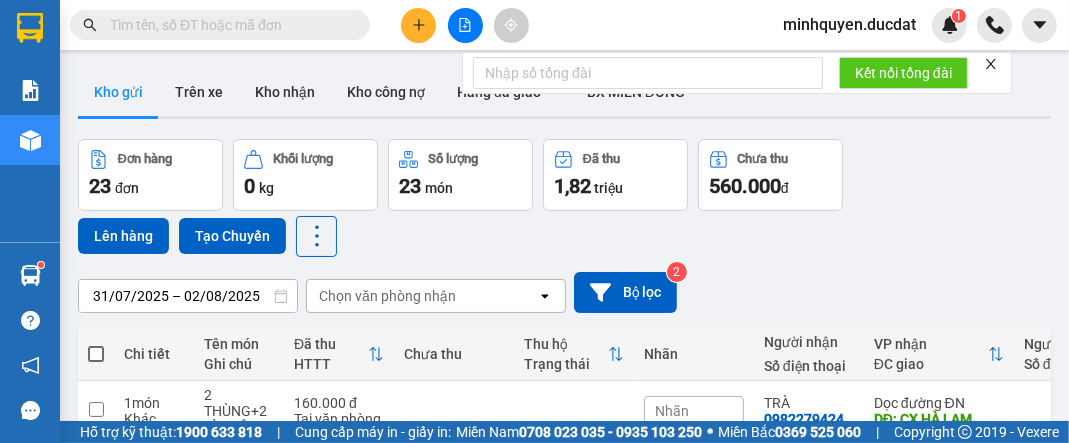 click 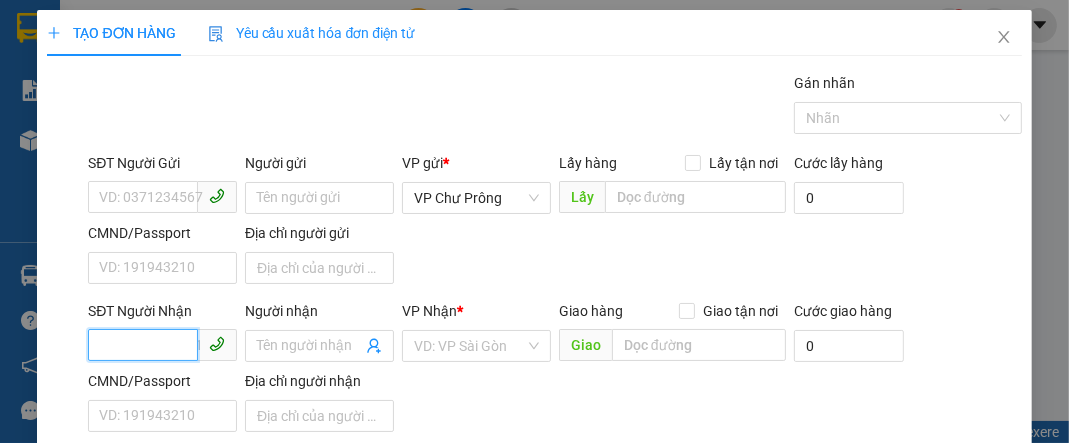 click on "SĐT Người Nhận" at bounding box center [143, 345] 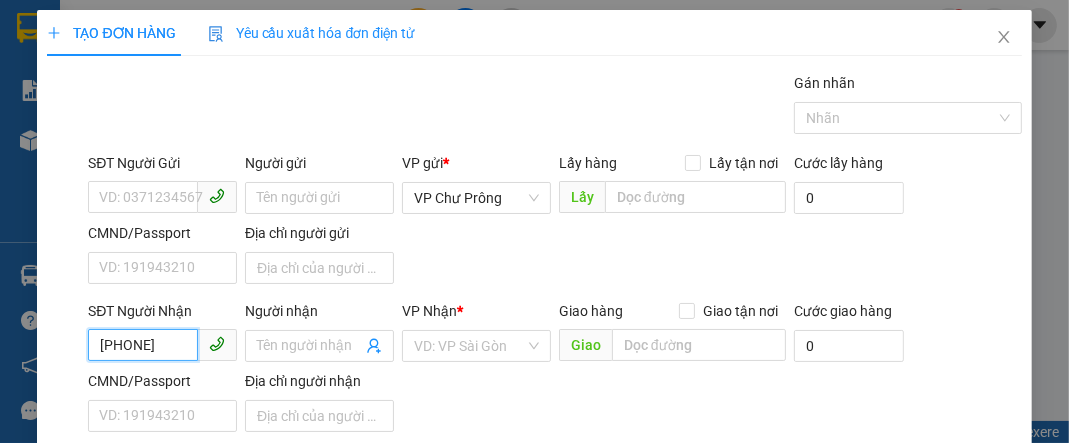 click on "[PHONE]" at bounding box center [143, 345] 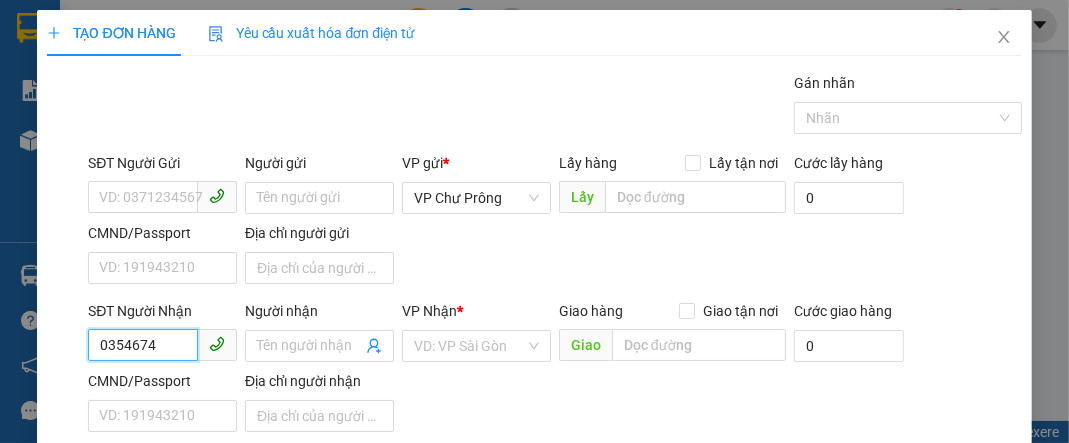 click on "0354674" at bounding box center (143, 345) 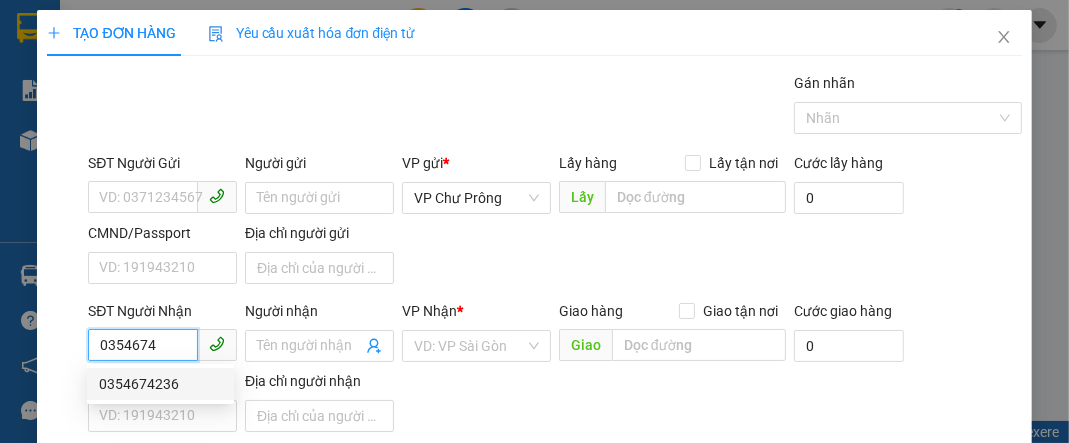 click on "0354674236" at bounding box center (160, 384) 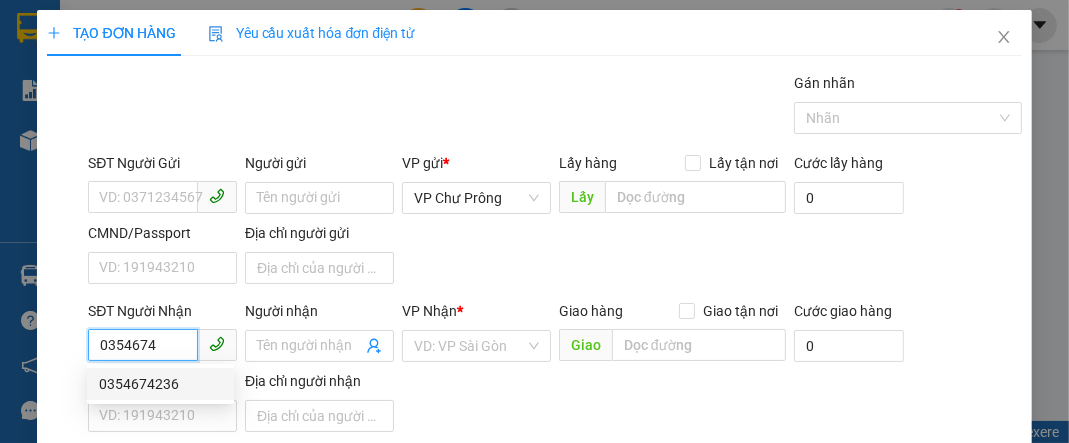 type on "0354674236" 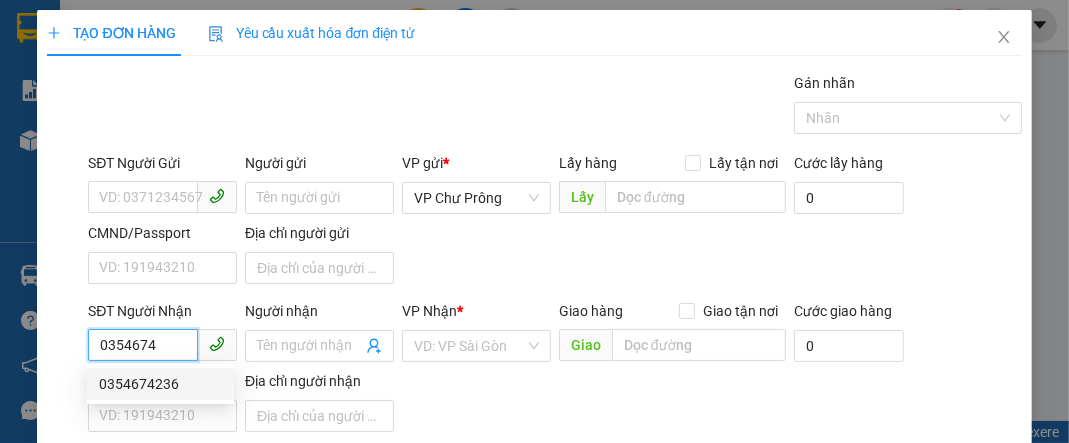 type on "N4 CHƠN THÀNH" 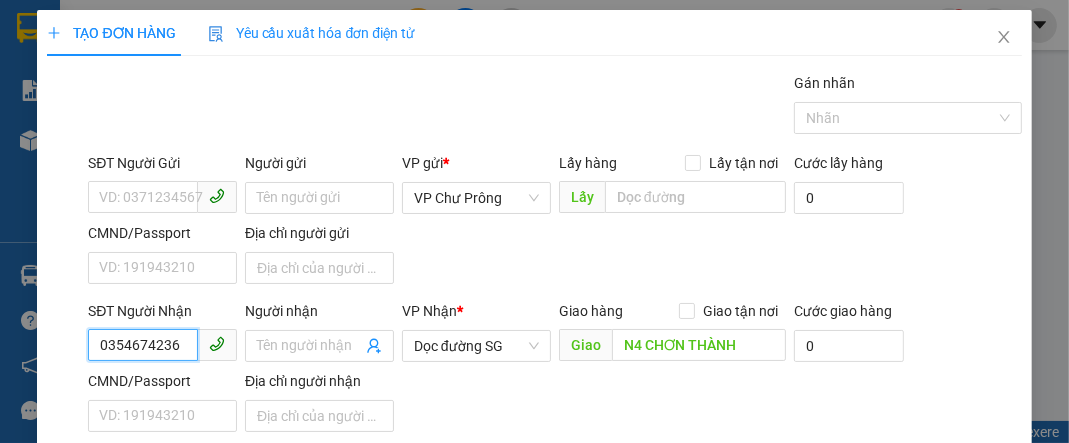 scroll, scrollTop: 160, scrollLeft: 0, axis: vertical 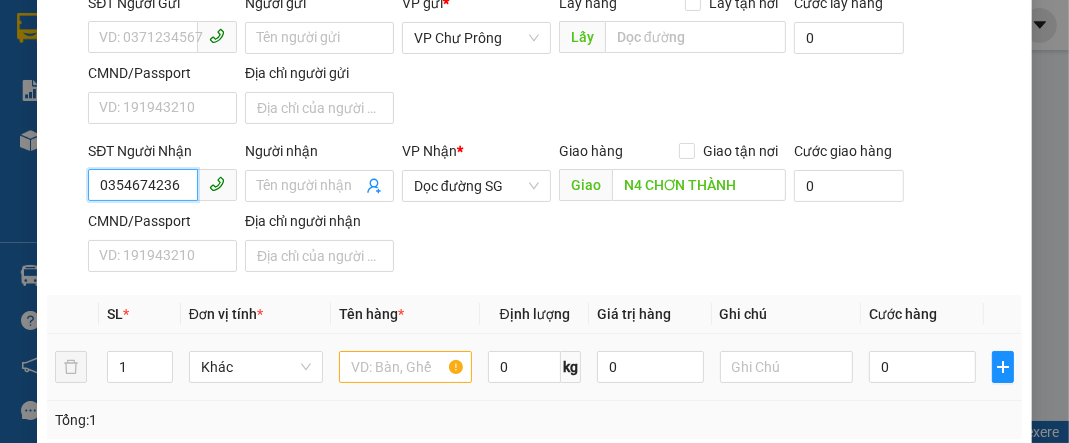 type on "0354674236" 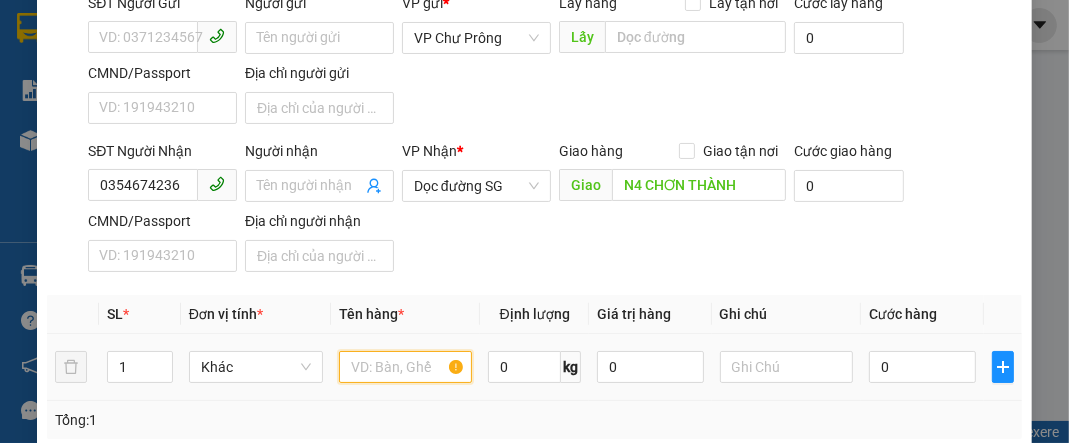 click at bounding box center [406, 367] 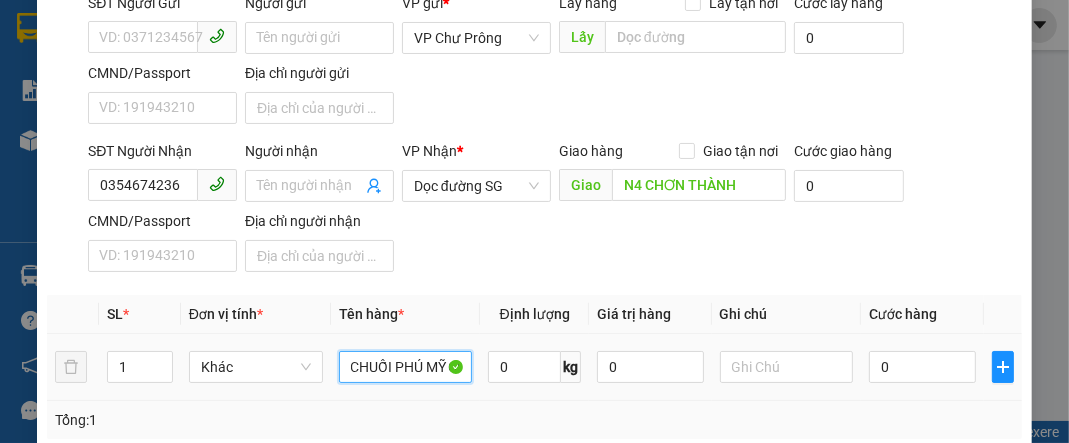 scroll, scrollTop: 0, scrollLeft: 10, axis: horizontal 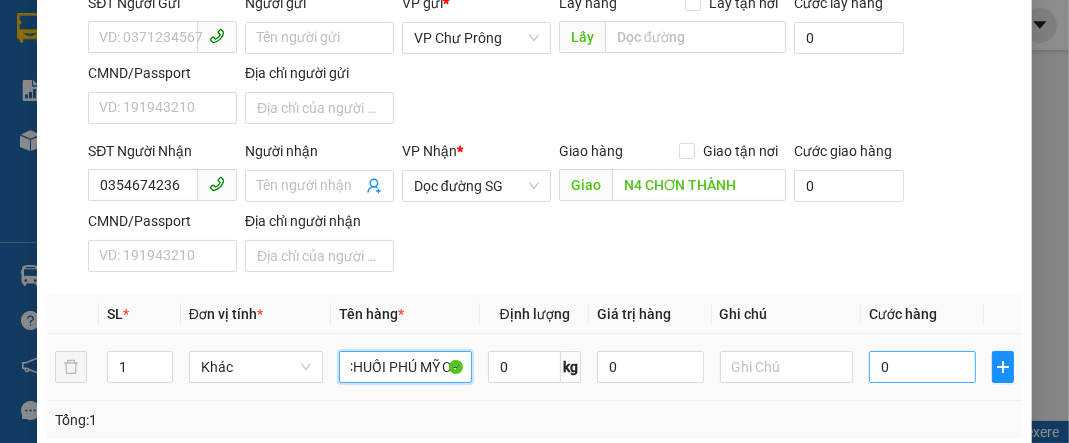 type on "CHUỐI PHÚ MỸ CR" 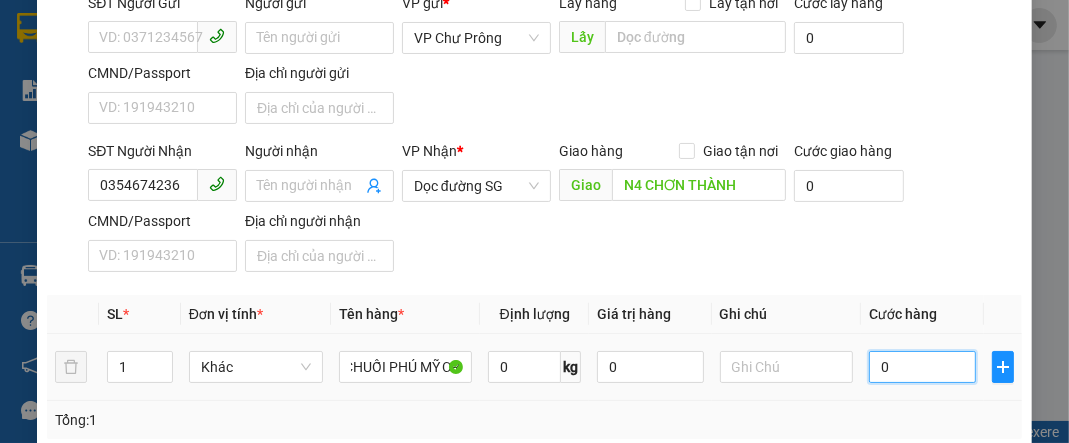 click on "0" at bounding box center [922, 367] 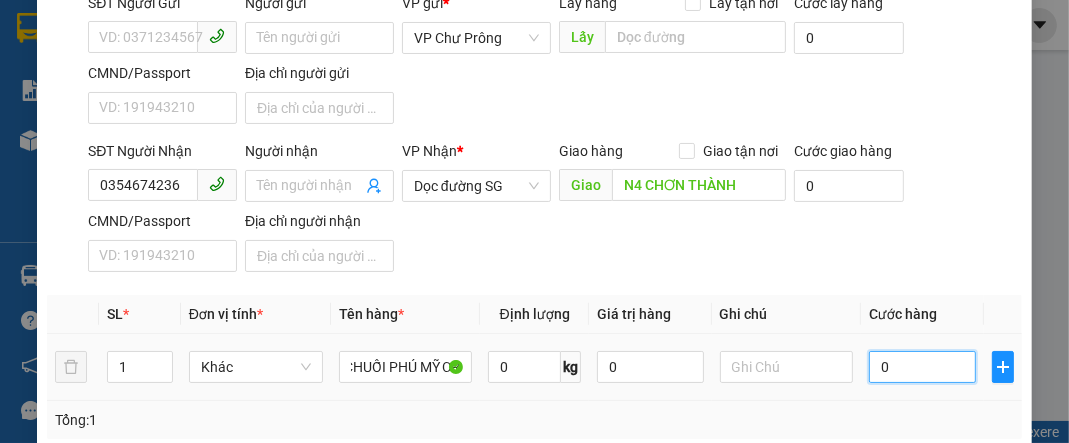 scroll, scrollTop: 0, scrollLeft: 0, axis: both 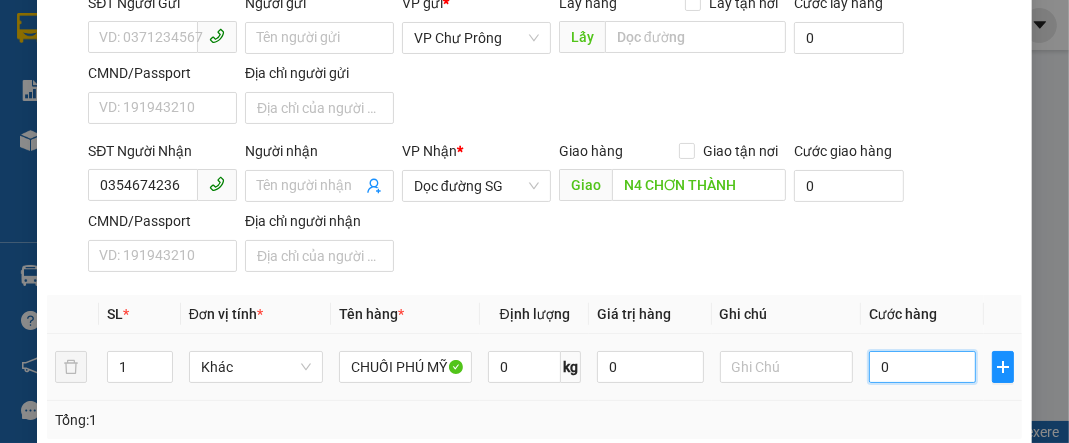 type on "1" 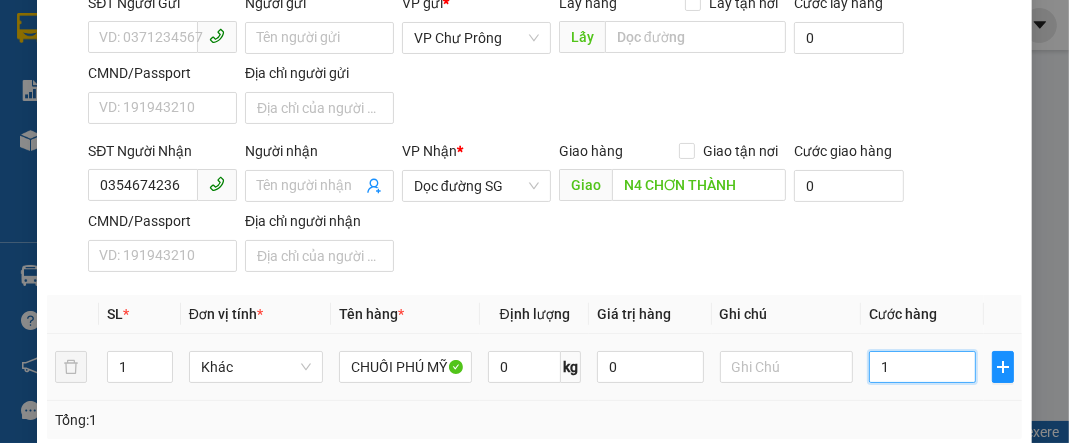 type on "15" 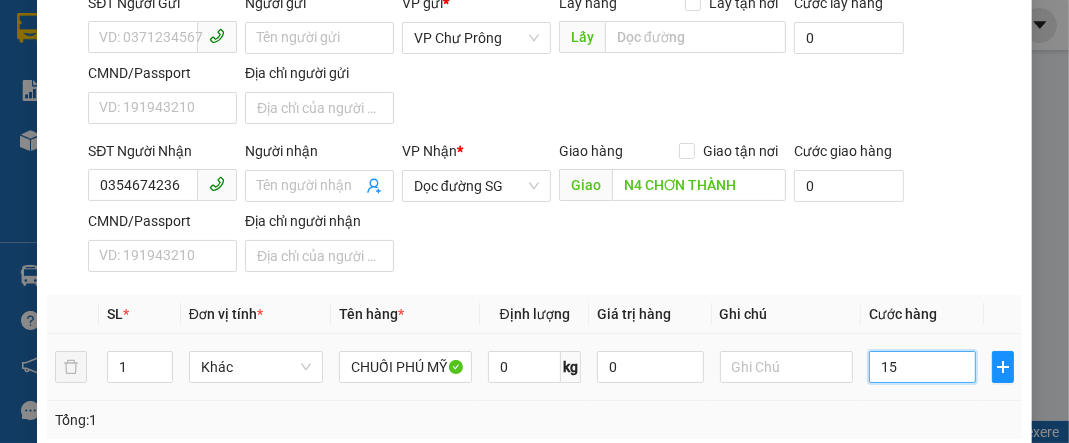 type on "150" 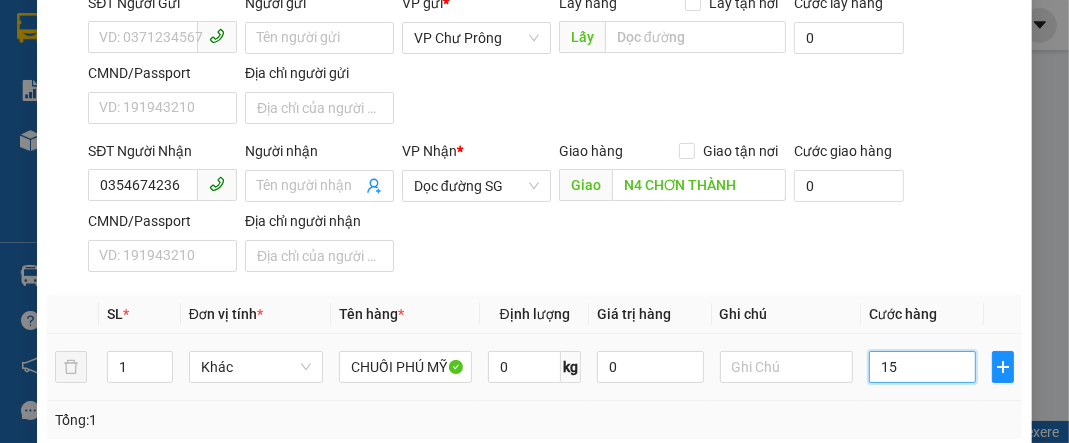 type on "150" 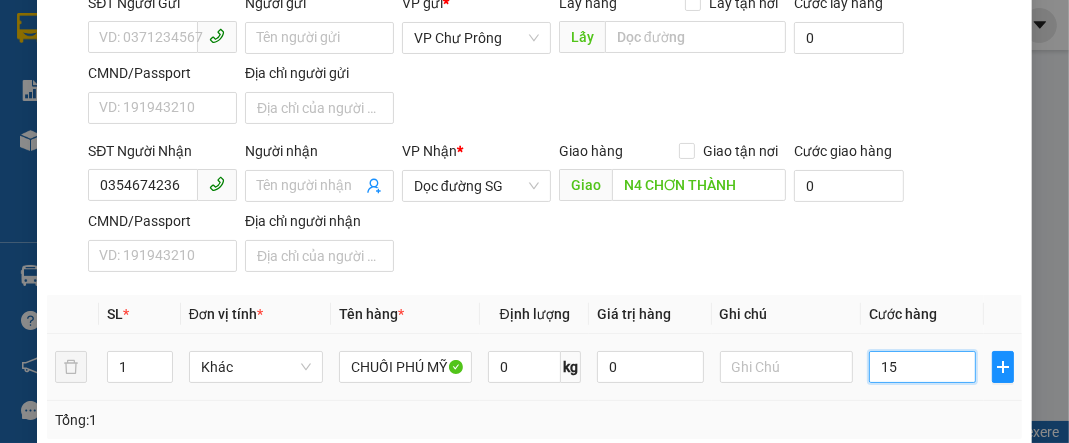 type on "150" 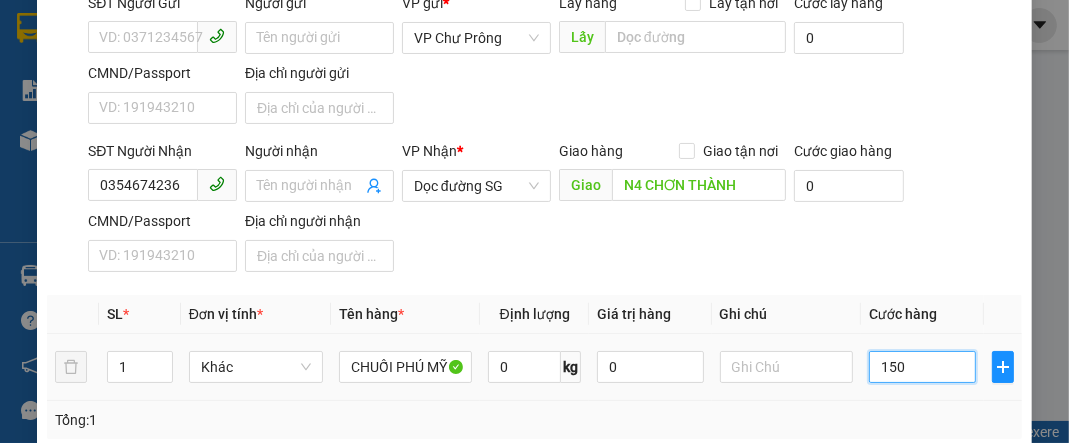 type on "1.500" 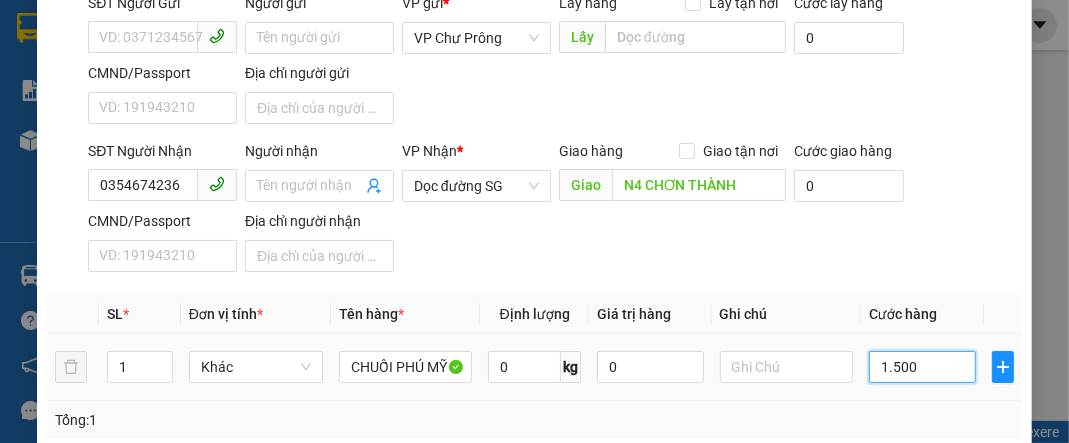 type on "1.500" 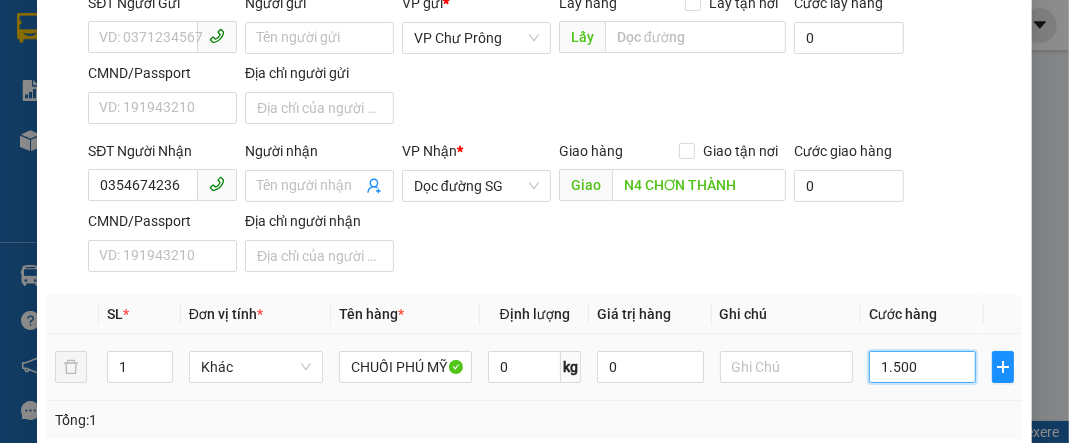 type on "1.500" 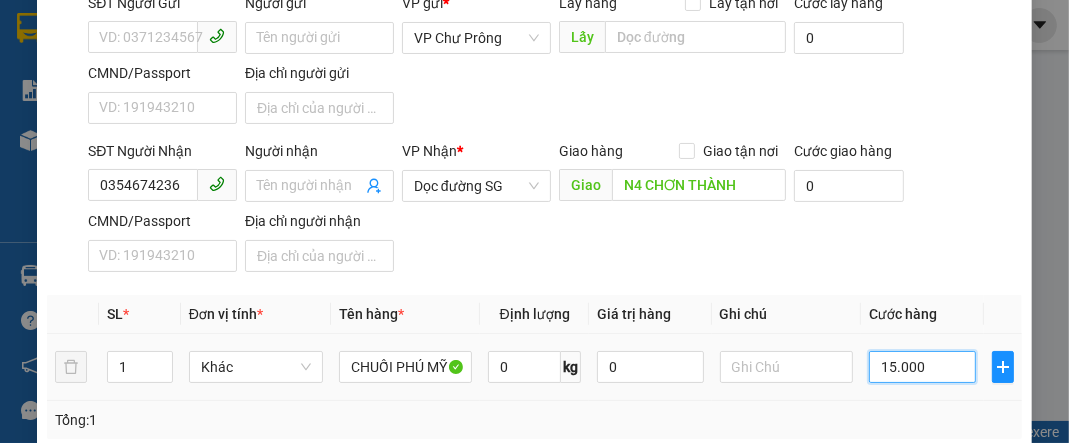 type on "150.000" 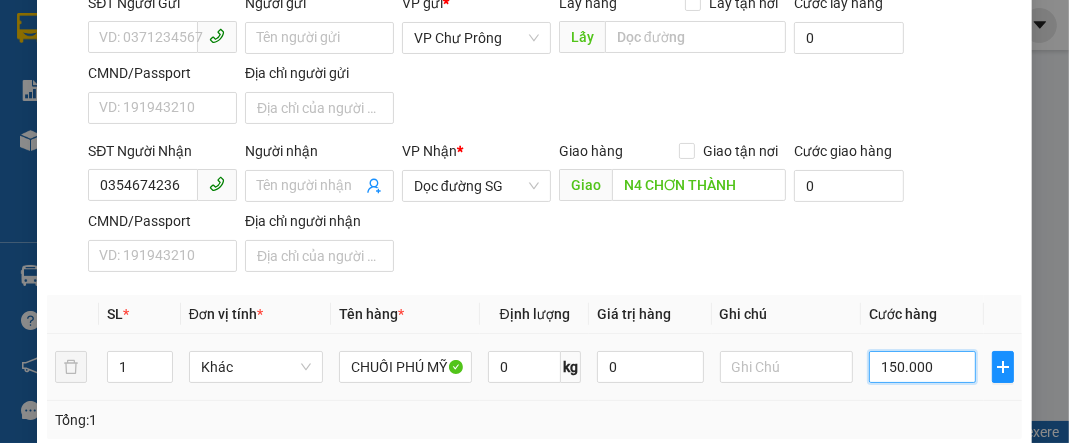 type on "150.000" 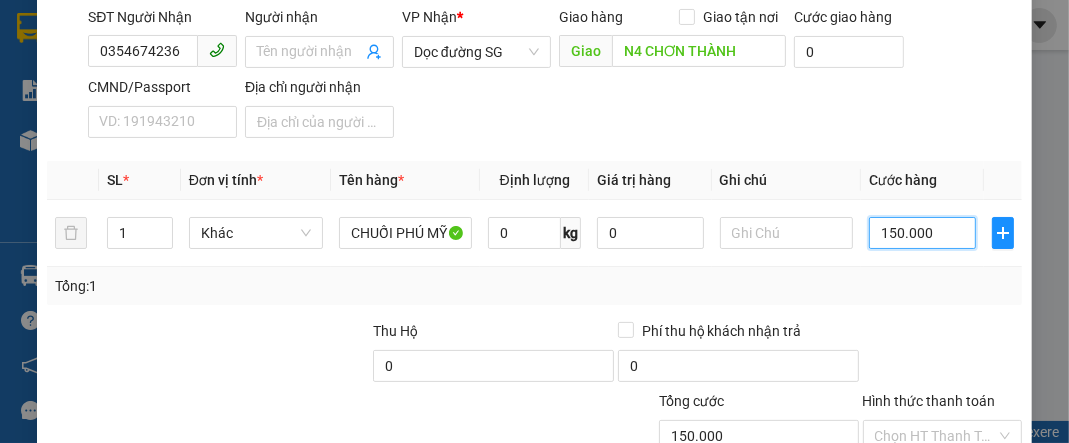 scroll, scrollTop: 432, scrollLeft: 0, axis: vertical 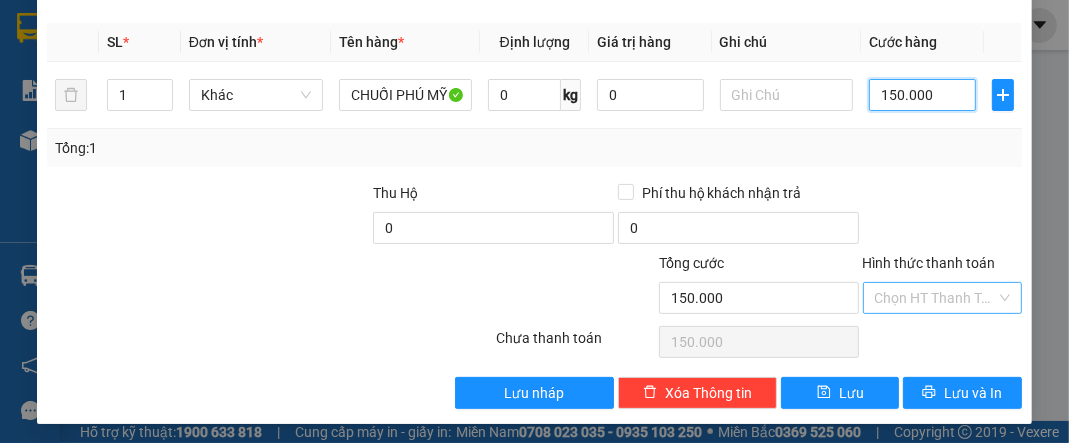 type on "150.000" 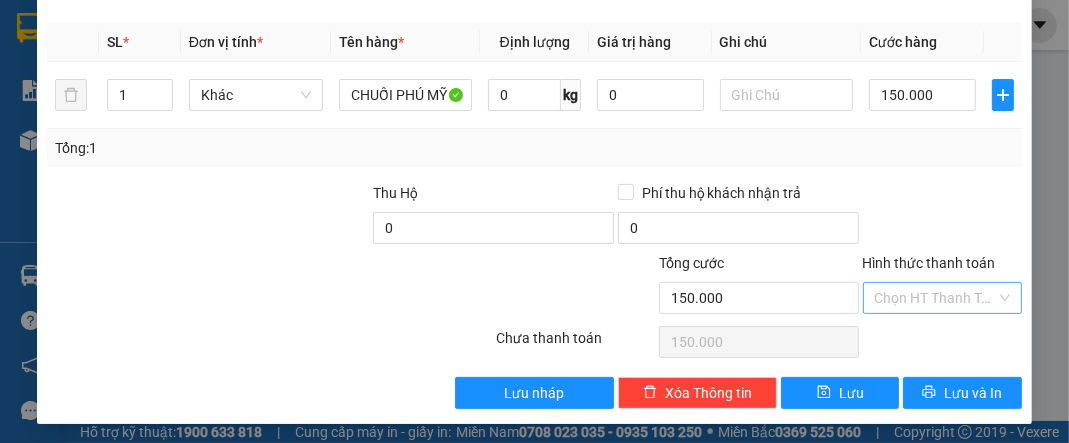 click on "Hình thức thanh toán" at bounding box center [935, 298] 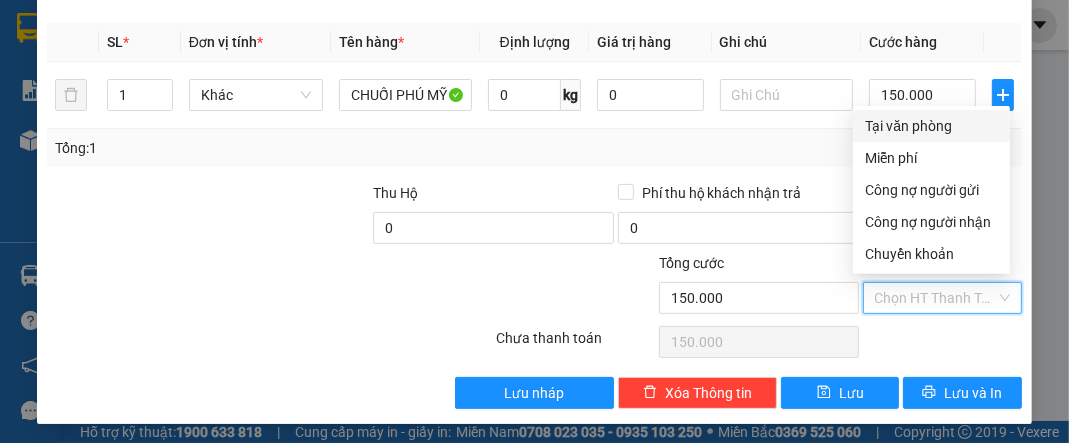click on "Tại văn phòng" at bounding box center (931, 126) 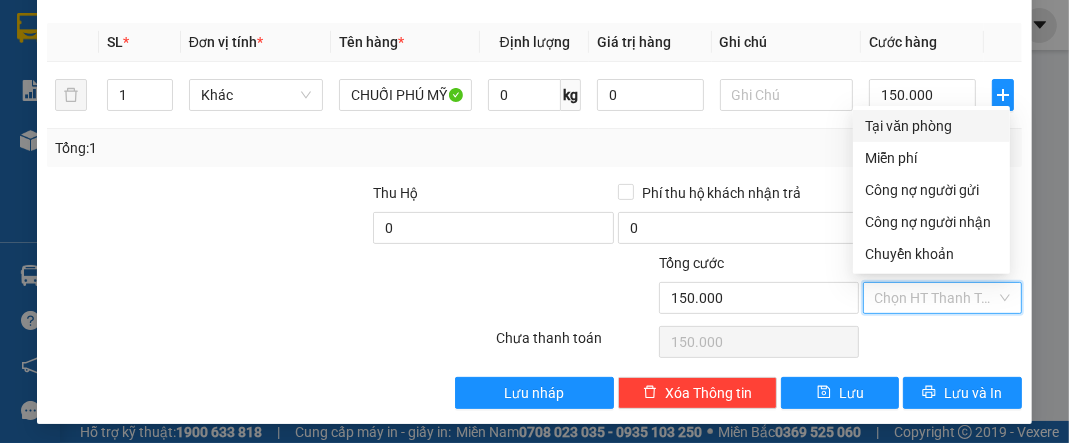 type on "0" 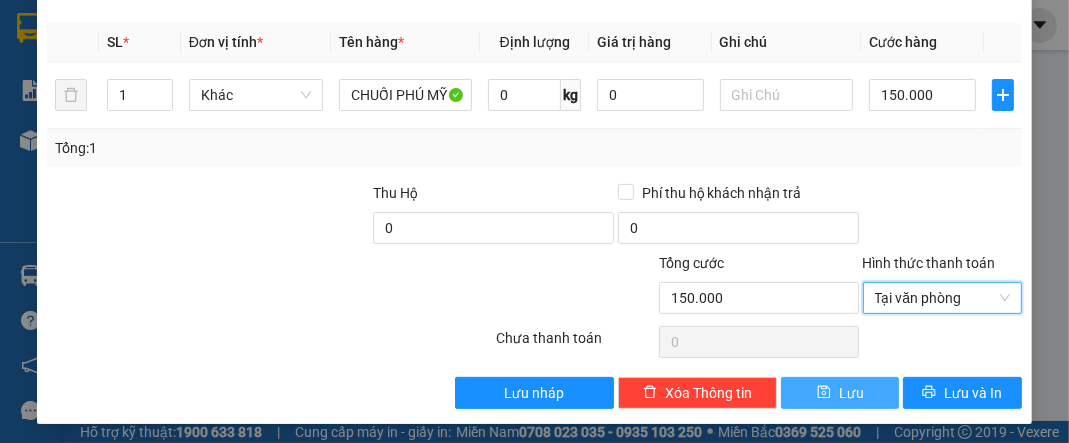 click on "Lưu" at bounding box center [851, 393] 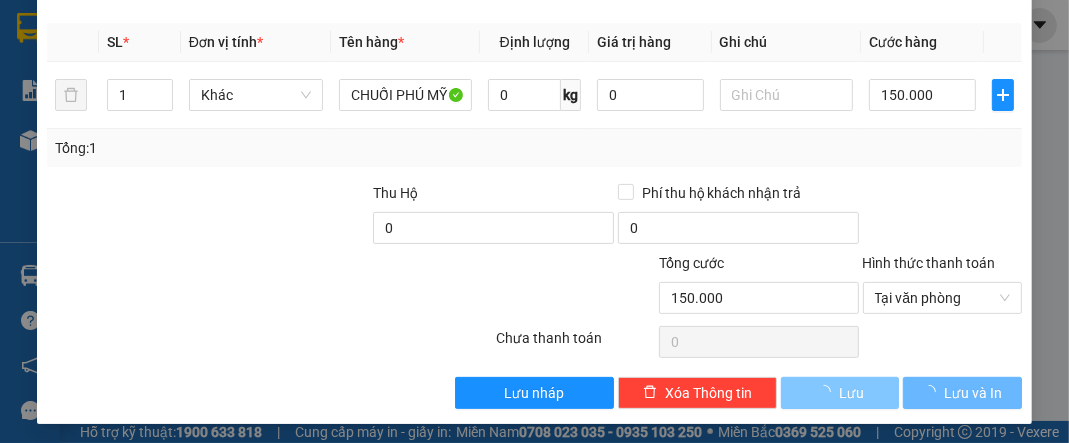 type 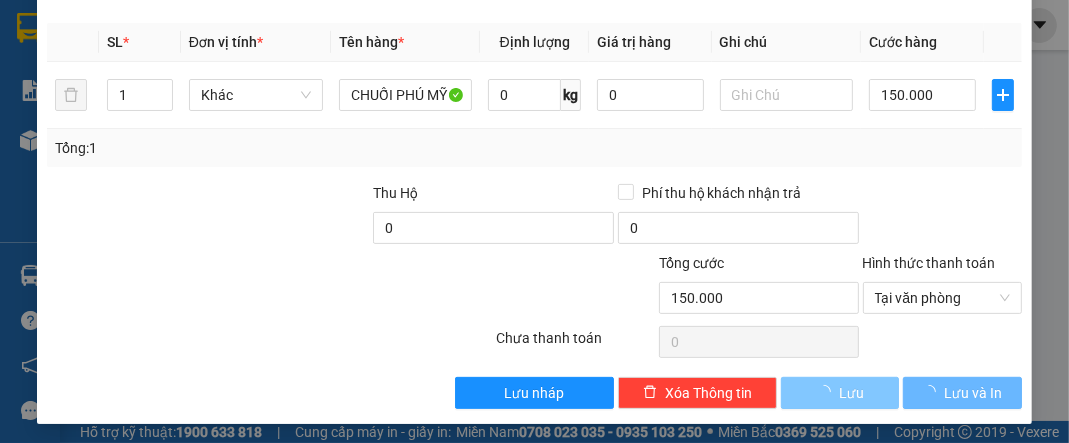 type on "0" 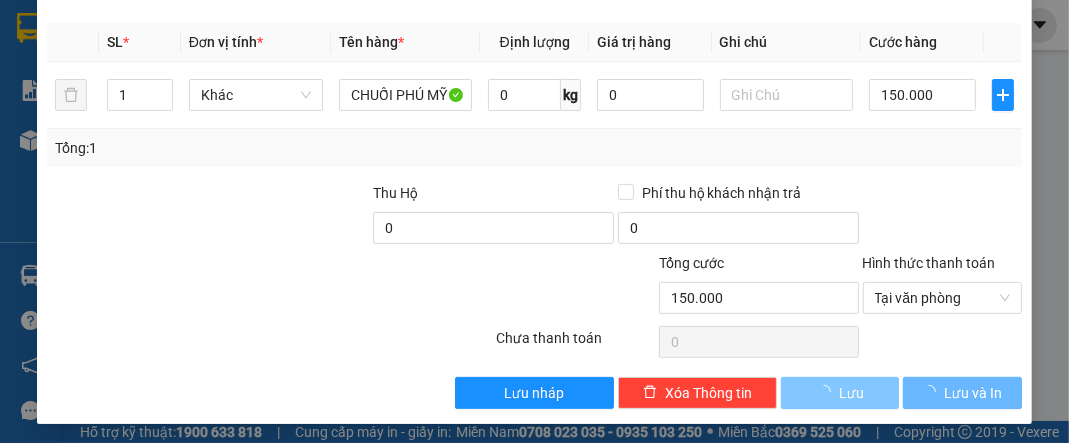 type on "0" 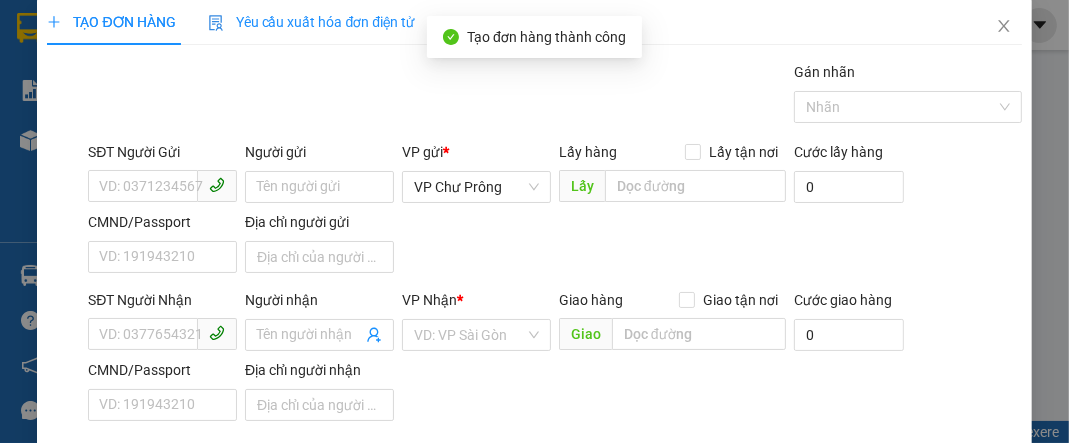 scroll, scrollTop: 0, scrollLeft: 0, axis: both 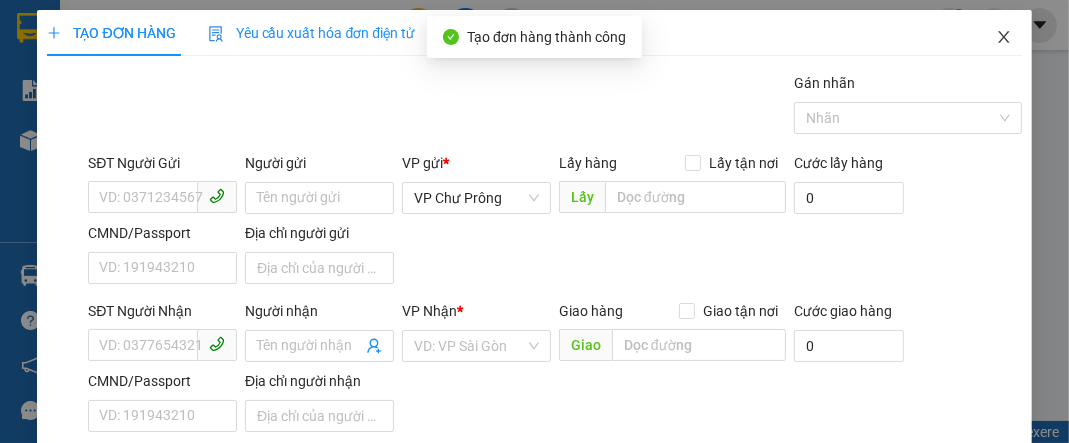click 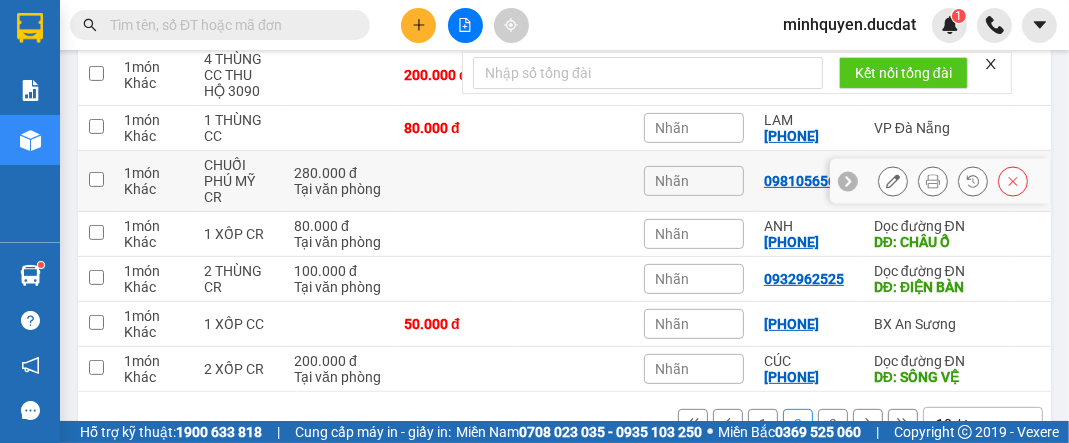 scroll, scrollTop: 550, scrollLeft: 0, axis: vertical 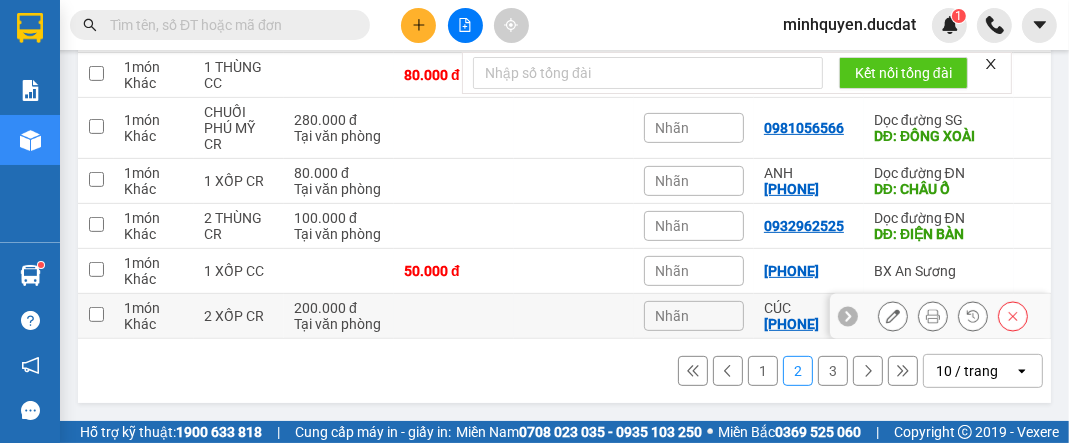 click at bounding box center (96, 316) 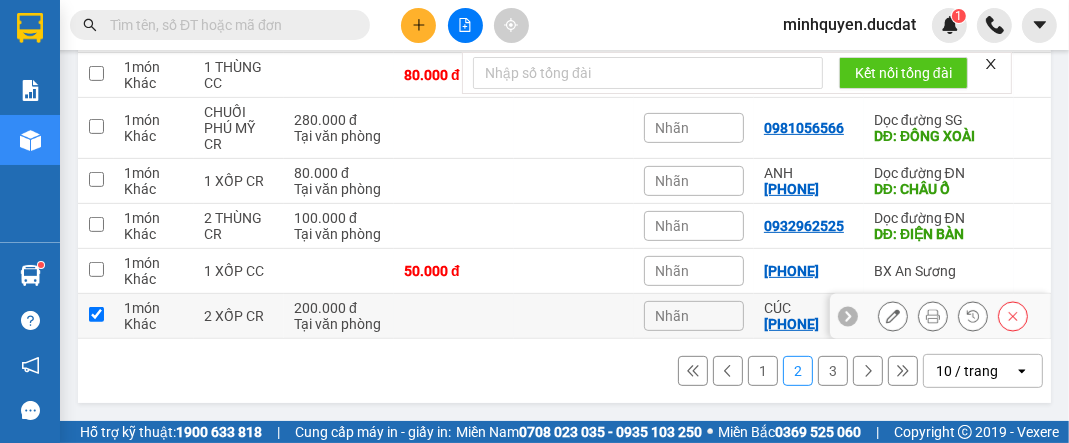 checkbox on "true" 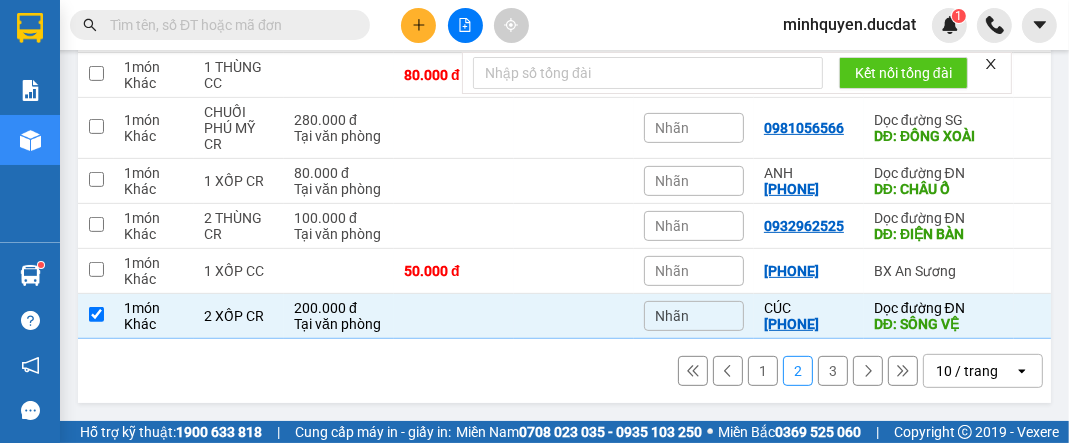 scroll, scrollTop: 470, scrollLeft: 0, axis: vertical 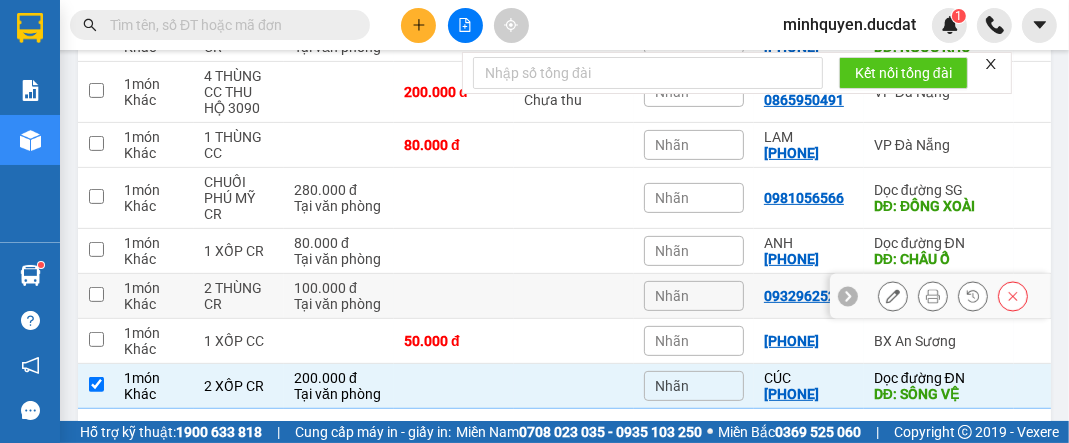 click on "1  món Khác" at bounding box center (154, 296) 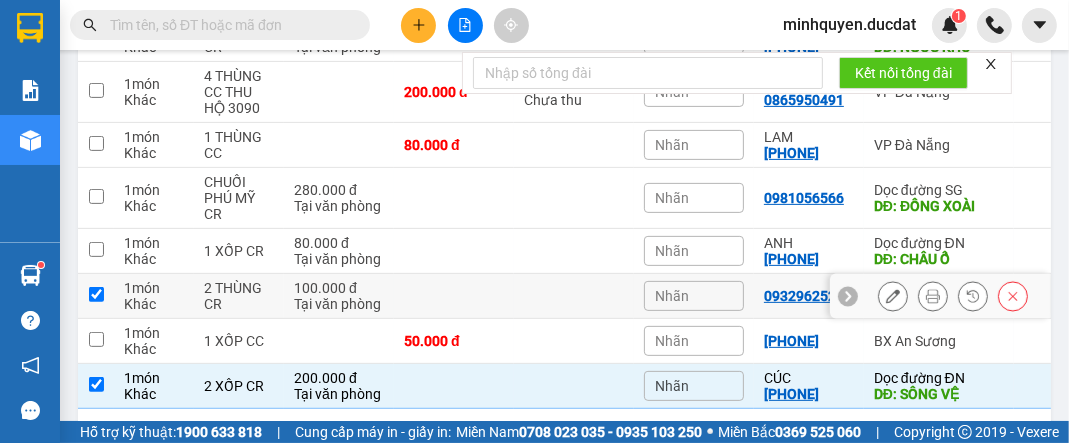 checkbox on "true" 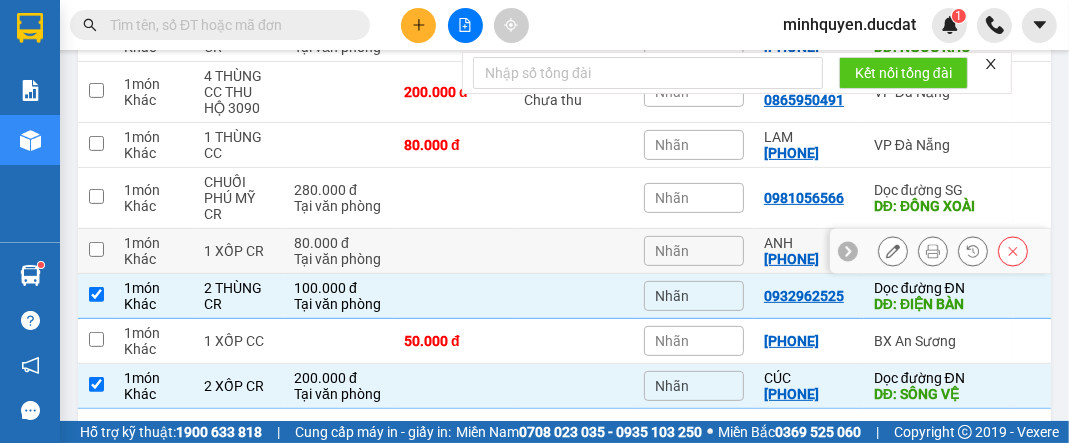 click on "1  món" at bounding box center (154, 243) 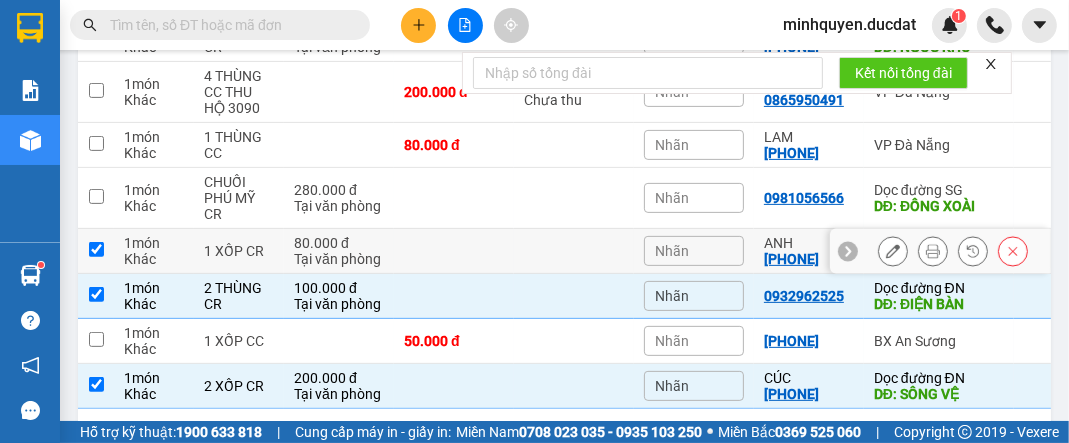checkbox on "true" 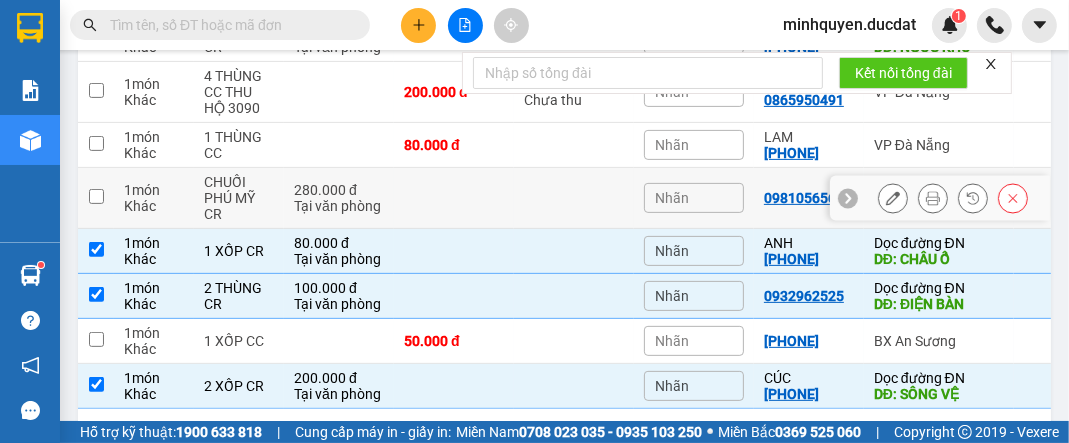 click at bounding box center (96, 198) 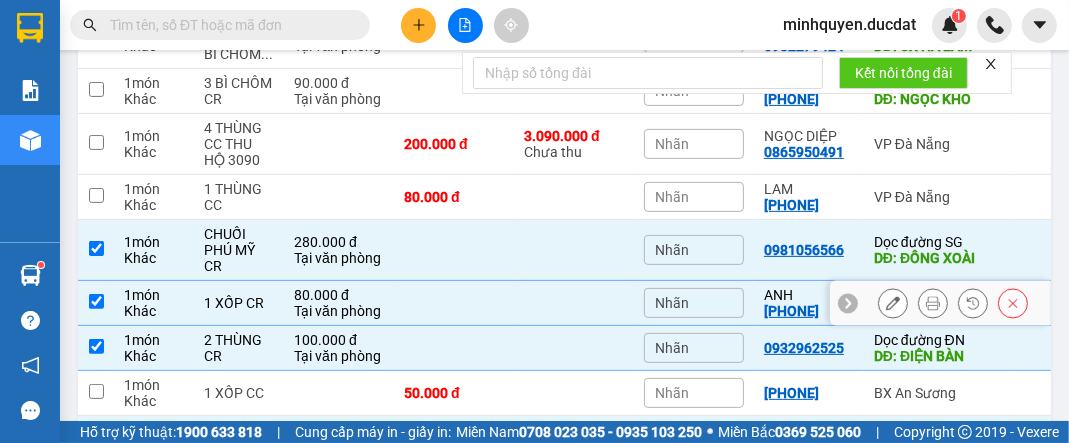 scroll, scrollTop: 390, scrollLeft: 0, axis: vertical 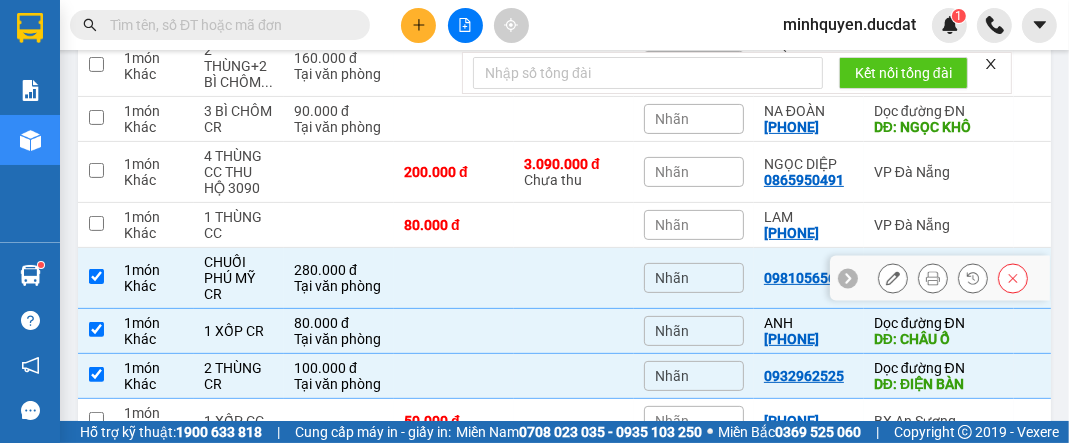 click on "CHUỐI PHÚ MỸ CR" at bounding box center [239, 278] 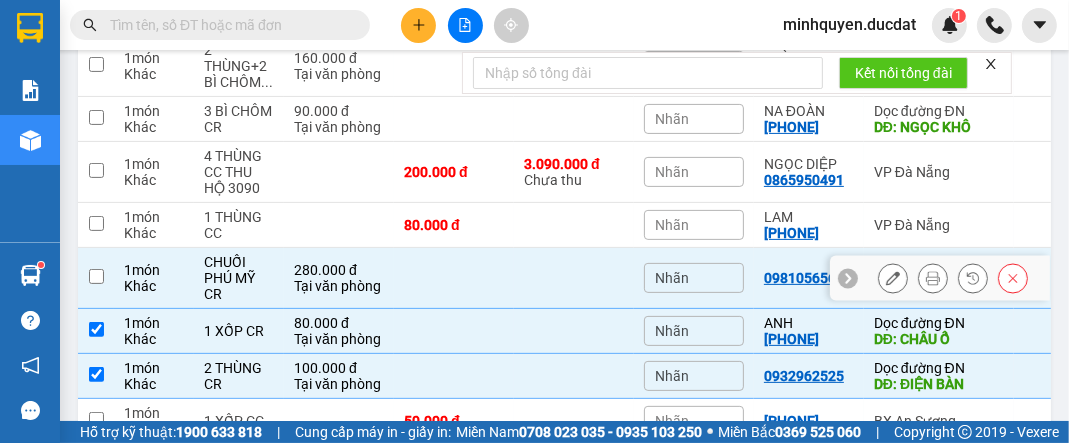 checkbox on "false" 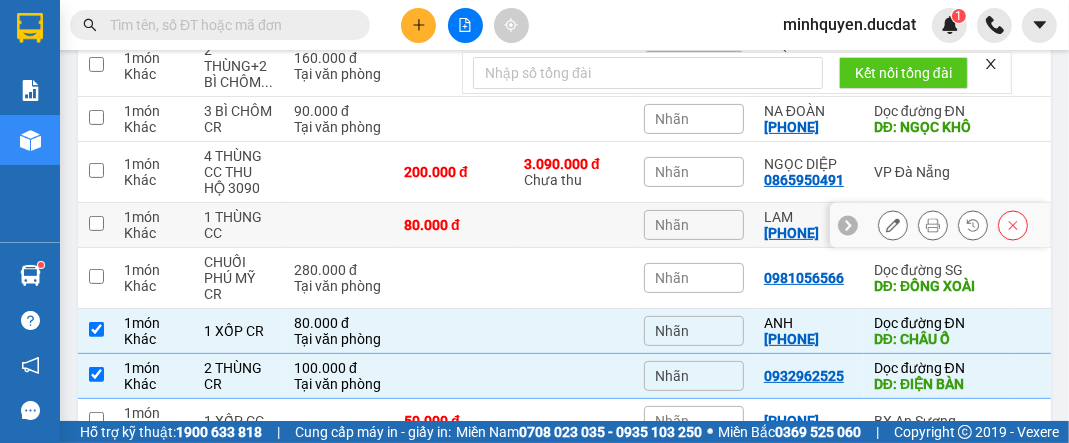 click on "1 THÙNG CC" at bounding box center [239, 225] 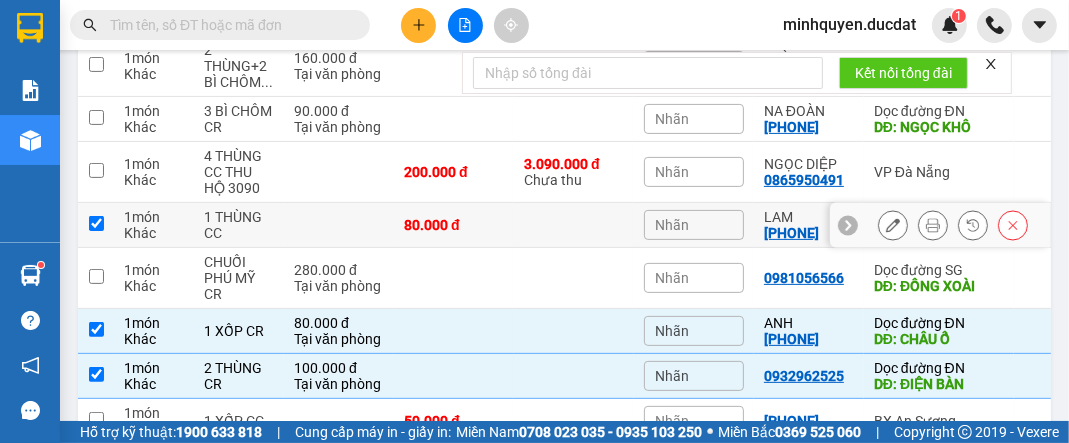 checkbox on "true" 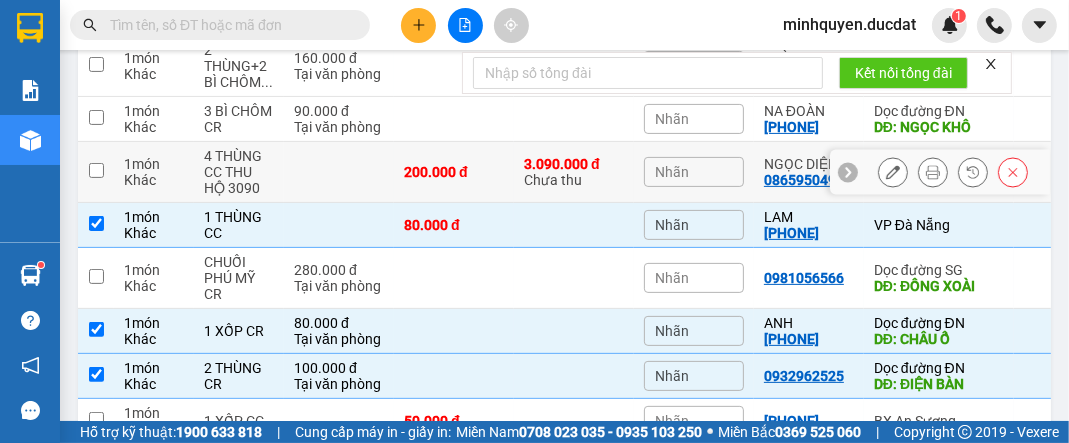 click on "4 THÙNG CC THU HỘ 3090" at bounding box center (239, 172) 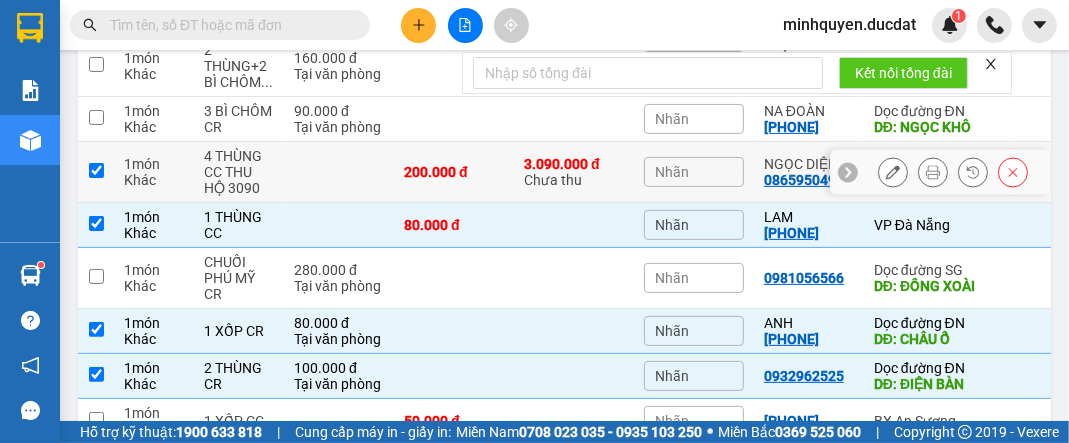 checkbox on "true" 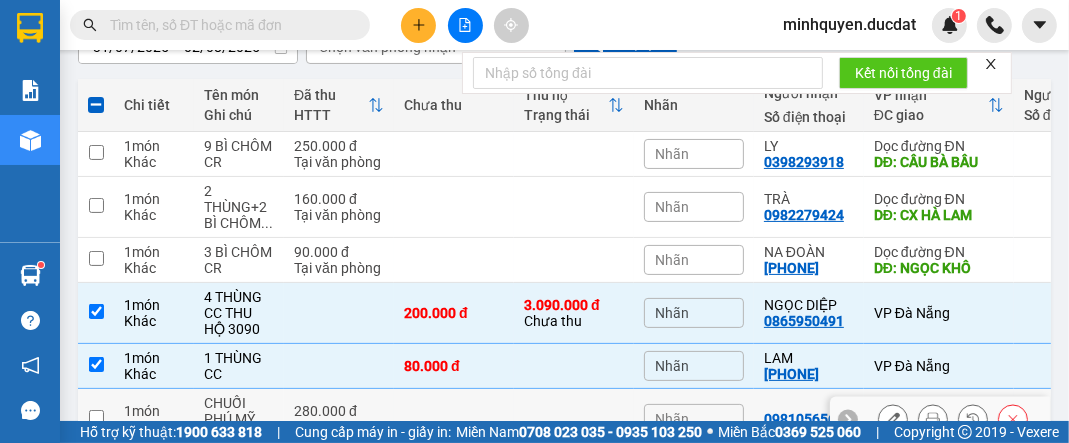 scroll, scrollTop: 230, scrollLeft: 0, axis: vertical 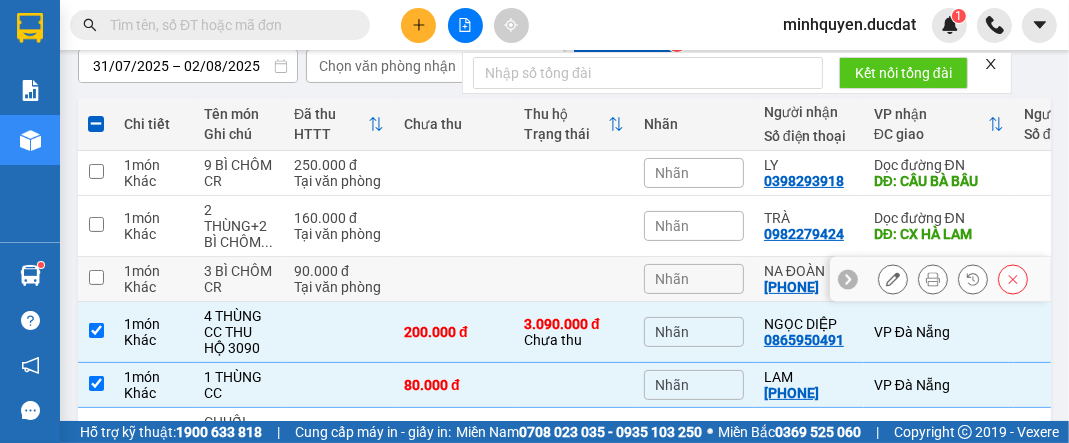 click on "90.000 đ" at bounding box center [339, 271] 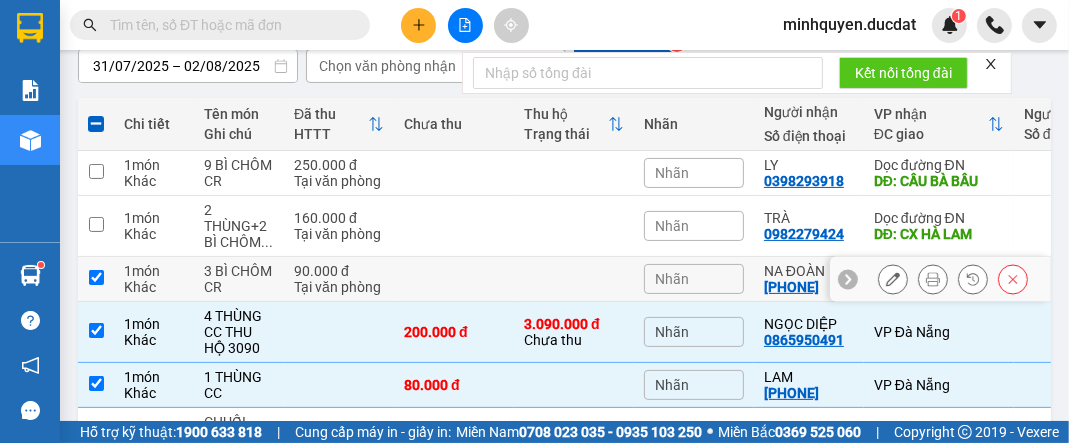 checkbox on "true" 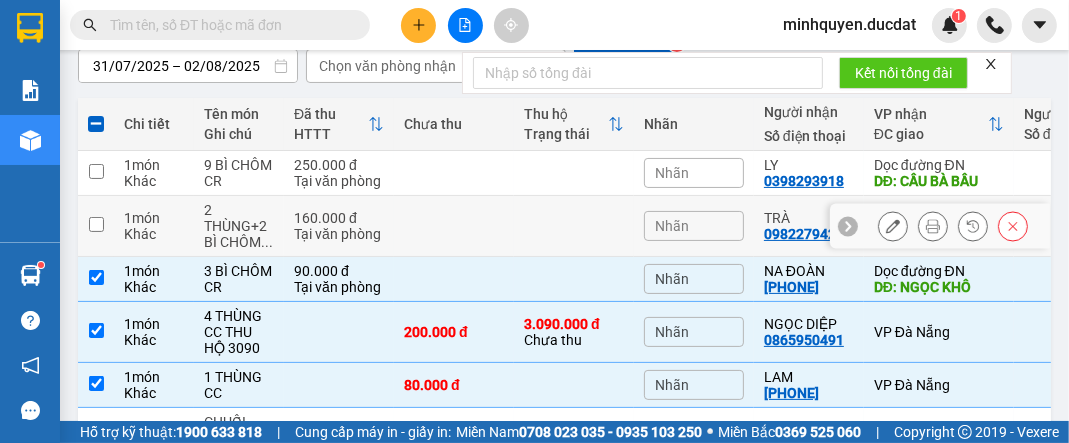 click at bounding box center [454, 226] 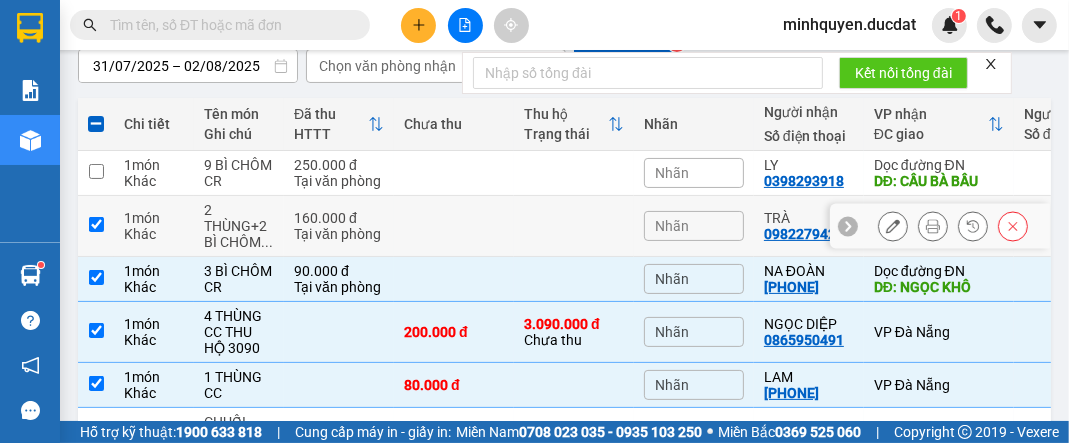 checkbox on "true" 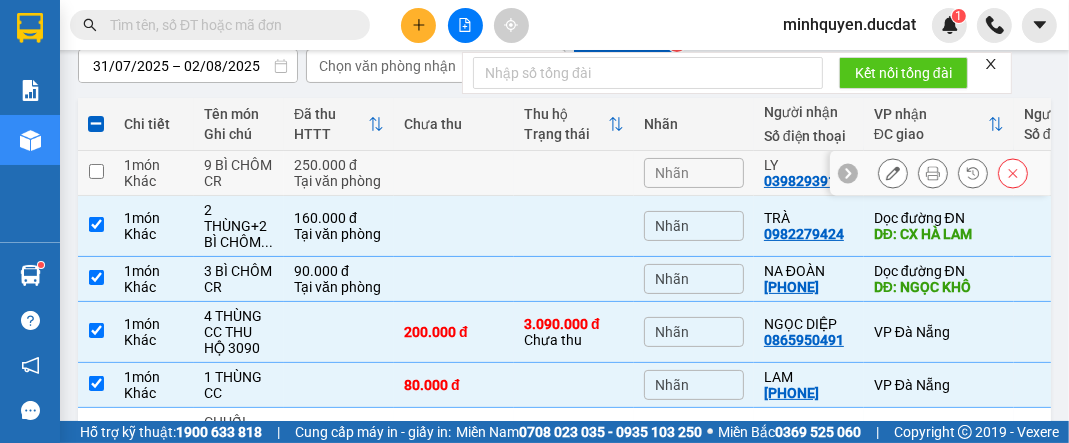 click at bounding box center (574, 173) 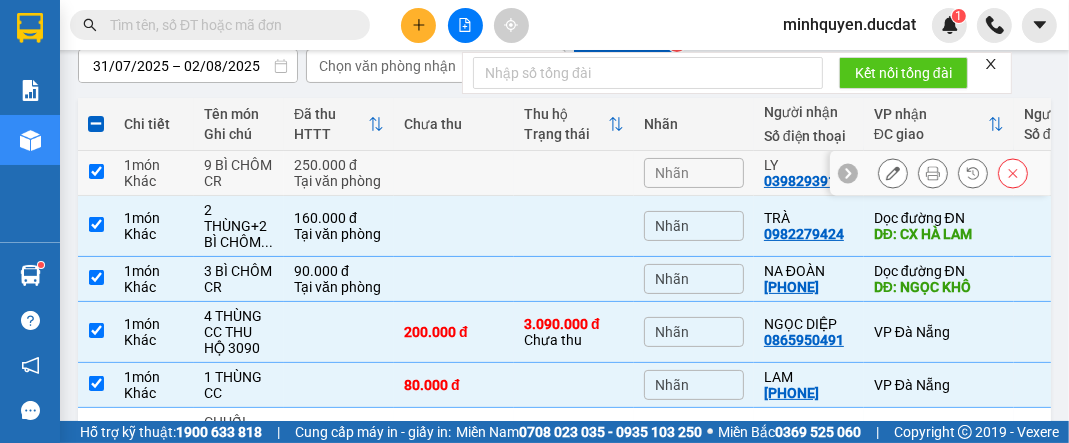 checkbox on "true" 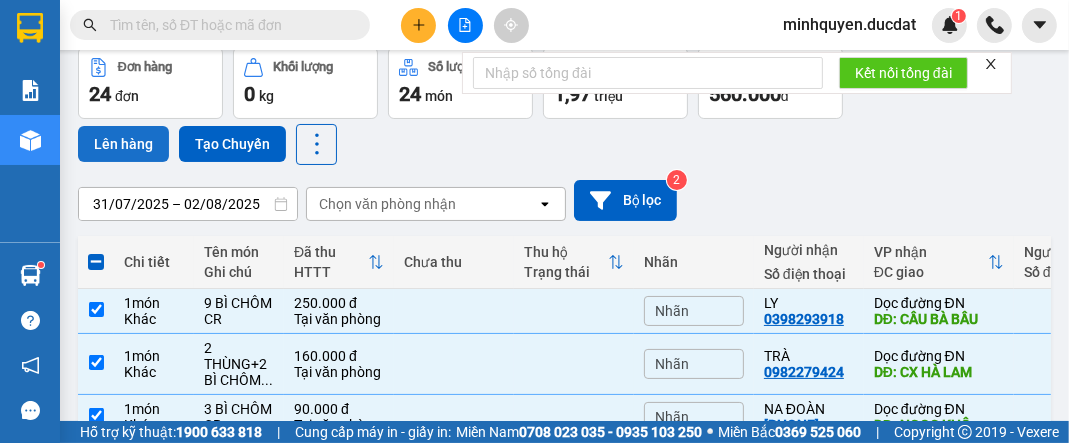 scroll, scrollTop: 0, scrollLeft: 0, axis: both 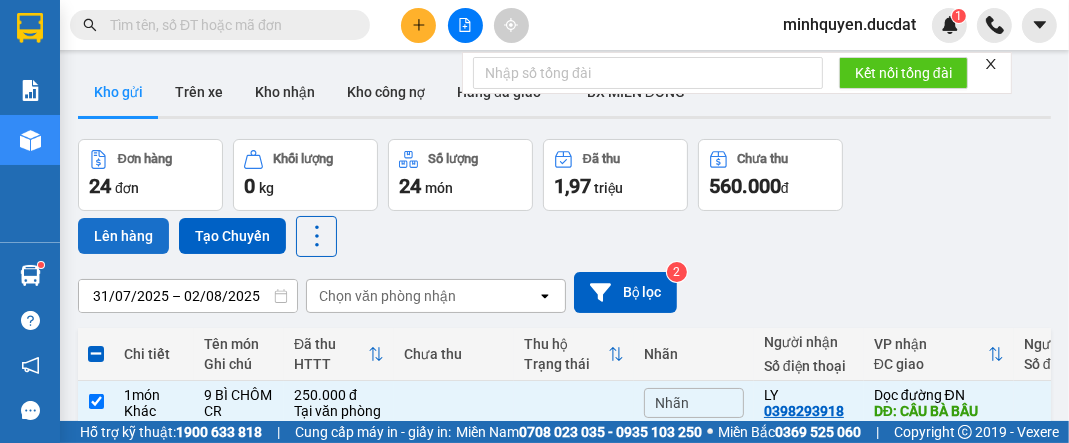 click on "Lên hàng" at bounding box center [123, 236] 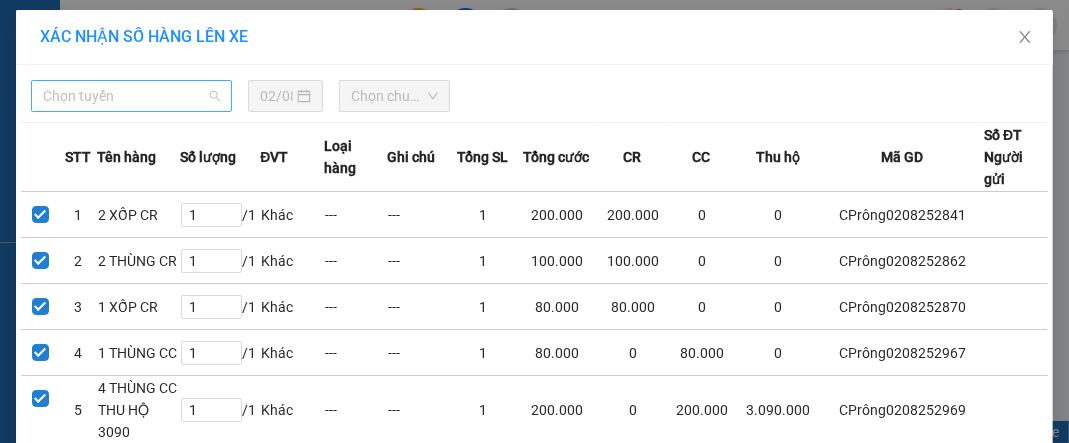 click on "Chọn tuyến" at bounding box center (131, 96) 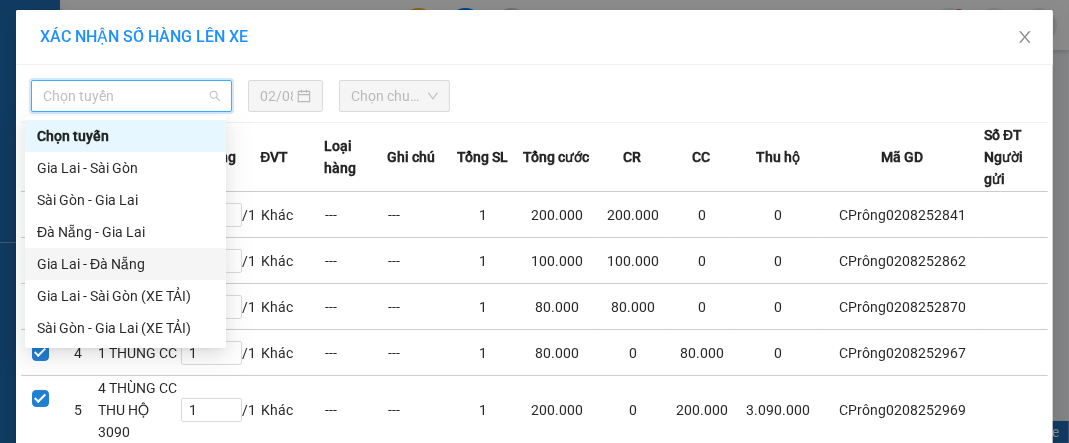 click on "Gia Lai - Đà Nẵng" at bounding box center [125, 264] 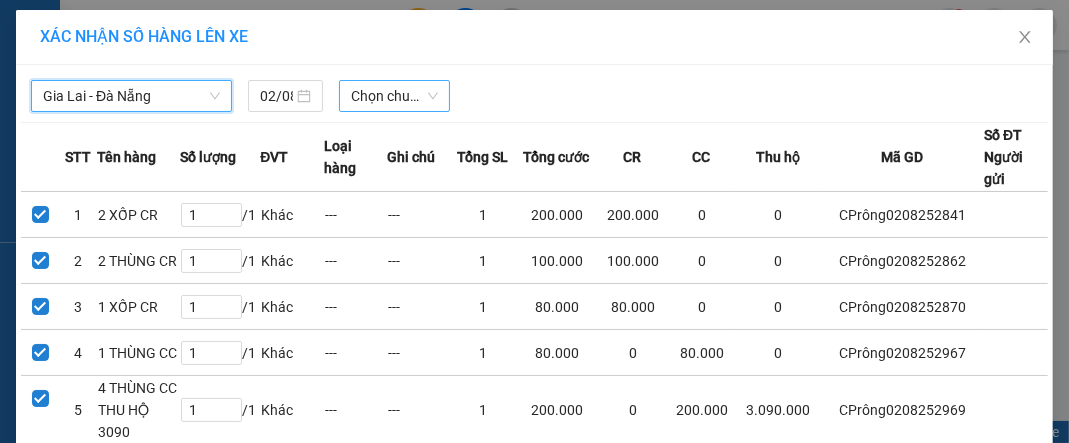 click on "Chọn chuyến" at bounding box center [394, 96] 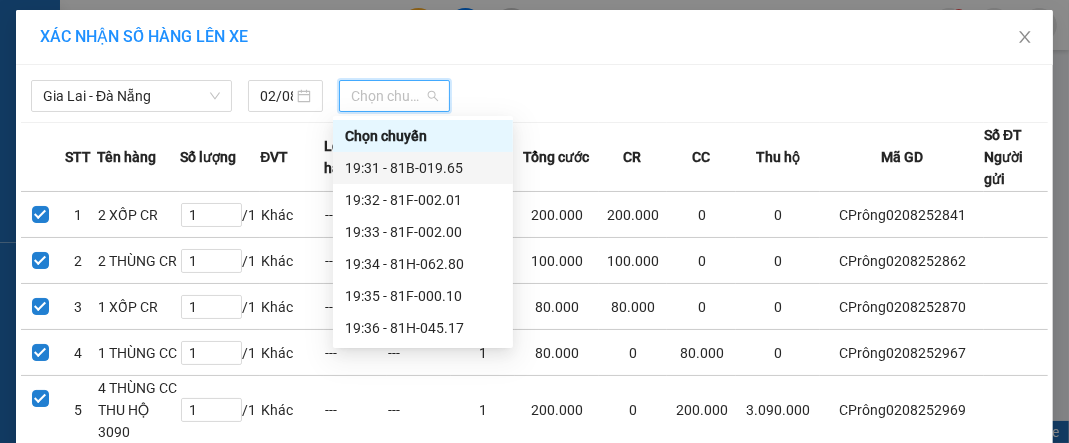 click on "19:31     - 81B-019.65" at bounding box center [423, 168] 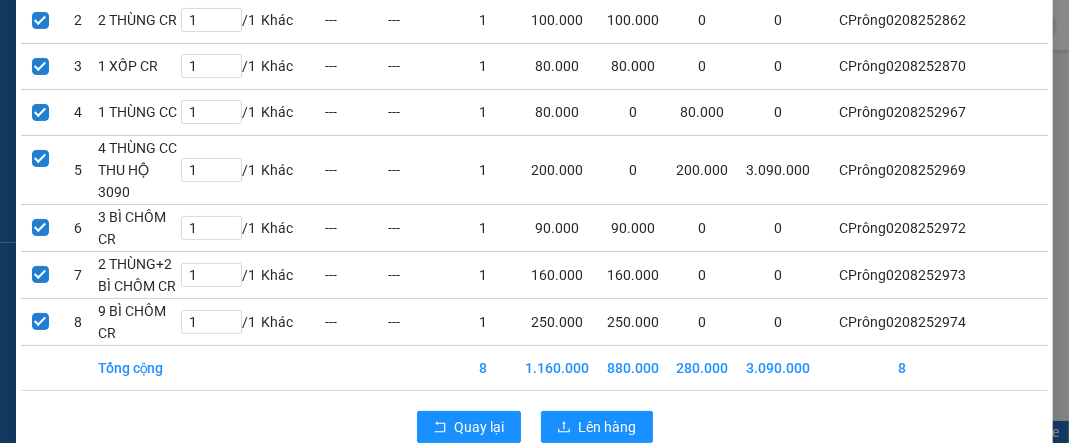 scroll, scrollTop: 375, scrollLeft: 0, axis: vertical 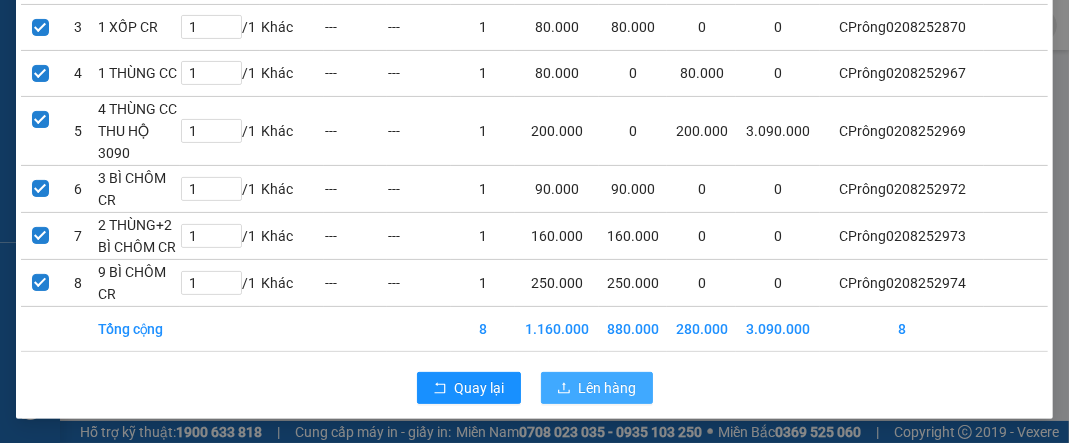 click on "Lên hàng" at bounding box center (597, 388) 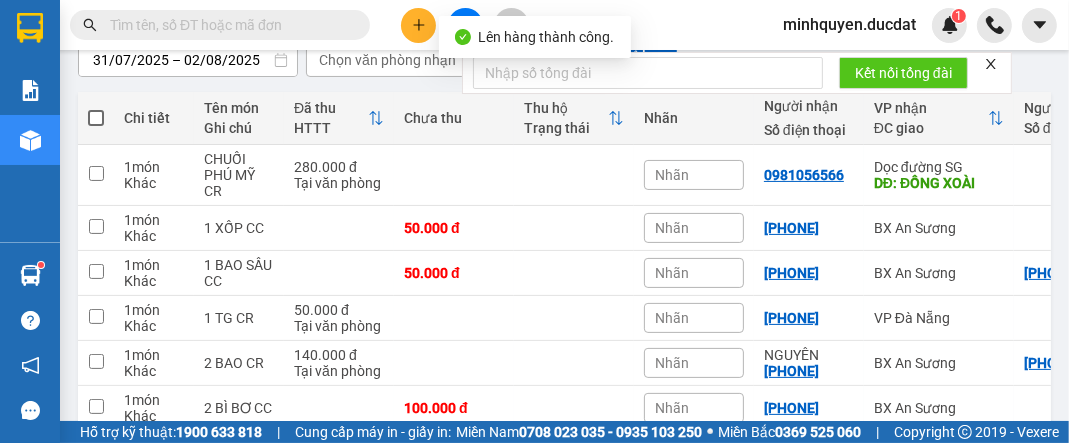scroll, scrollTop: 239, scrollLeft: 0, axis: vertical 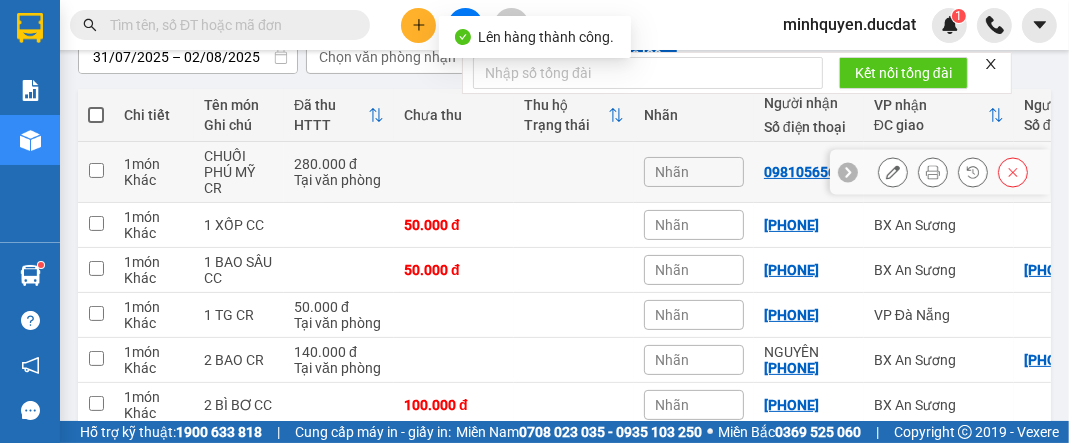 click at bounding box center [454, 172] 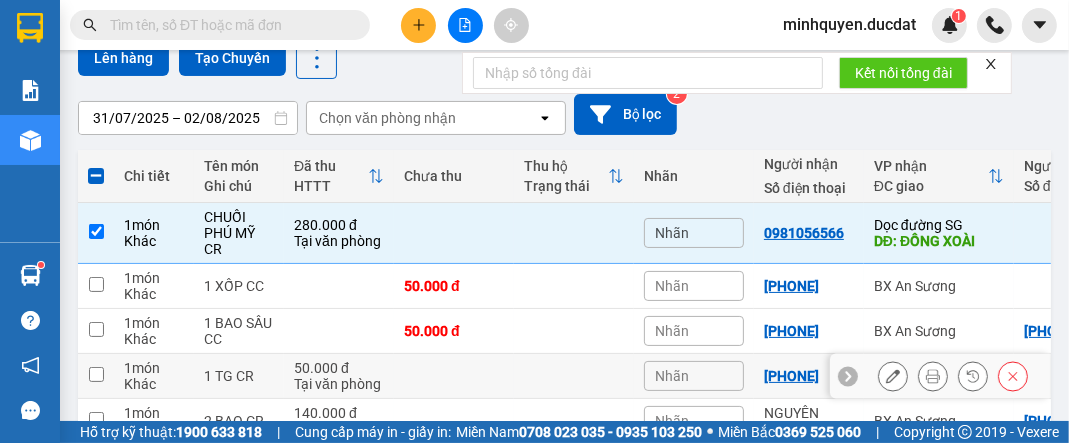 scroll, scrollTop: 176, scrollLeft: 0, axis: vertical 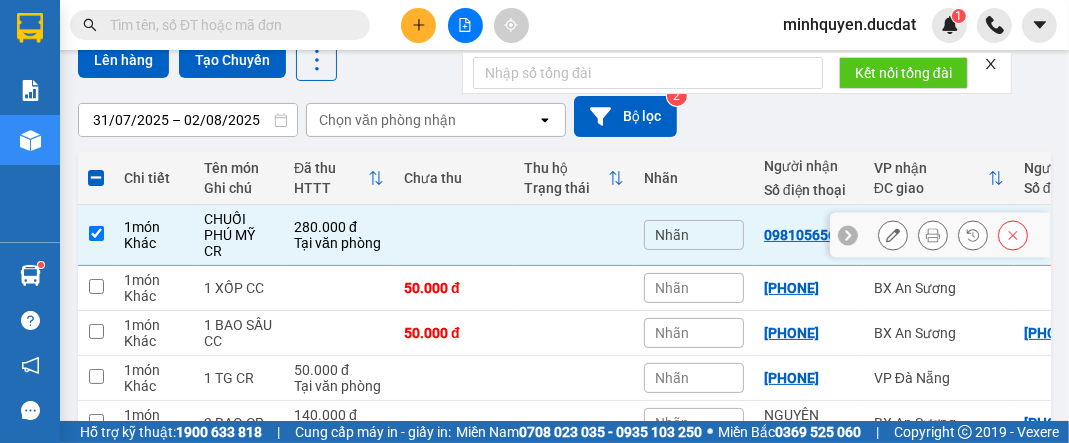 click on "280.000 đ Tại văn phòng" at bounding box center (339, 235) 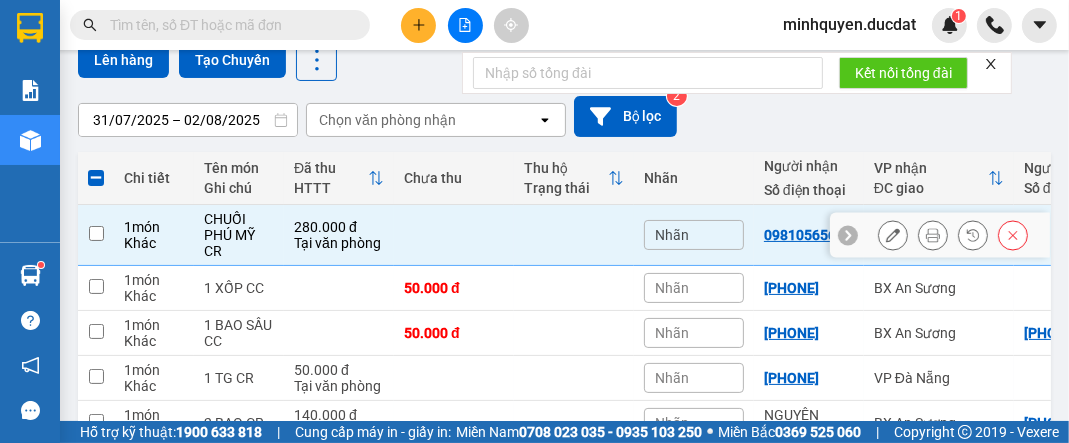 checkbox on "false" 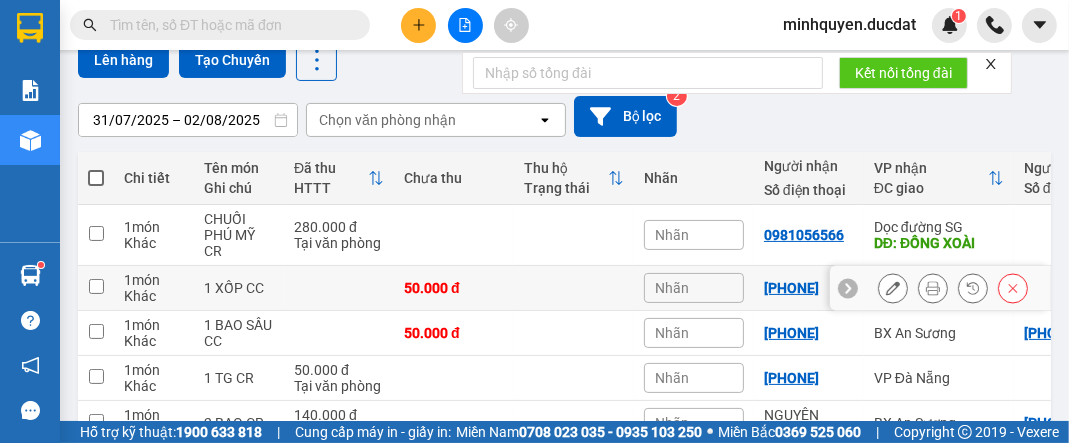 click at bounding box center (574, 288) 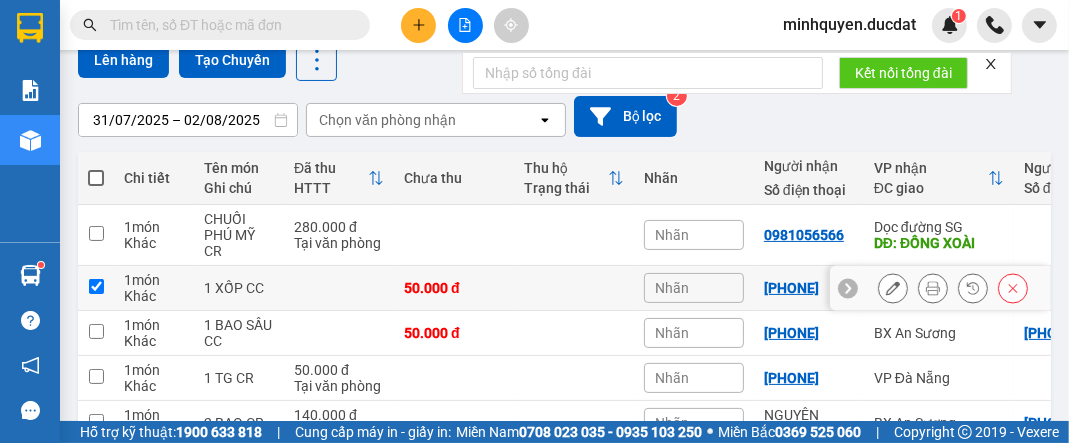 checkbox on "true" 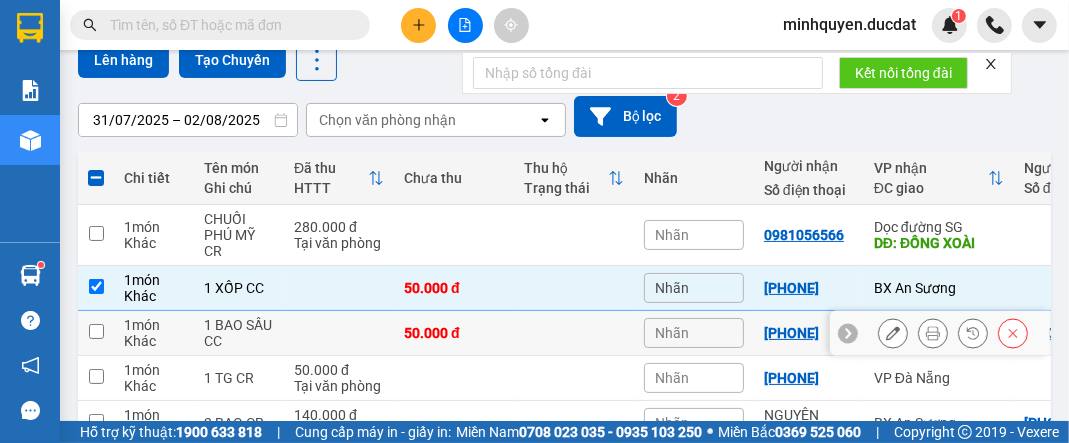 click at bounding box center (574, 333) 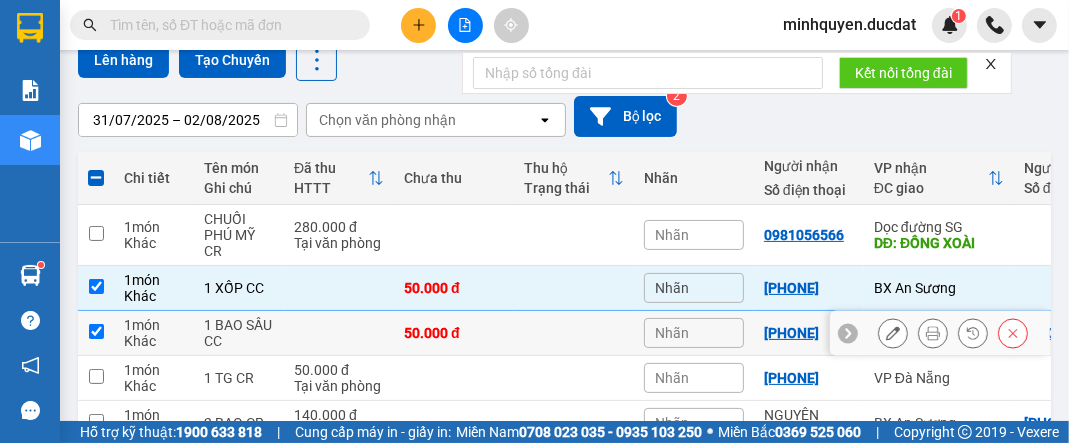 checkbox on "true" 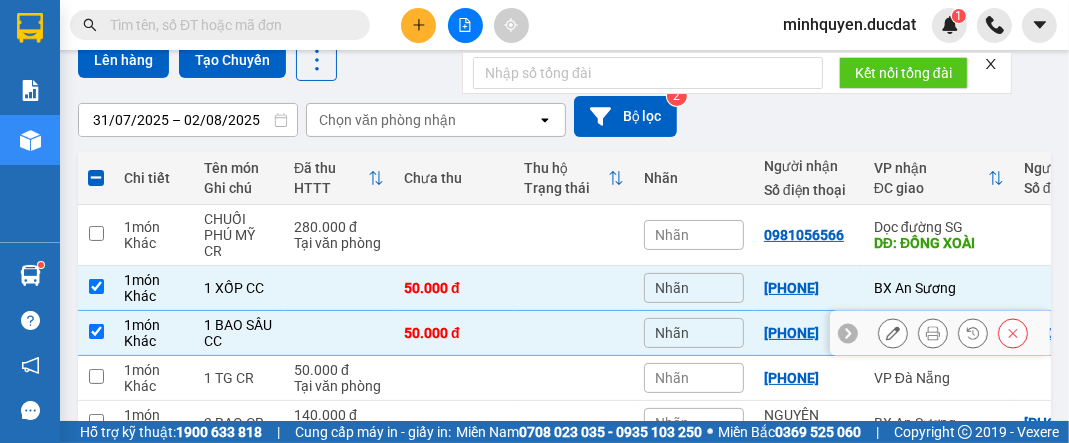scroll, scrollTop: 256, scrollLeft: 0, axis: vertical 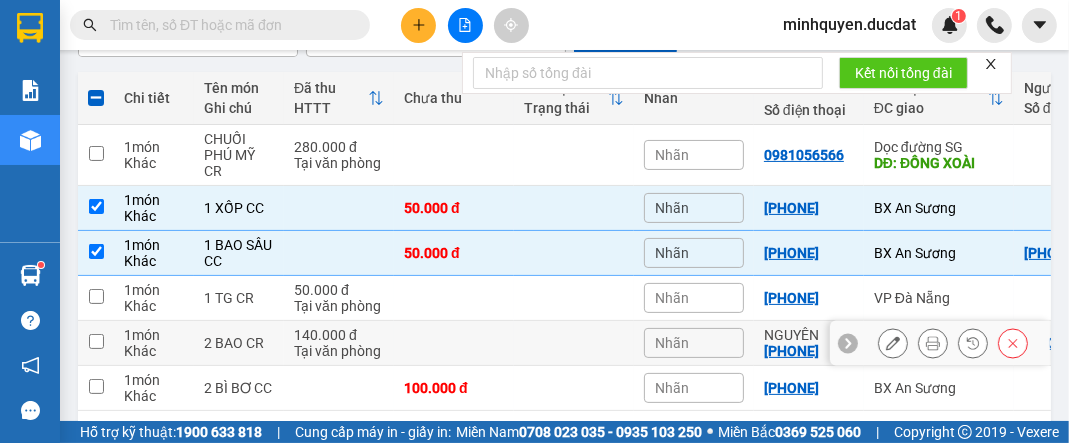 click at bounding box center (454, 343) 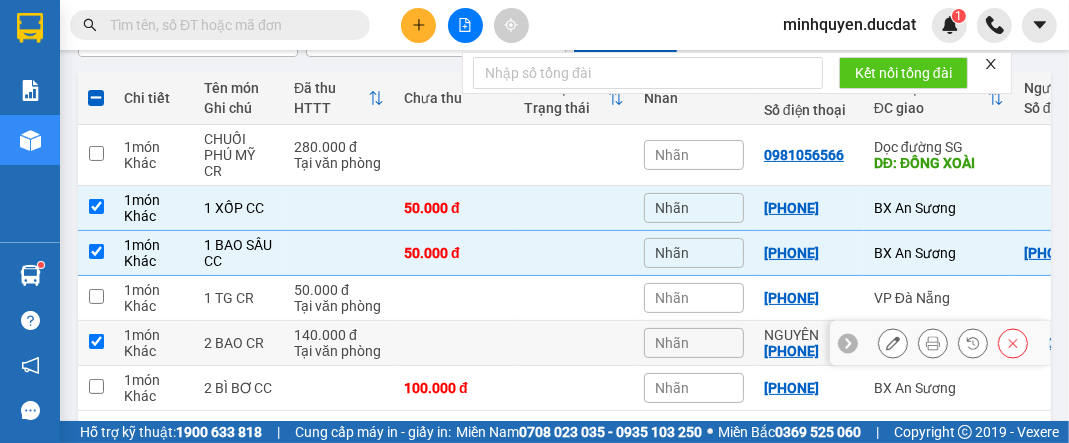 checkbox on "true" 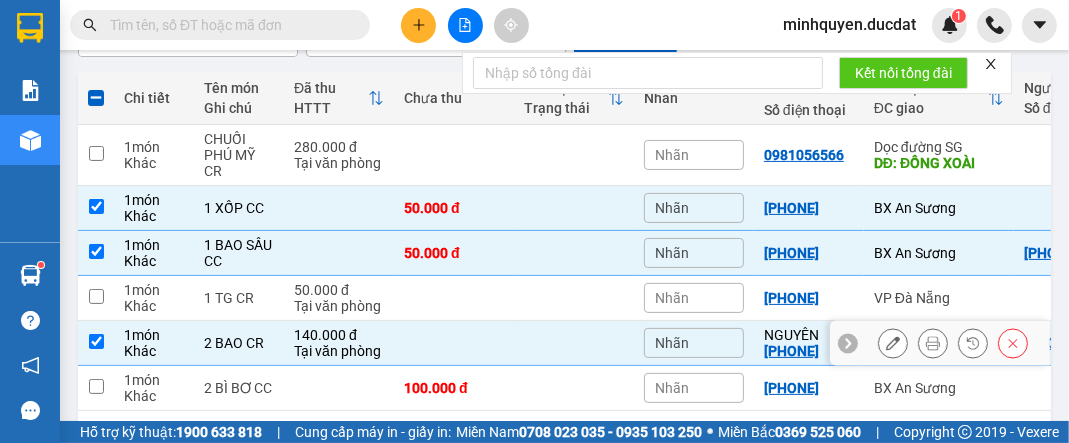 scroll, scrollTop: 336, scrollLeft: 0, axis: vertical 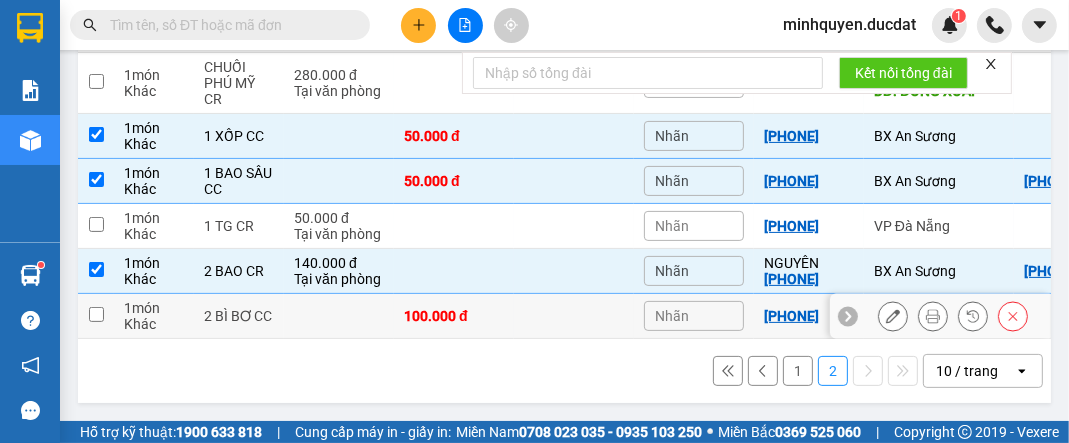 click at bounding box center [574, 316] 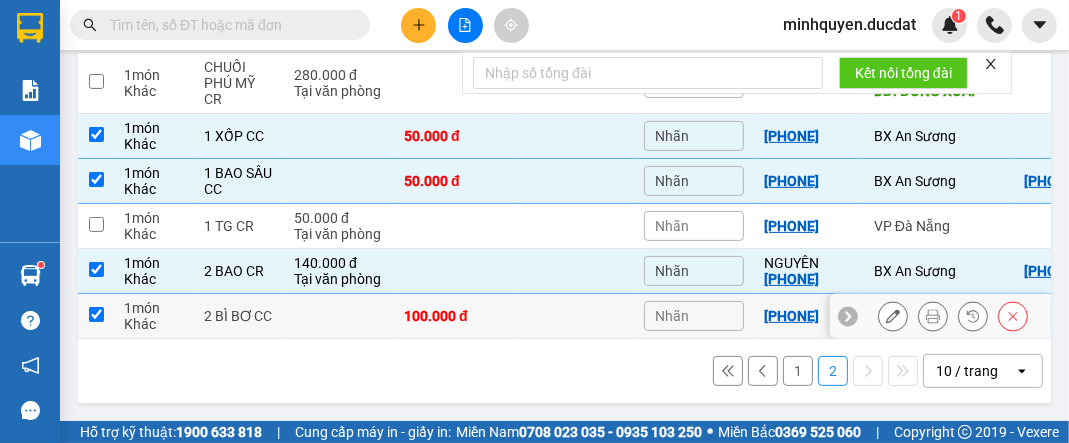 checkbox on "true" 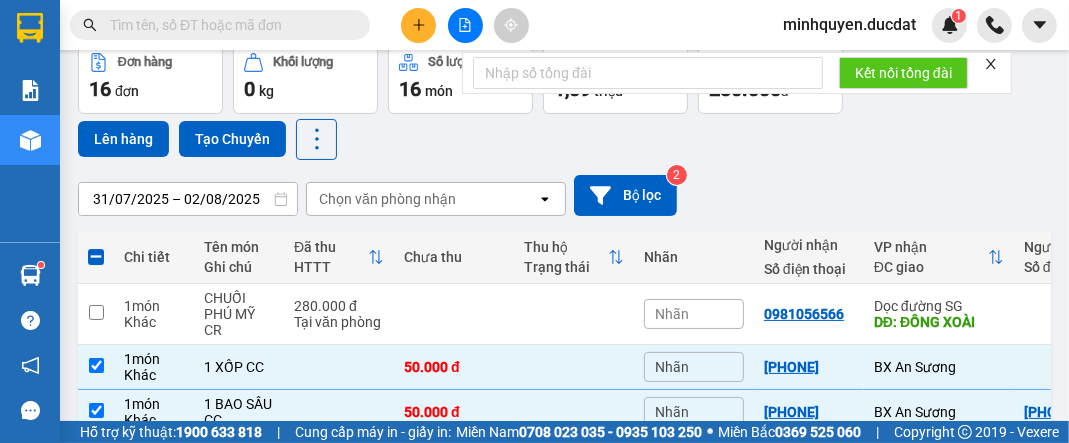 scroll, scrollTop: 0, scrollLeft: 0, axis: both 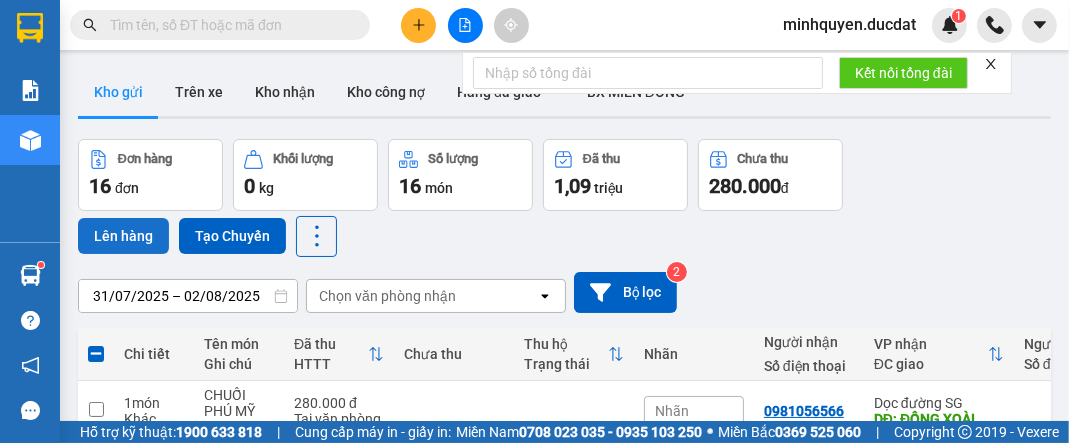 click on "Lên hàng" at bounding box center [123, 236] 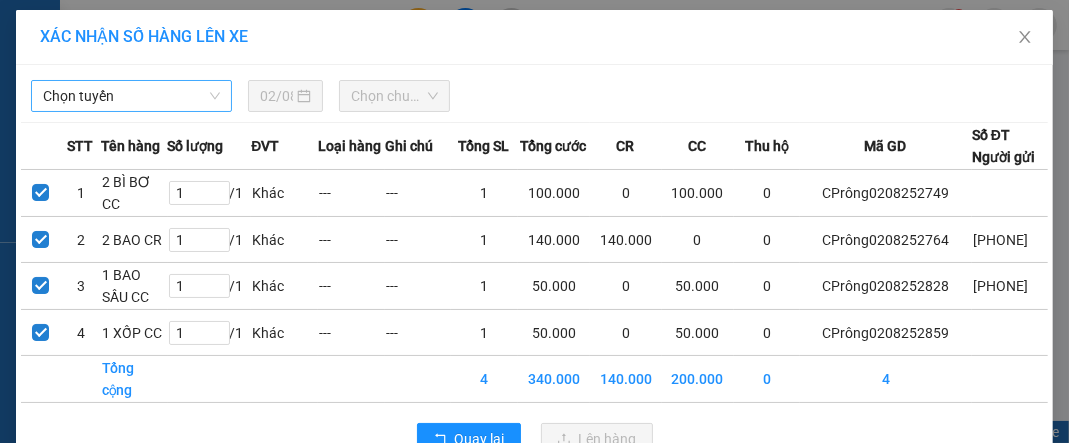 click on "Chọn tuyến" at bounding box center (131, 96) 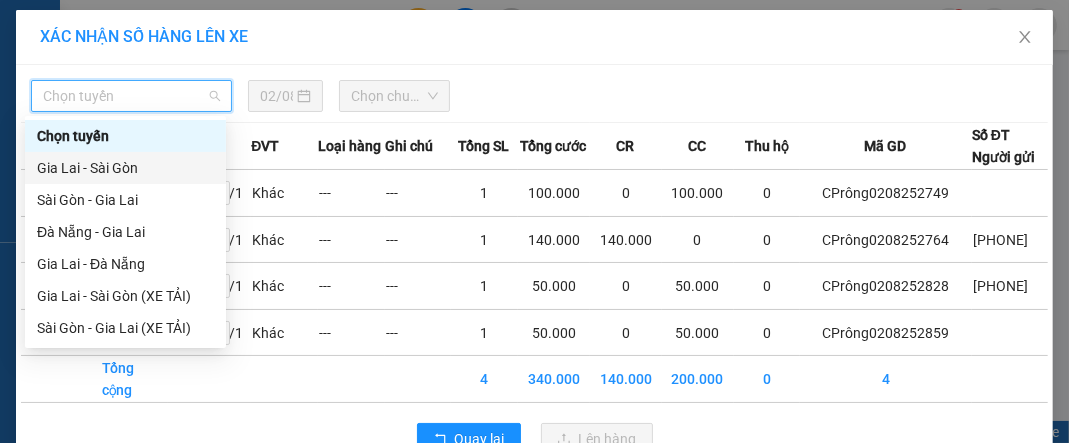 click on "Gia Lai - Sài Gòn" at bounding box center [125, 168] 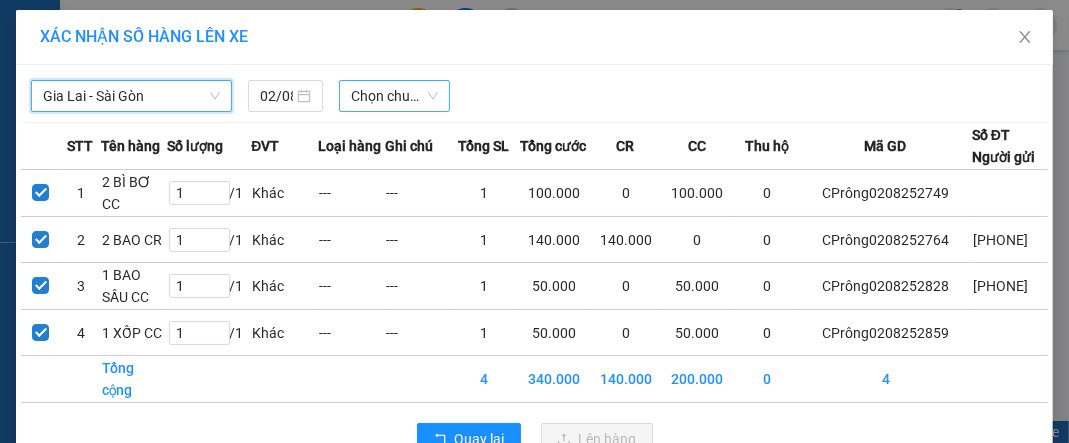 click on "Chọn chuyến" at bounding box center [394, 96] 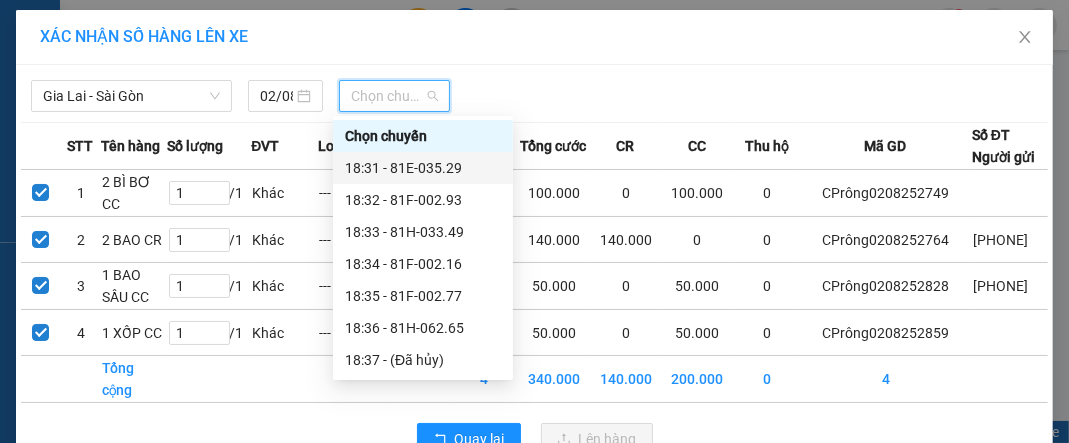 click on "18:31     - 81E-035.29" at bounding box center (423, 168) 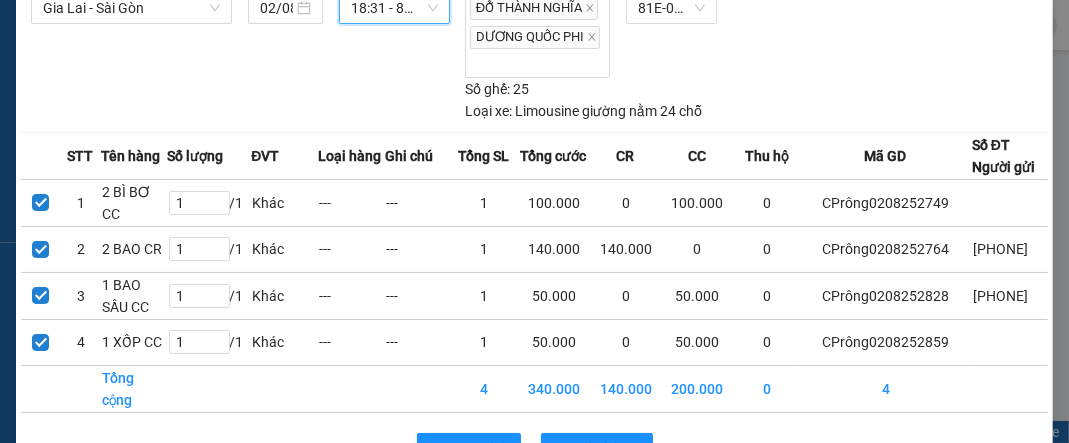 scroll, scrollTop: 160, scrollLeft: 0, axis: vertical 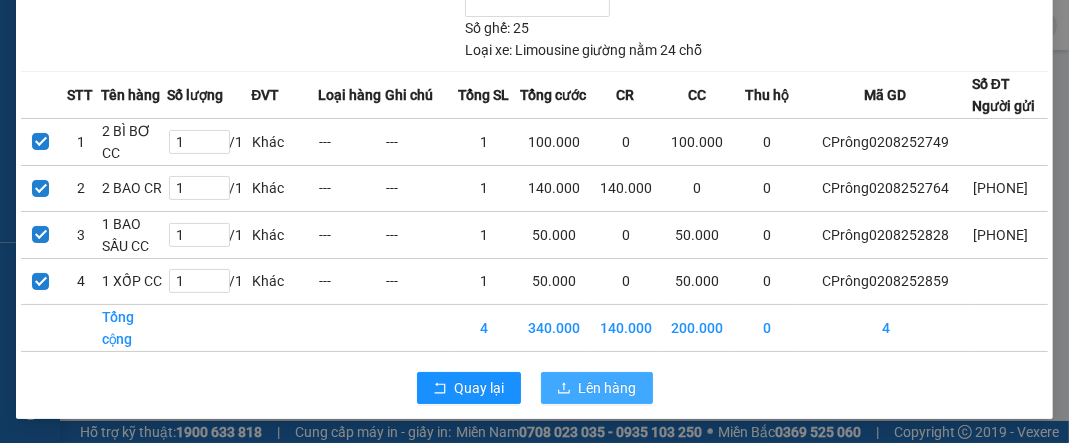 click on "Lên hàng" at bounding box center [608, 388] 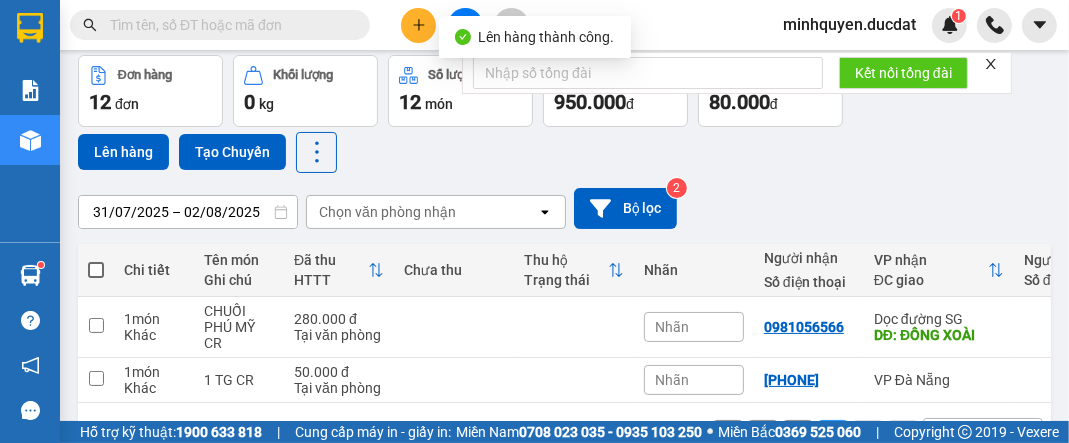 scroll, scrollTop: 155, scrollLeft: 0, axis: vertical 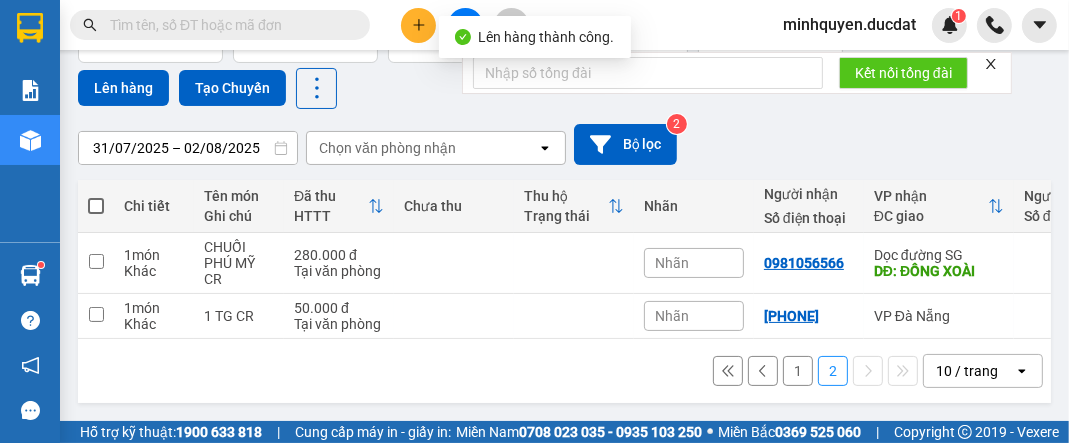 click on "1" at bounding box center [798, 371] 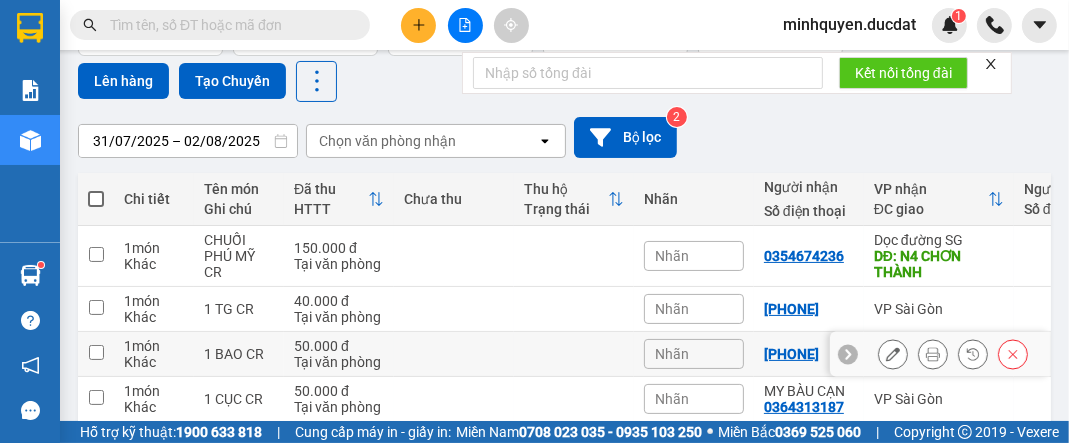 scroll, scrollTop: 235, scrollLeft: 0, axis: vertical 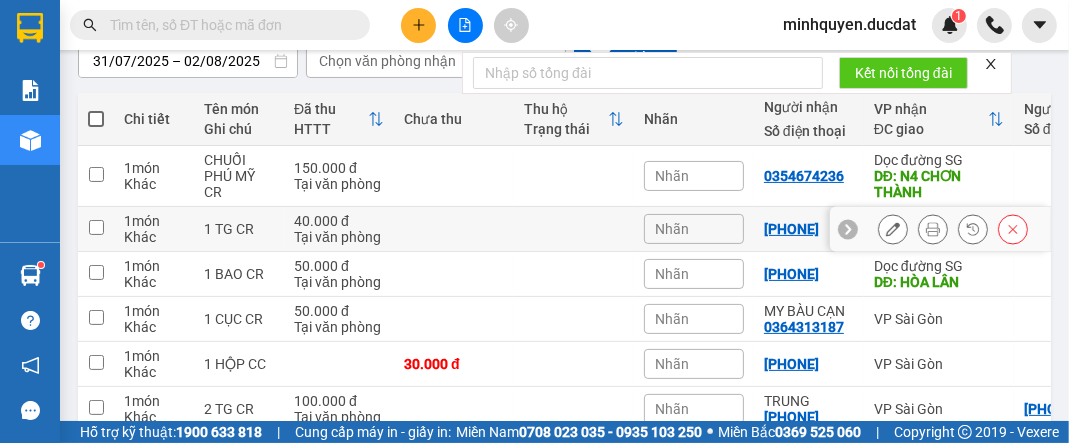 click at bounding box center (454, 229) 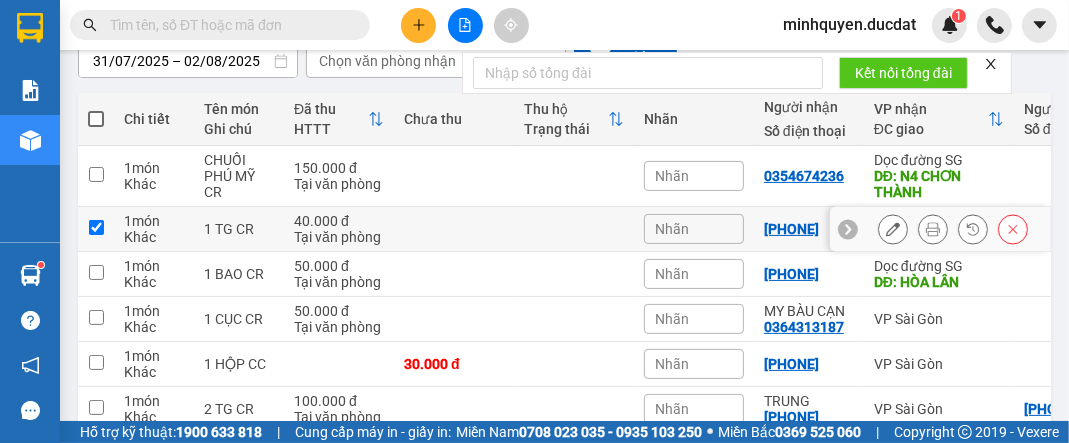 checkbox on "true" 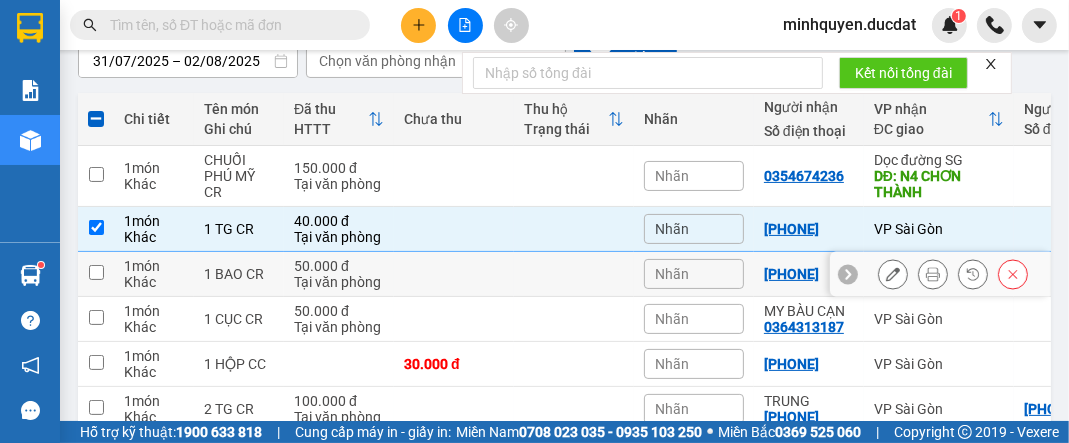 click at bounding box center [454, 274] 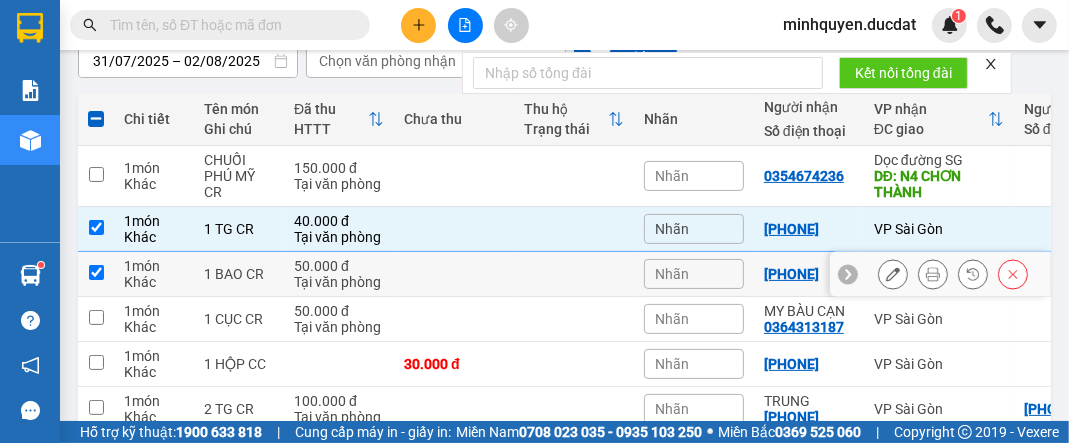 checkbox on "true" 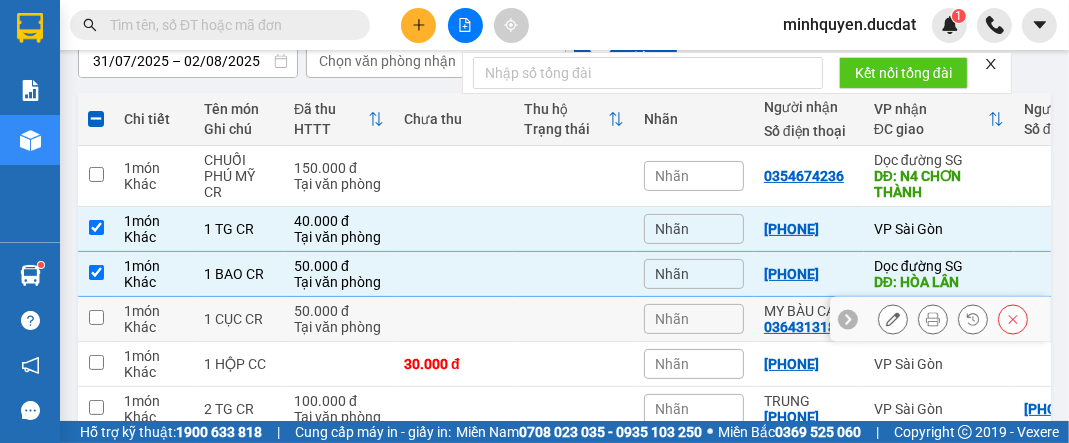 click at bounding box center (454, 319) 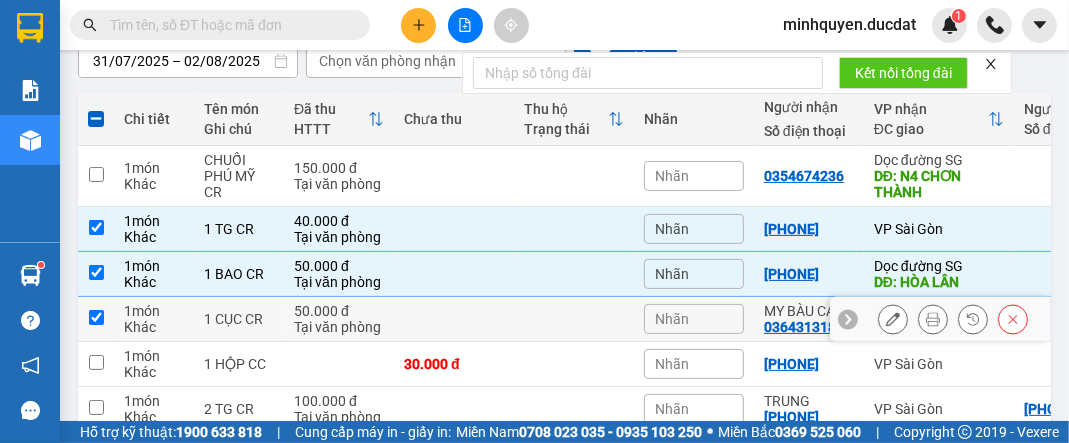 checkbox on "true" 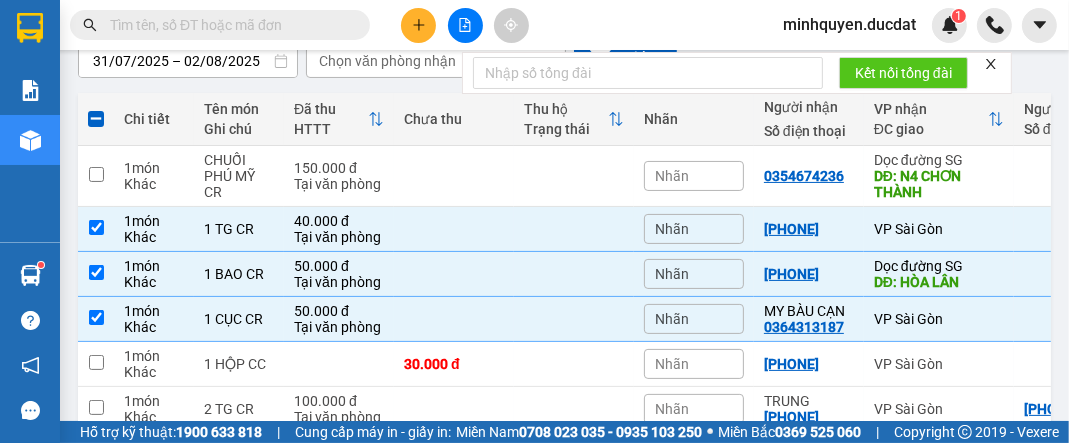 scroll, scrollTop: 315, scrollLeft: 0, axis: vertical 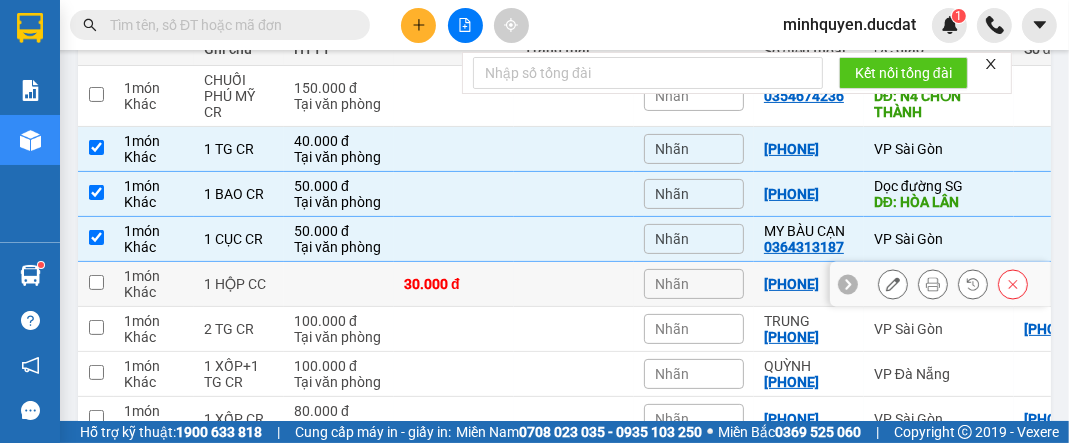 click on "30.000 đ" at bounding box center [454, 284] 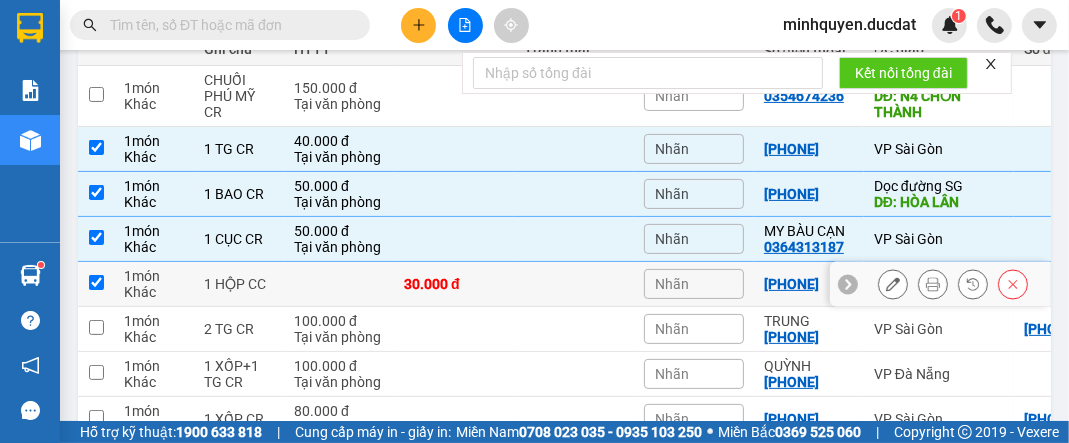 checkbox on "true" 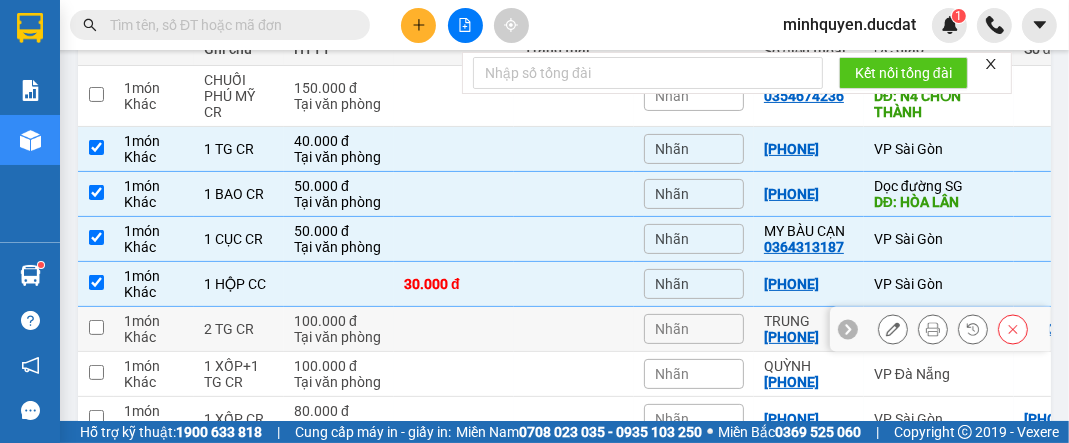 click at bounding box center (454, 329) 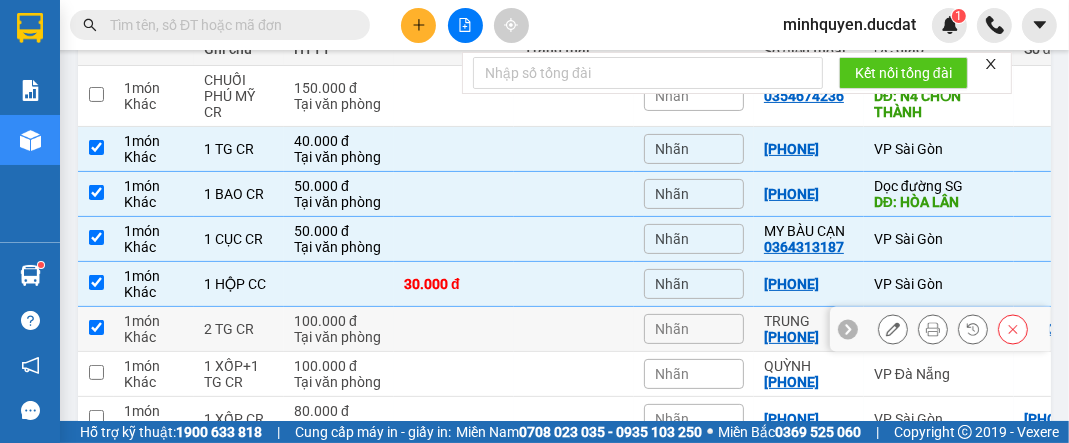 checkbox on "true" 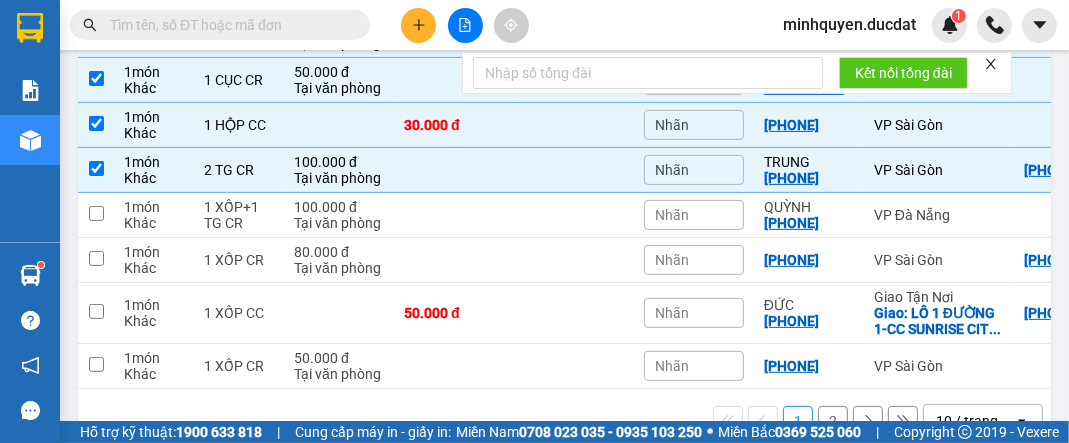 scroll, scrollTop: 475, scrollLeft: 0, axis: vertical 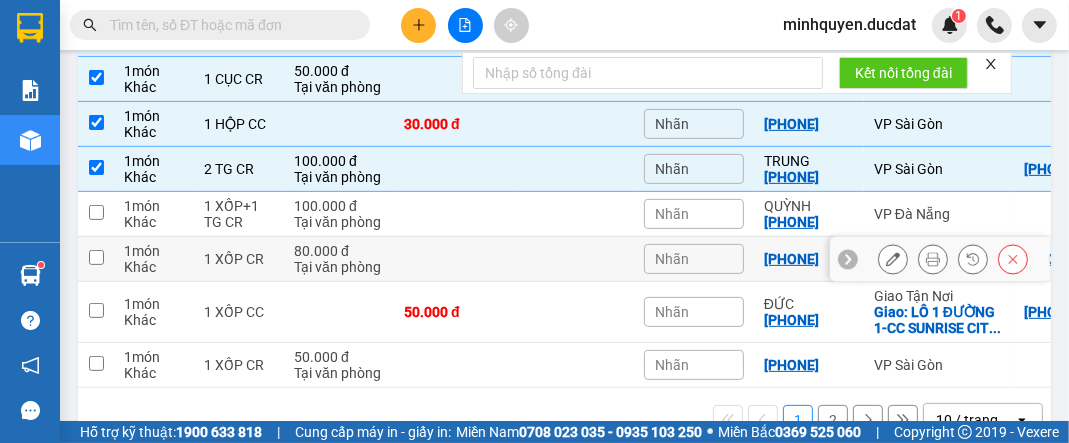 click at bounding box center (574, 259) 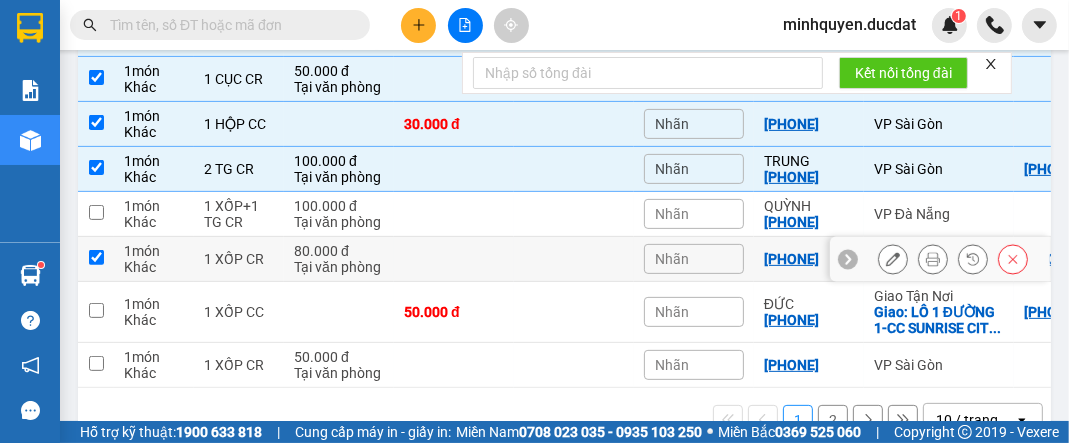checkbox on "true" 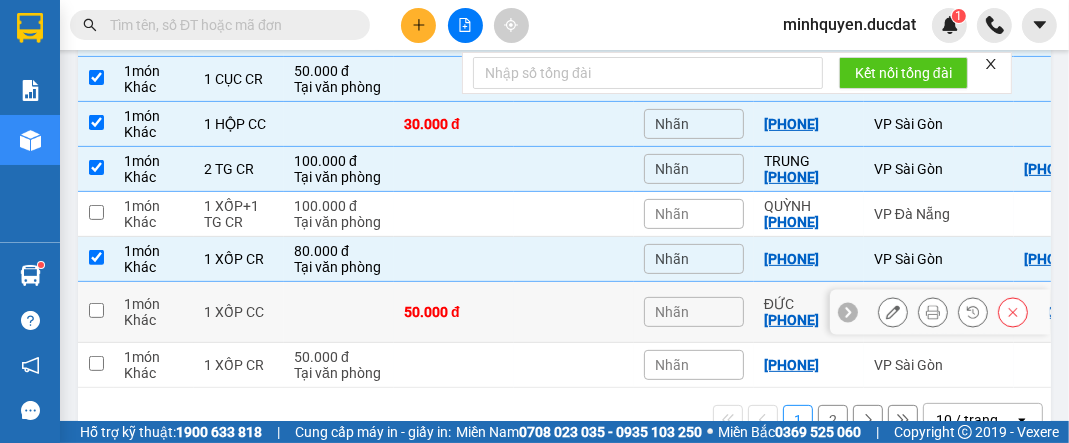 click on "50.000 đ" at bounding box center [454, 312] 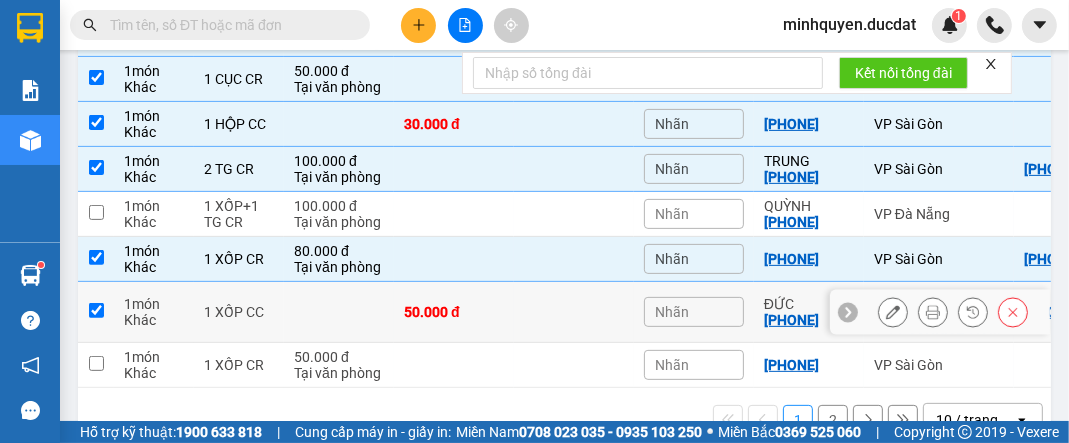 checkbox on "true" 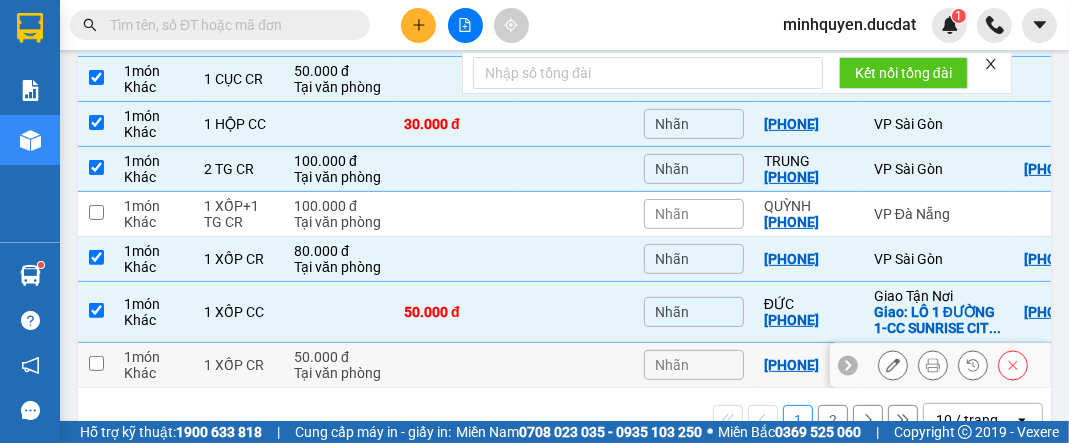 click at bounding box center [574, 365] 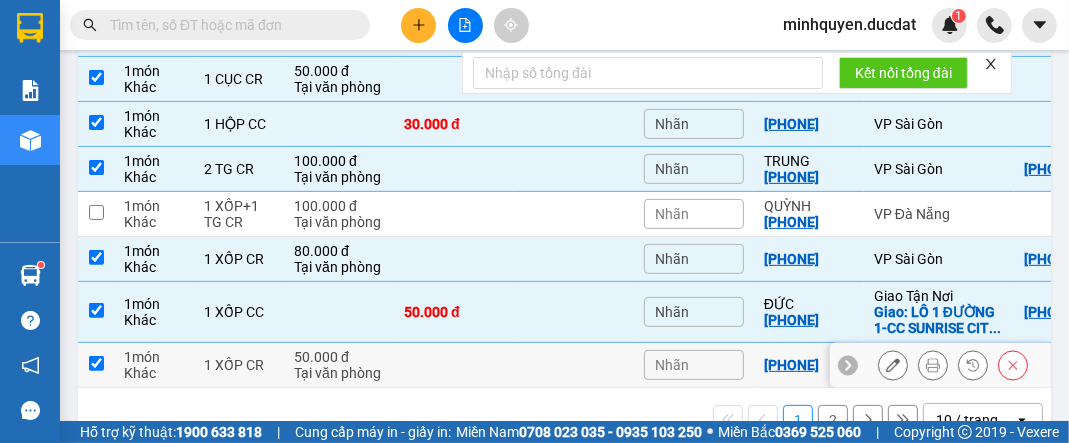 checkbox on "true" 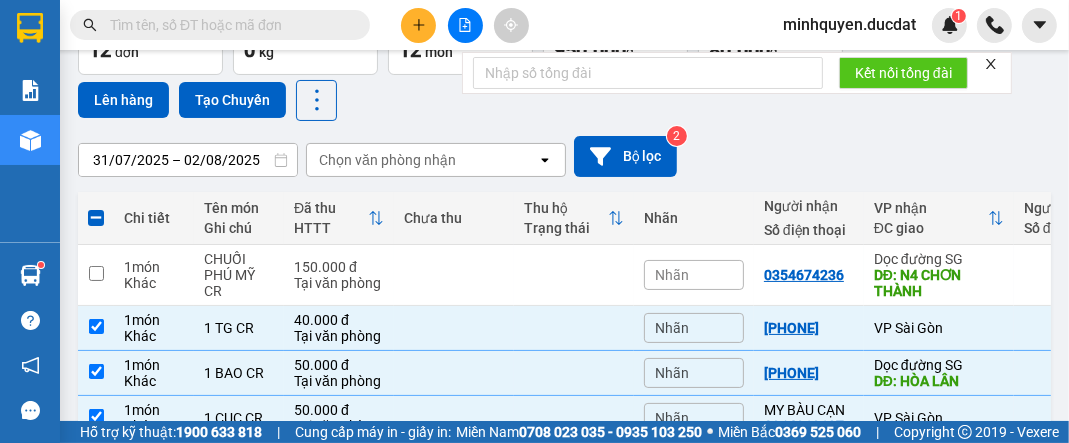 scroll, scrollTop: 0, scrollLeft: 0, axis: both 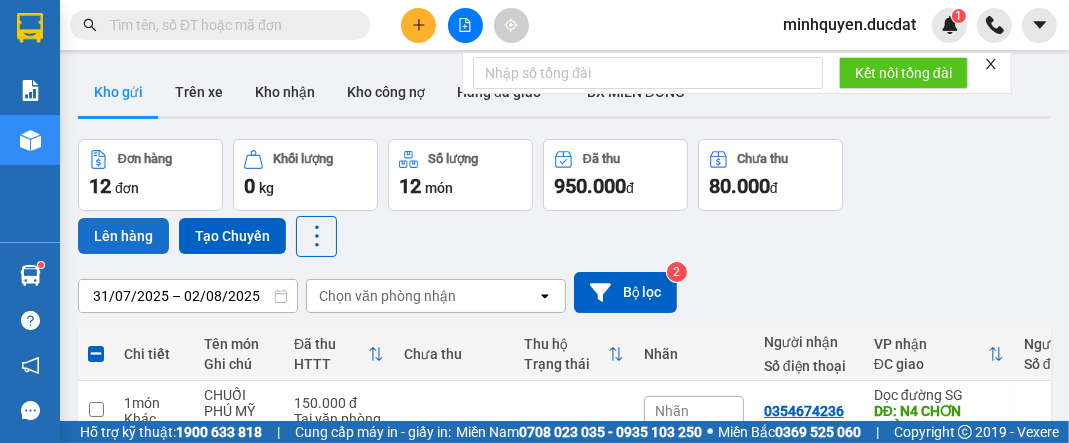 click on "Lên hàng" at bounding box center (123, 236) 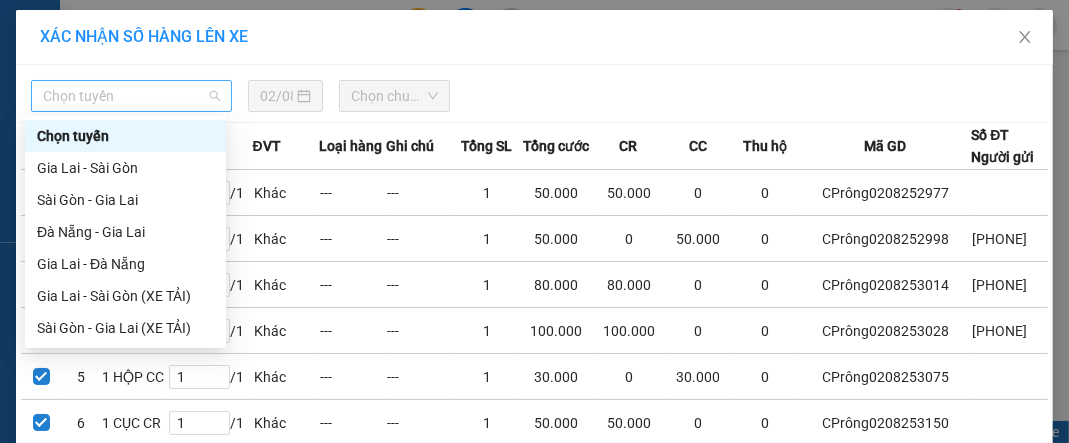 click on "Chọn tuyến" at bounding box center [131, 96] 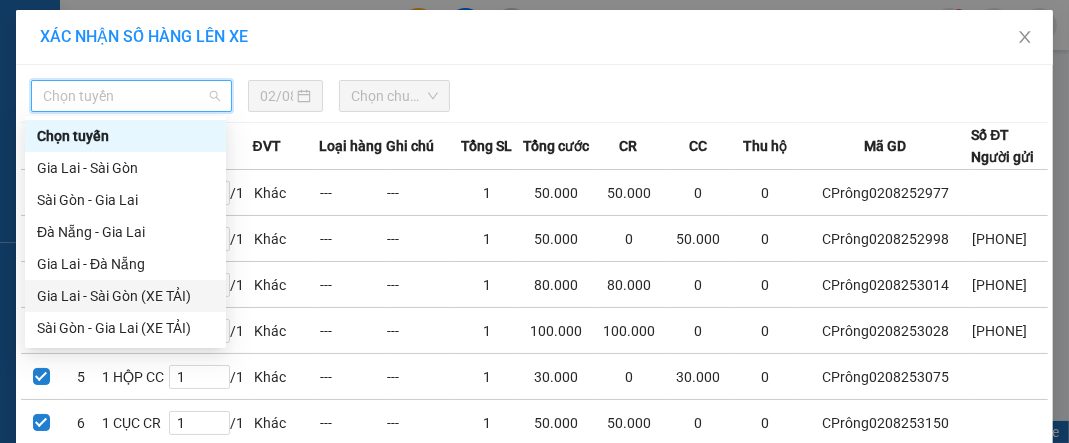 click on "Gia Lai - Sài Gòn (XE TẢI)" at bounding box center [125, 296] 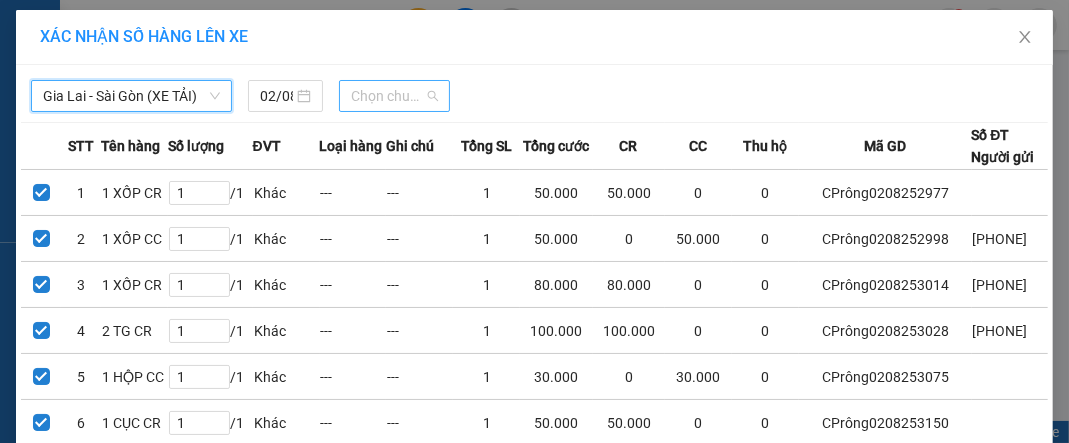 click on "Chọn chuyến" at bounding box center (394, 96) 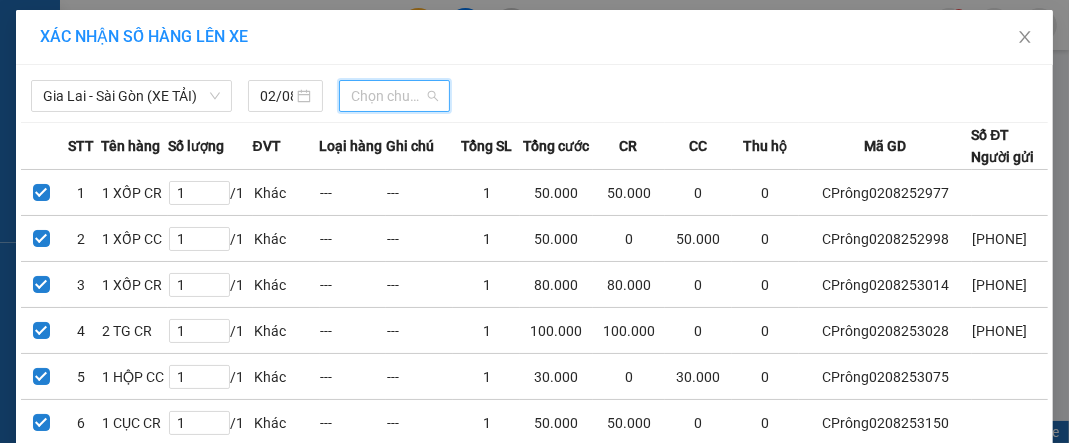 click on "Chọn chuyến" at bounding box center (394, 96) 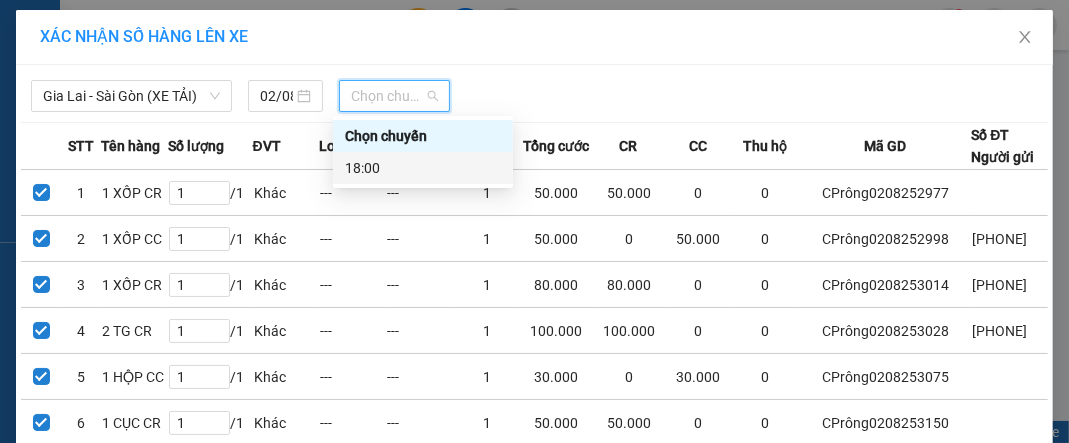 click on "18:00" at bounding box center [423, 168] 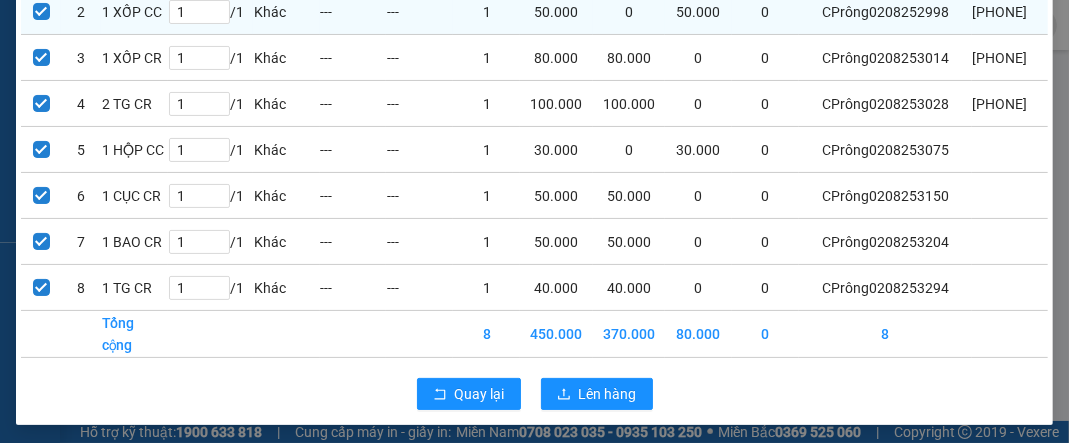 scroll, scrollTop: 262, scrollLeft: 0, axis: vertical 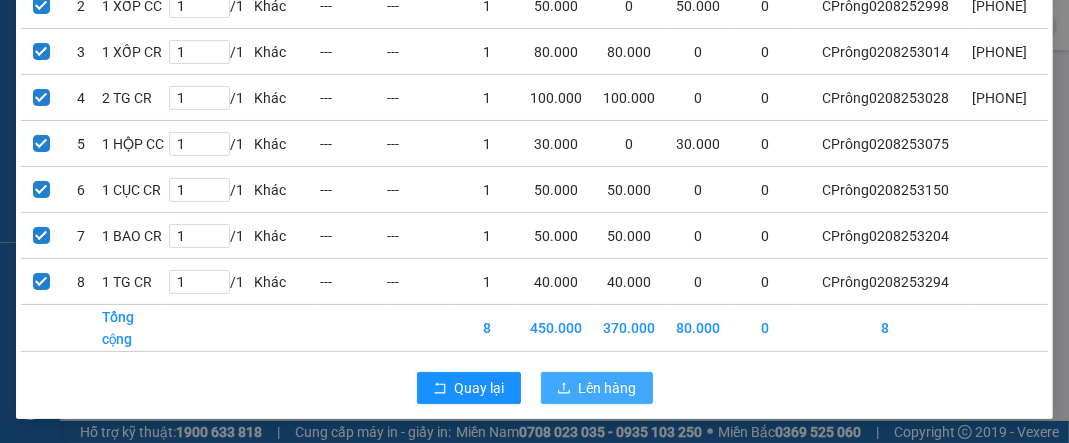 click on "Lên hàng" at bounding box center (608, 388) 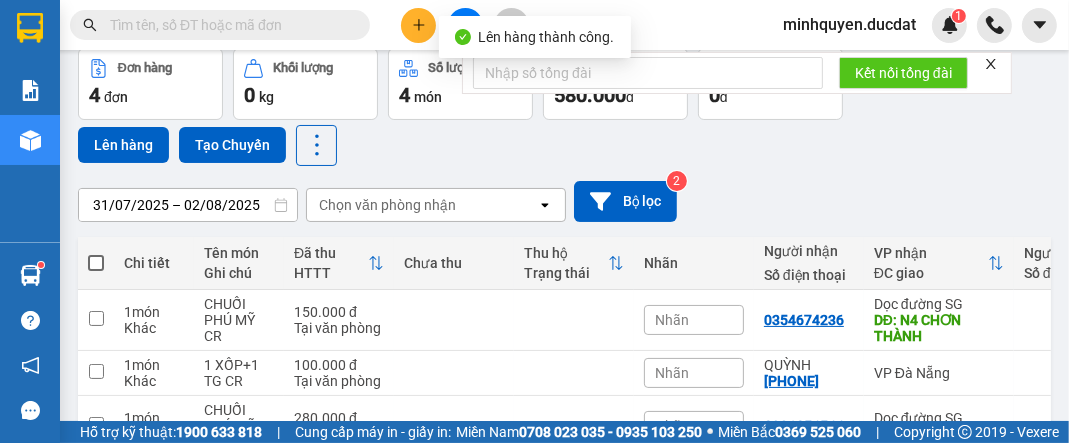 scroll, scrollTop: 239, scrollLeft: 0, axis: vertical 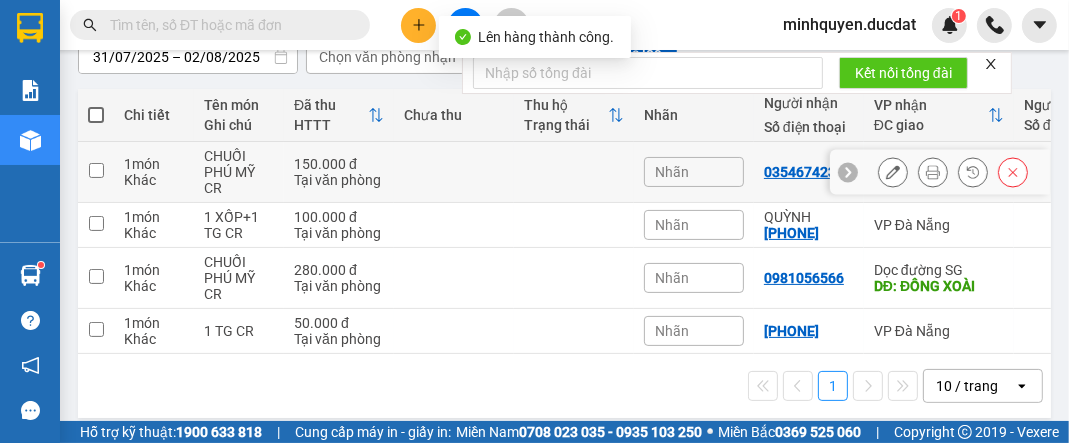 click on "Tại văn phòng" at bounding box center [339, 180] 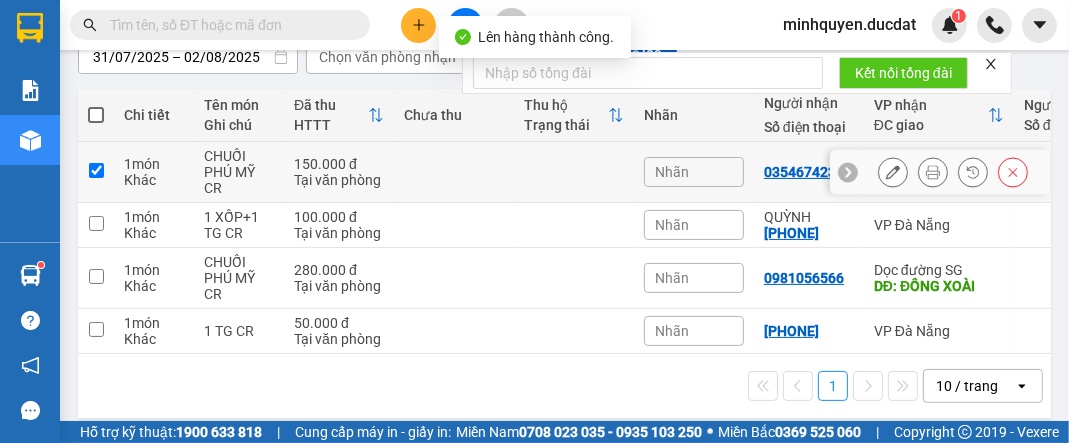 checkbox on "true" 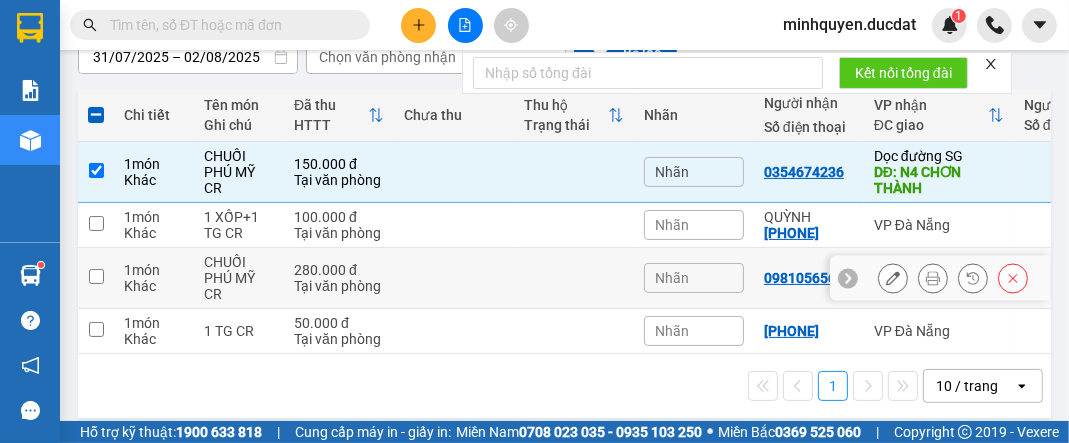 click on "Tại văn phòng" at bounding box center (339, 286) 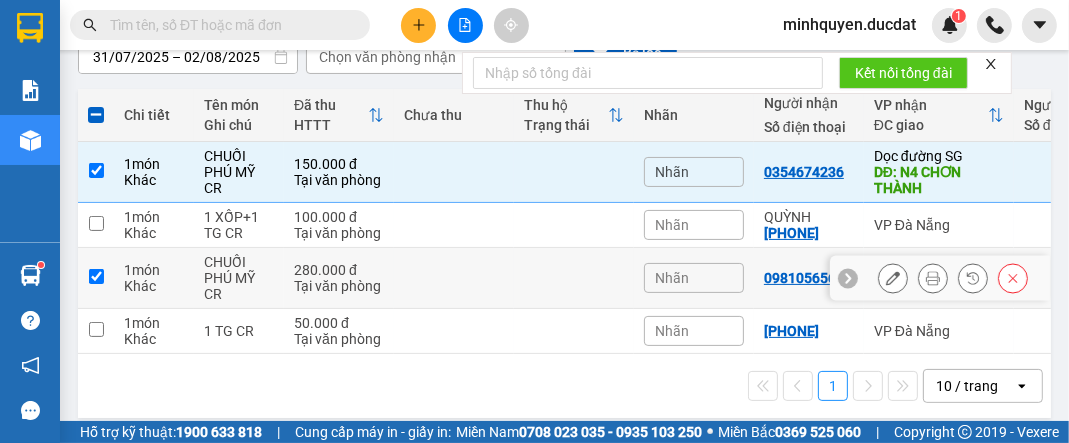 checkbox on "true" 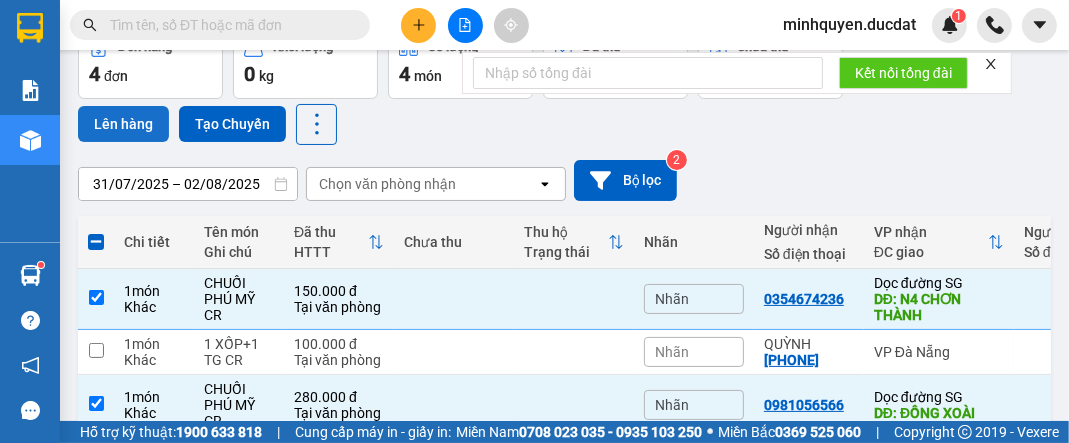 scroll, scrollTop: 0, scrollLeft: 0, axis: both 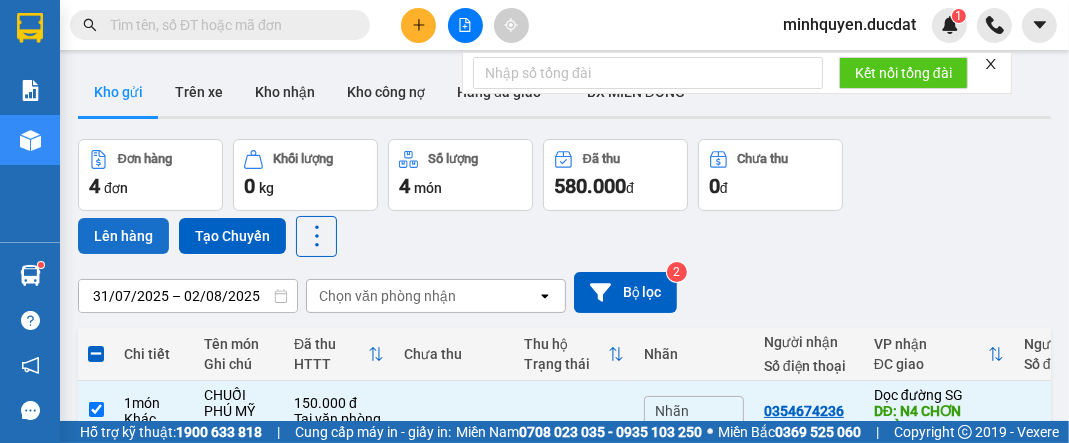 click on "Lên hàng" at bounding box center (123, 236) 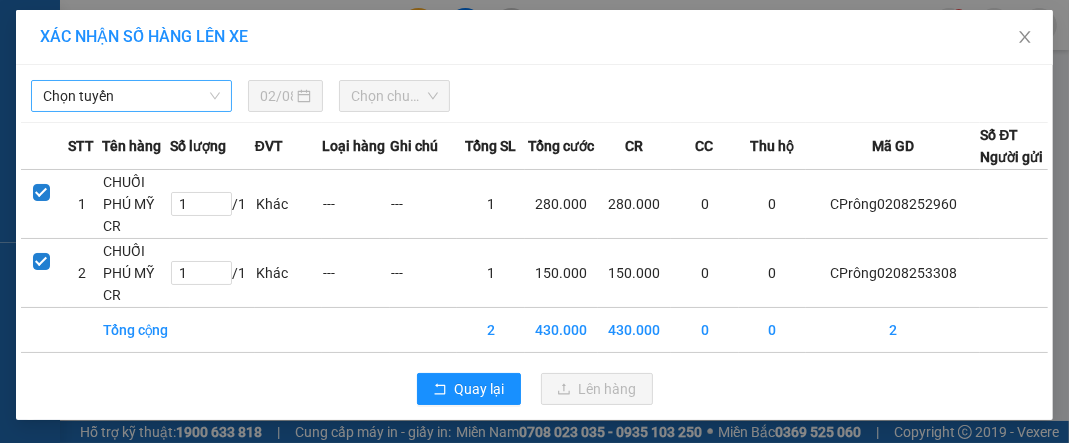 click on "Chọn tuyến" at bounding box center (131, 96) 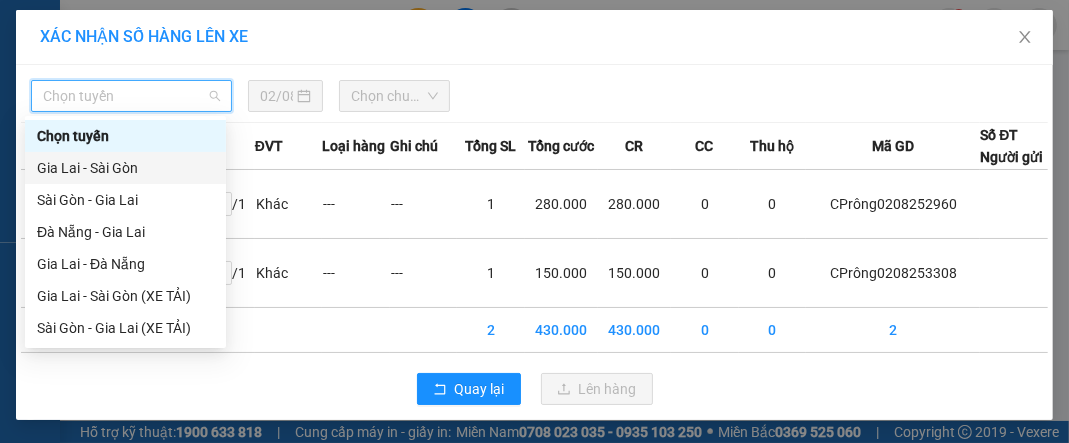 click on "Gia Lai - Sài Gòn" at bounding box center (125, 168) 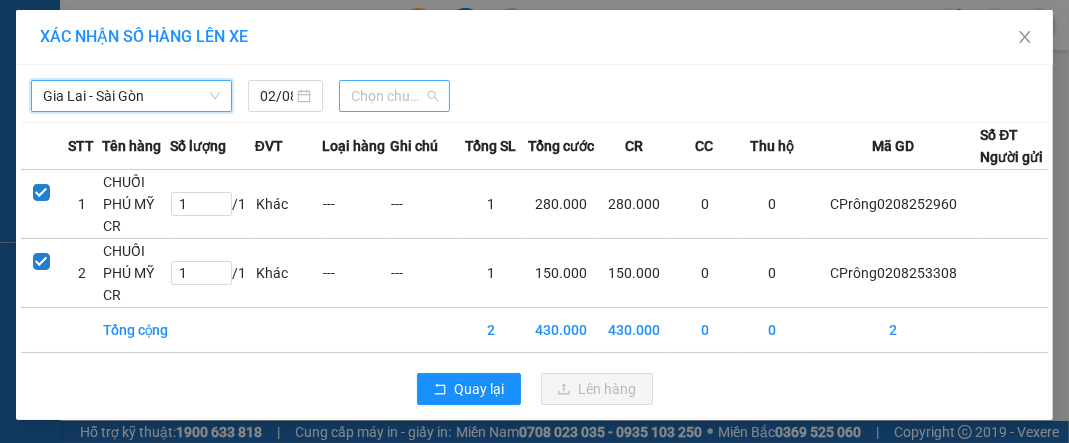 click on "Chọn chuyến" at bounding box center [394, 96] 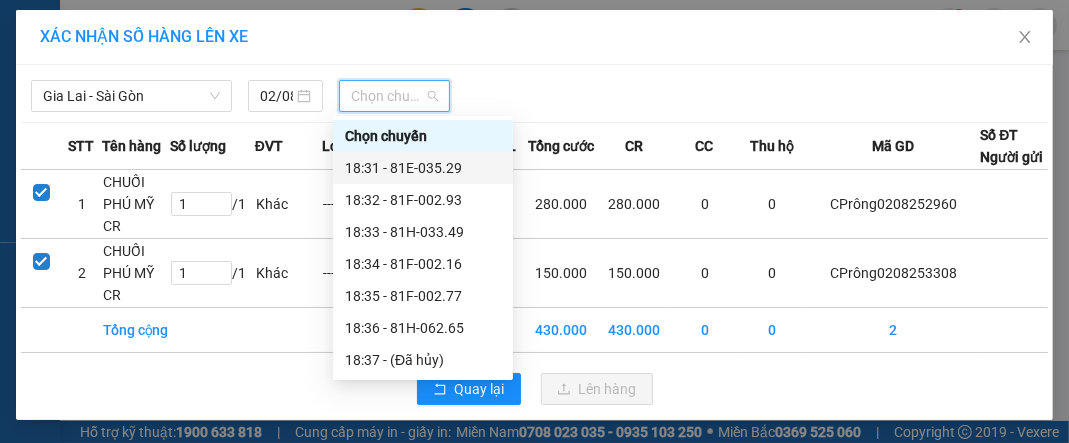 click on "18:31     - 81E-035.29" at bounding box center [423, 168] 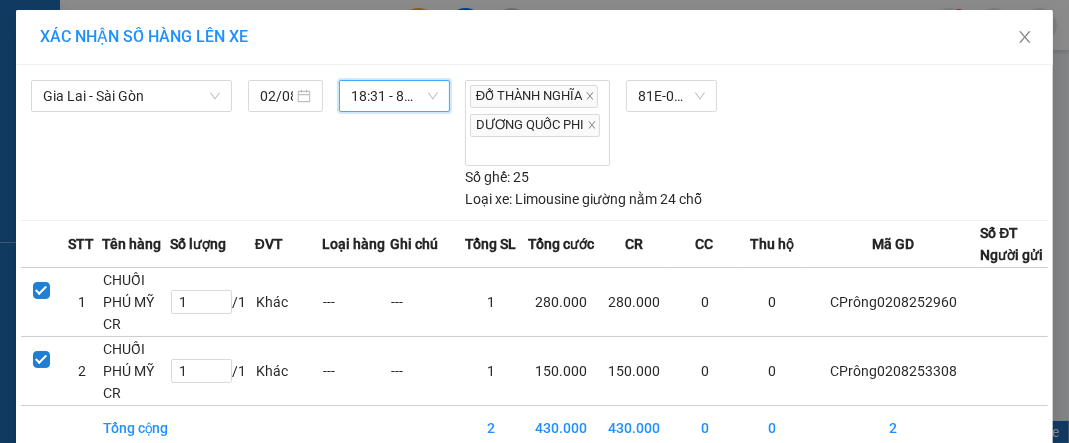 scroll, scrollTop: 152, scrollLeft: 0, axis: vertical 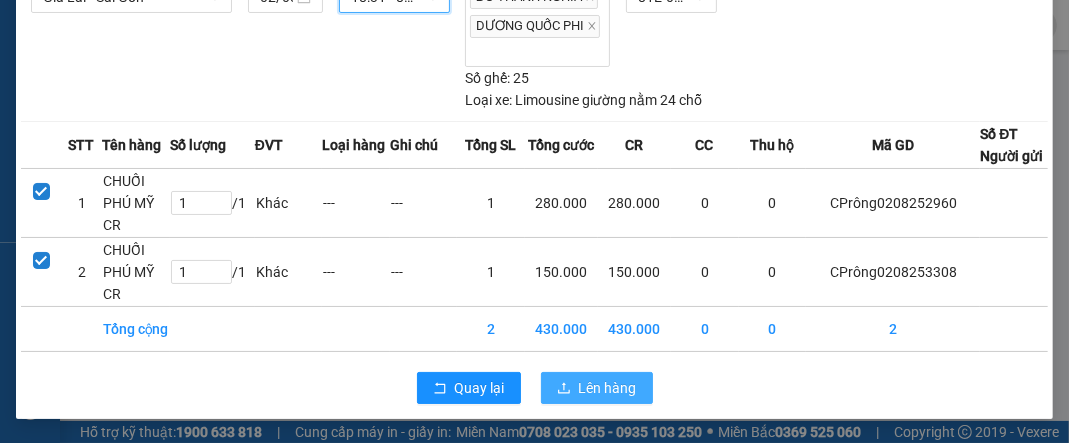 click on "Lên hàng" at bounding box center [608, 388] 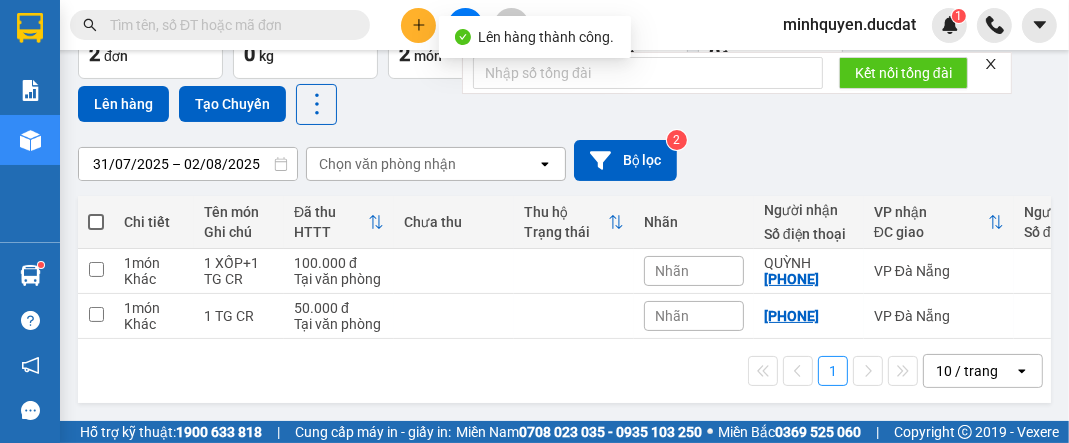 scroll, scrollTop: 139, scrollLeft: 0, axis: vertical 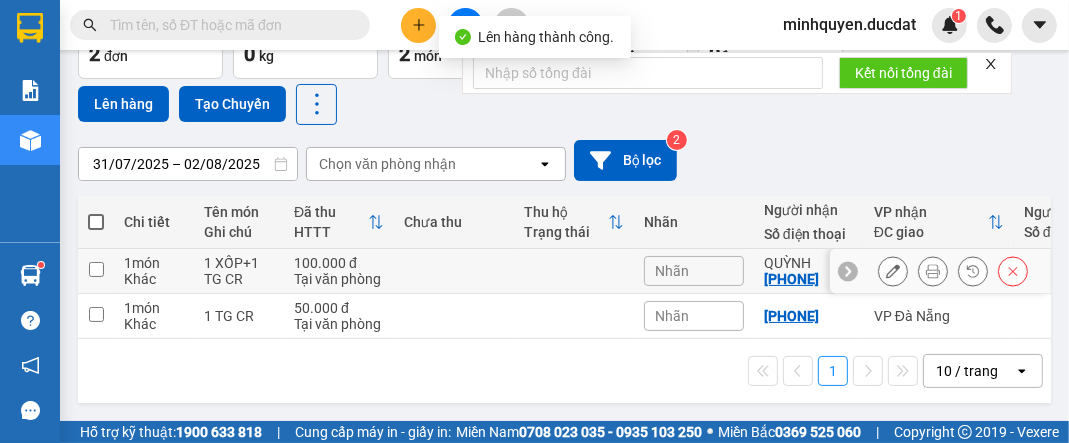 click at bounding box center [454, 271] 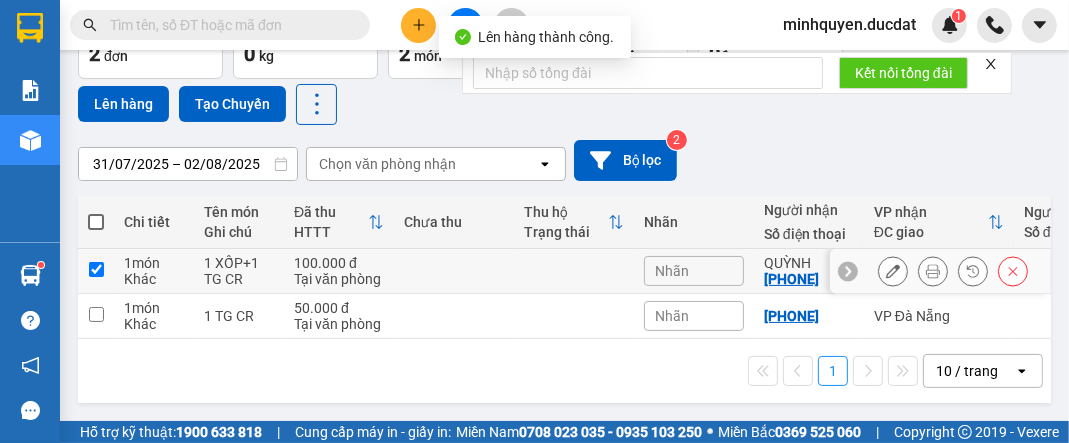 checkbox on "true" 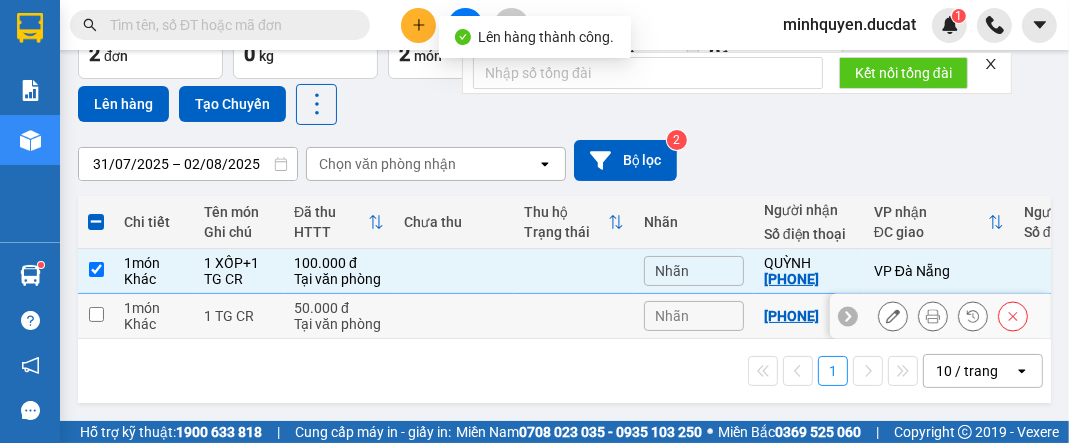 drag, startPoint x: 448, startPoint y: 320, endPoint x: 468, endPoint y: 338, distance: 26.907248 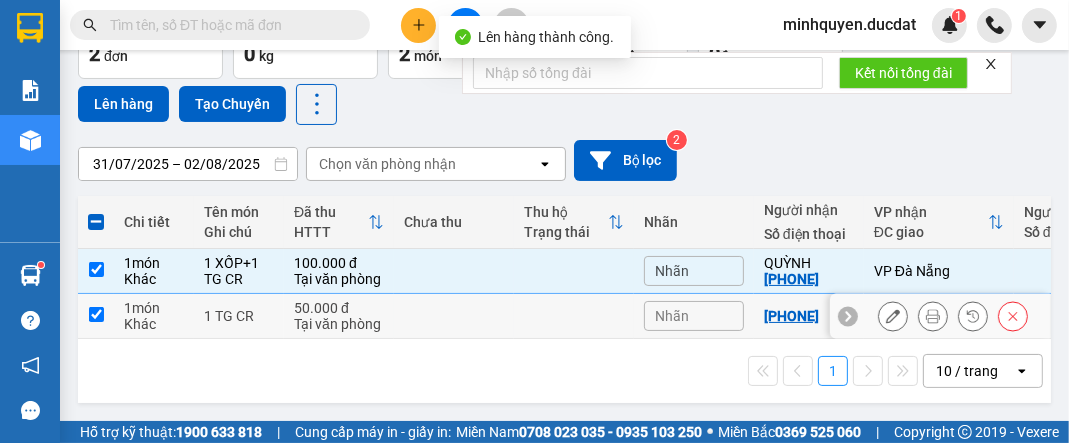 checkbox on "true" 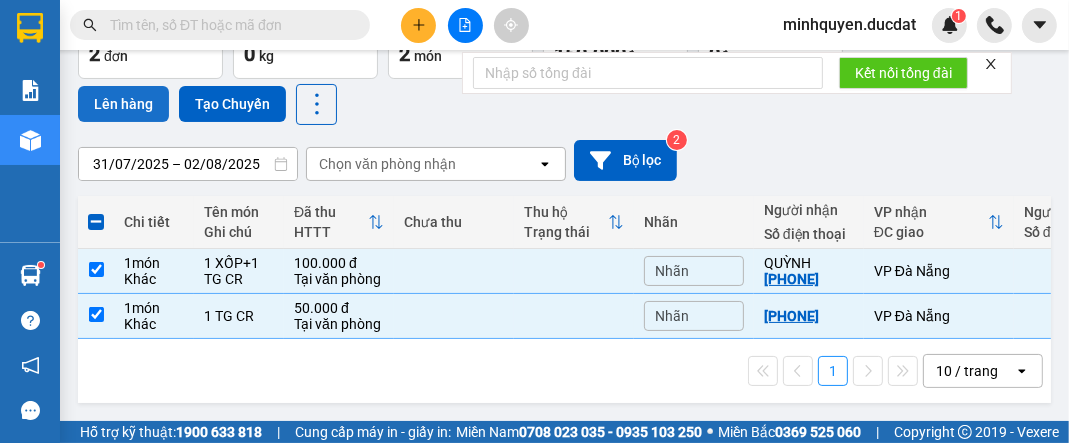 click on "Lên hàng" at bounding box center (123, 104) 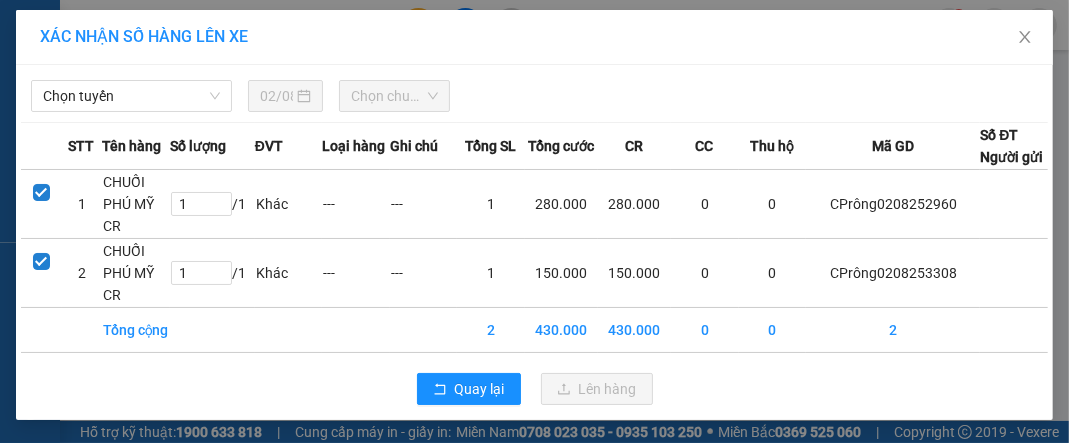 scroll, scrollTop: 0, scrollLeft: 0, axis: both 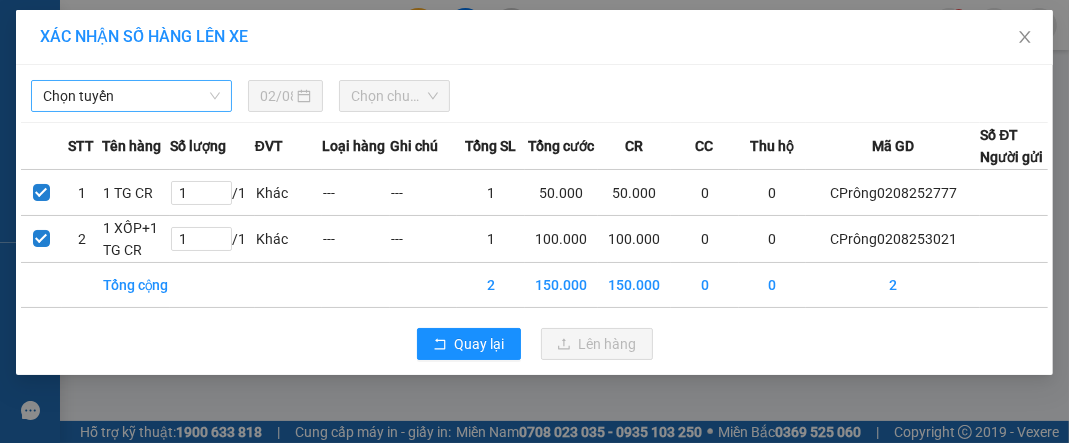 click on "Chọn tuyến" at bounding box center [131, 96] 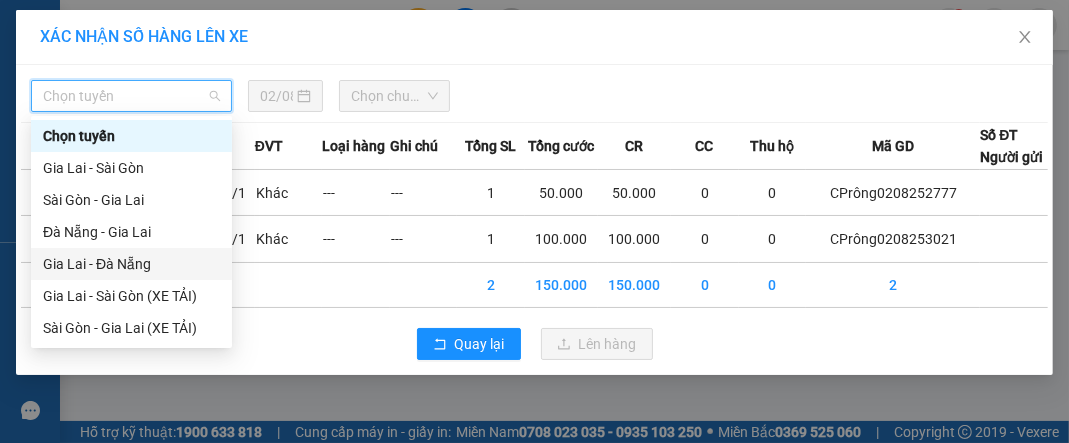 click on "Gia Lai - Đà Nẵng" at bounding box center [131, 264] 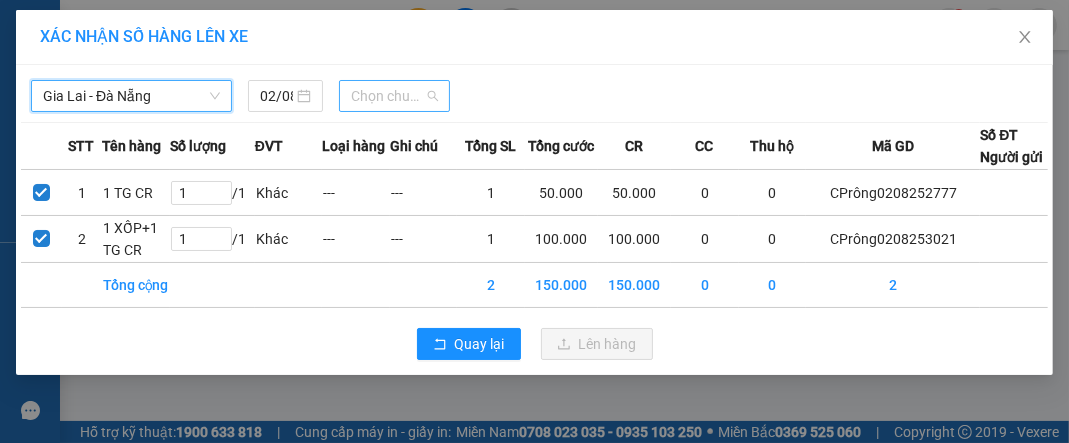 click on "Chọn chuyến" at bounding box center (394, 96) 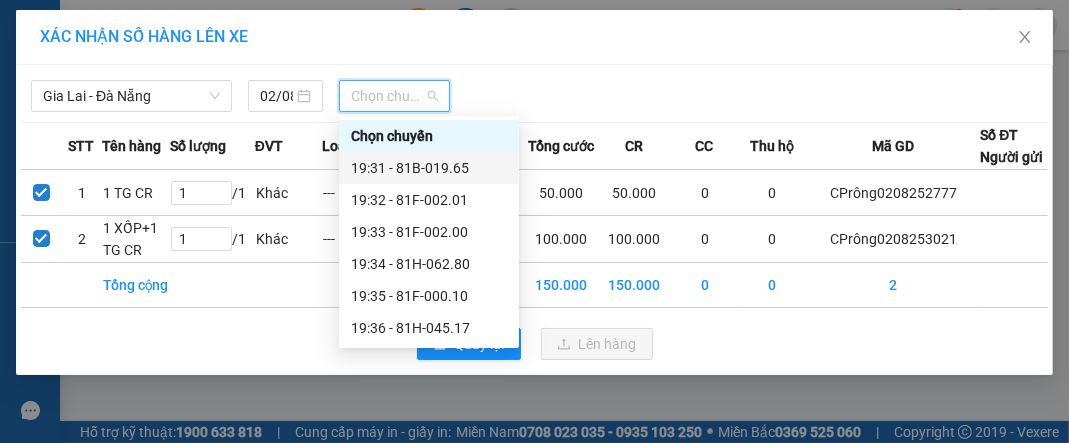 click on "19:31     - 81B-019.65" at bounding box center [429, 168] 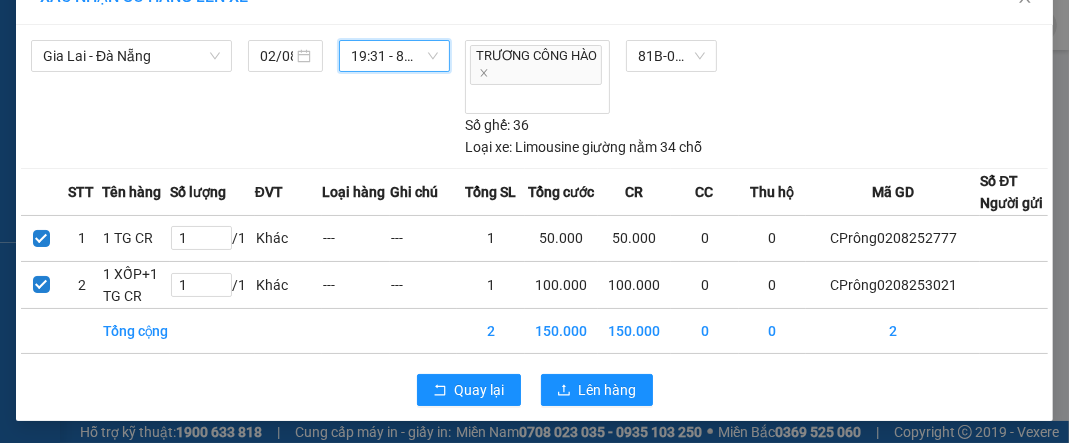 scroll, scrollTop: 62, scrollLeft: 0, axis: vertical 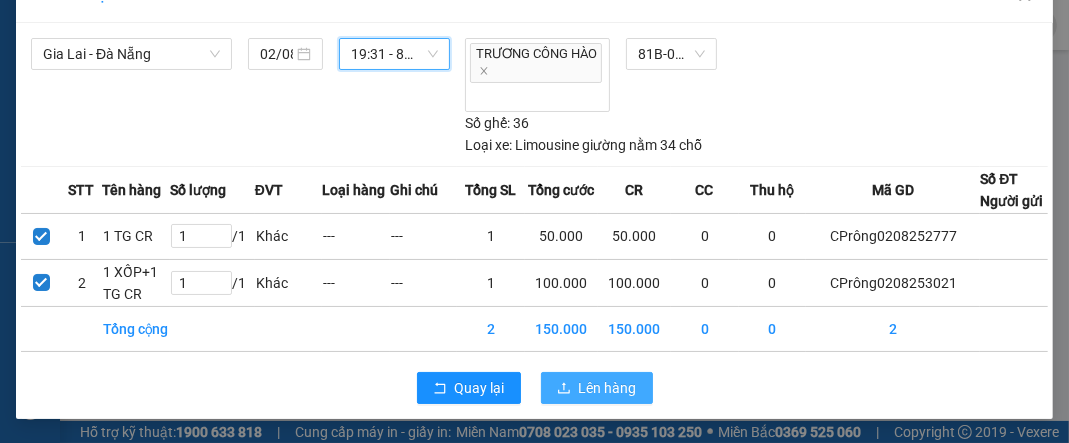 click on "Lên hàng" at bounding box center (608, 388) 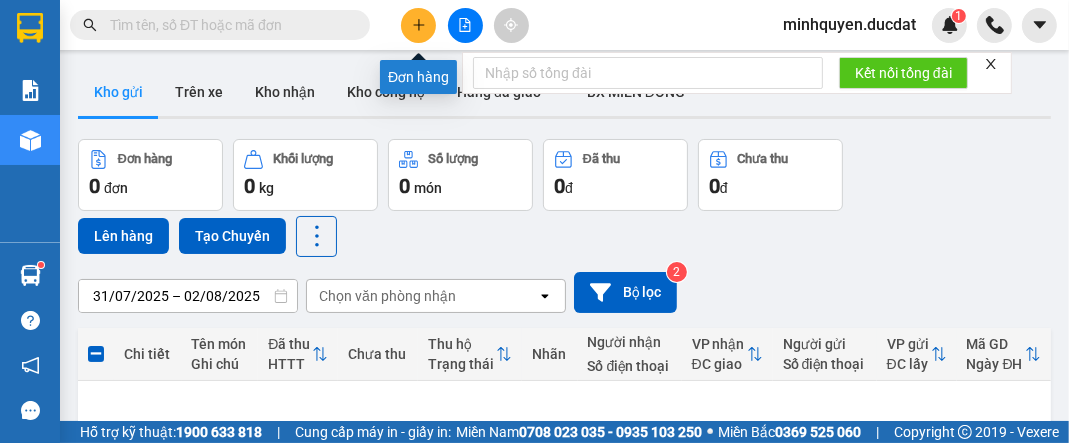 click at bounding box center [418, 25] 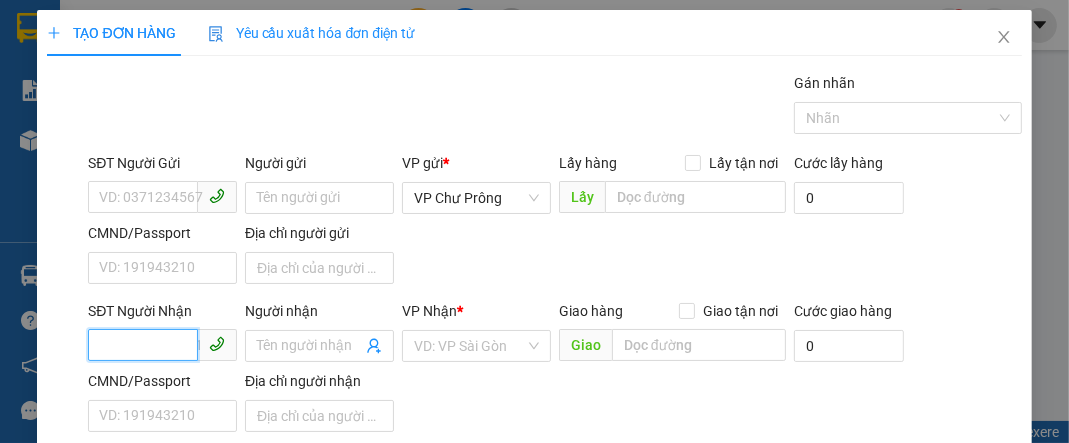 click on "SĐT Người Nhận" at bounding box center [143, 345] 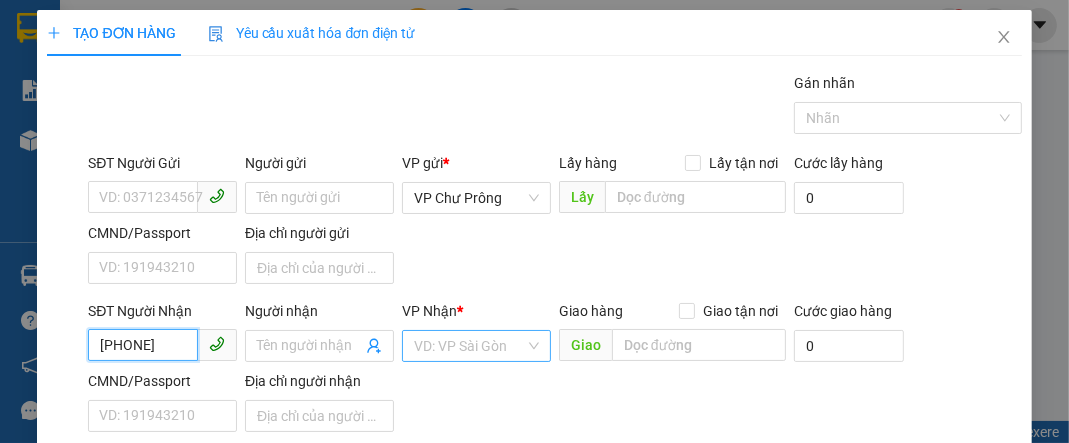 type on "[PHONE]" 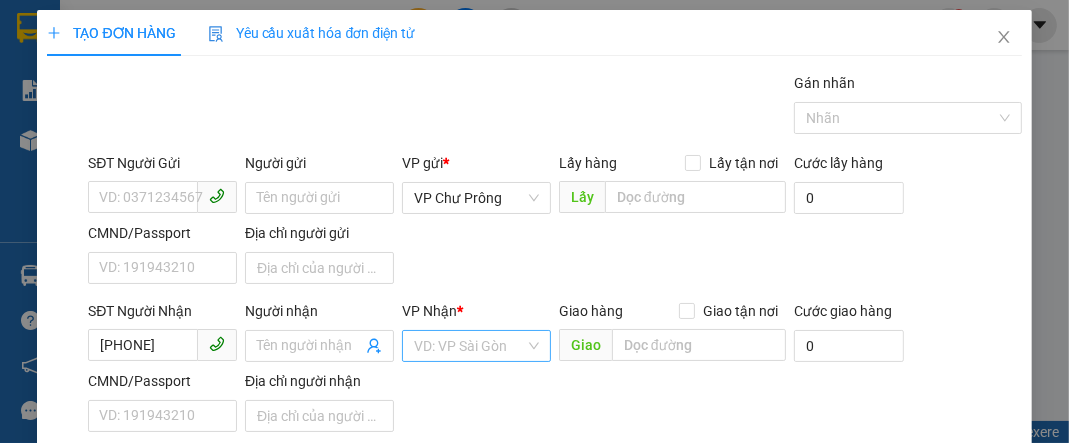 click at bounding box center [469, 346] 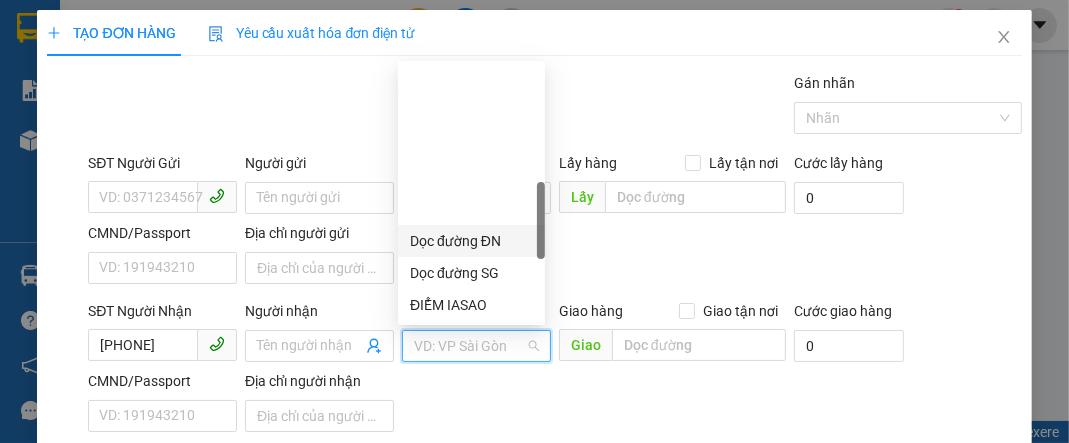 scroll, scrollTop: 480, scrollLeft: 0, axis: vertical 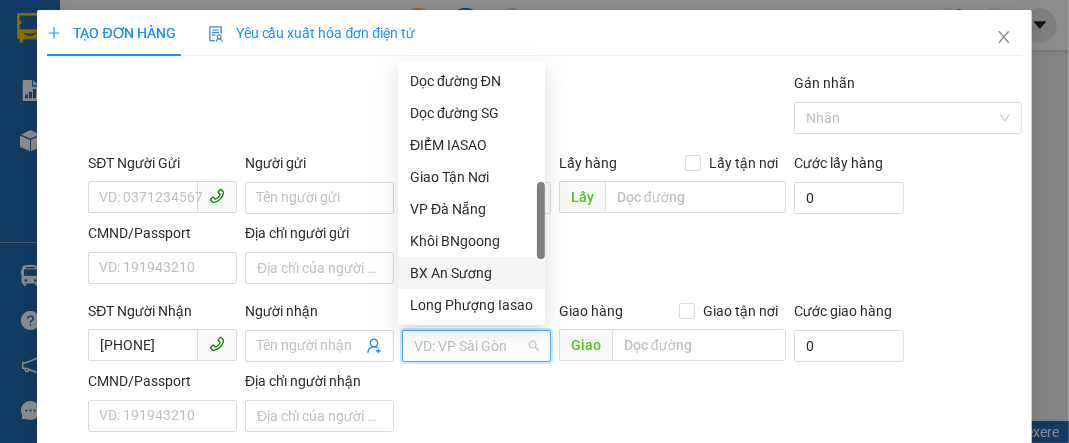 click on "BX An Sương" at bounding box center [471, 273] 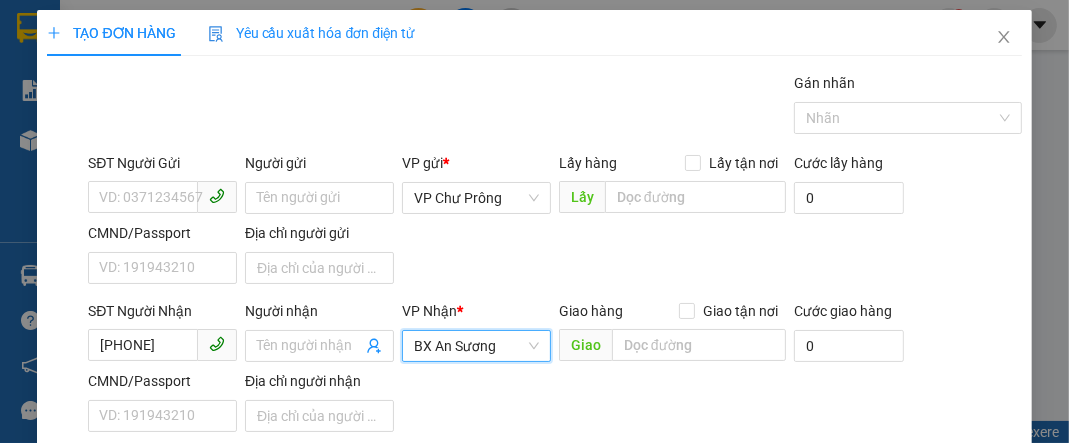 scroll, scrollTop: 239, scrollLeft: 0, axis: vertical 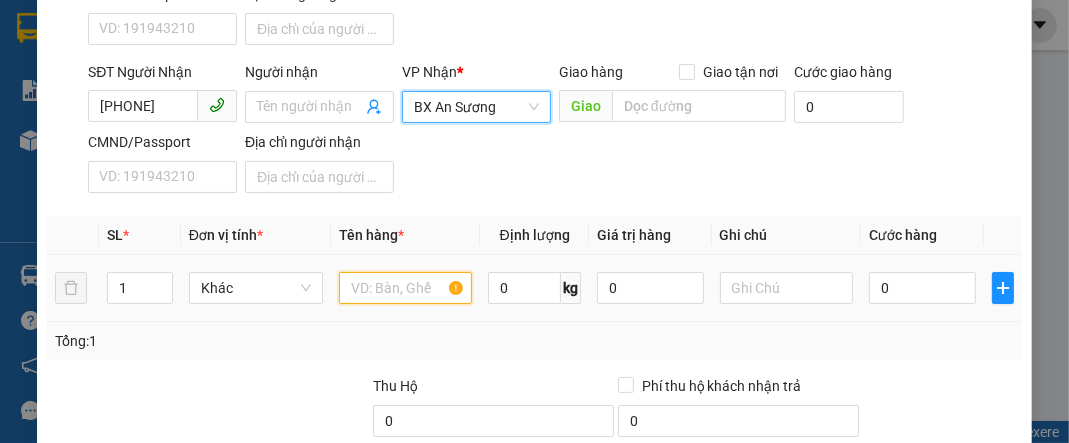 click at bounding box center (406, 288) 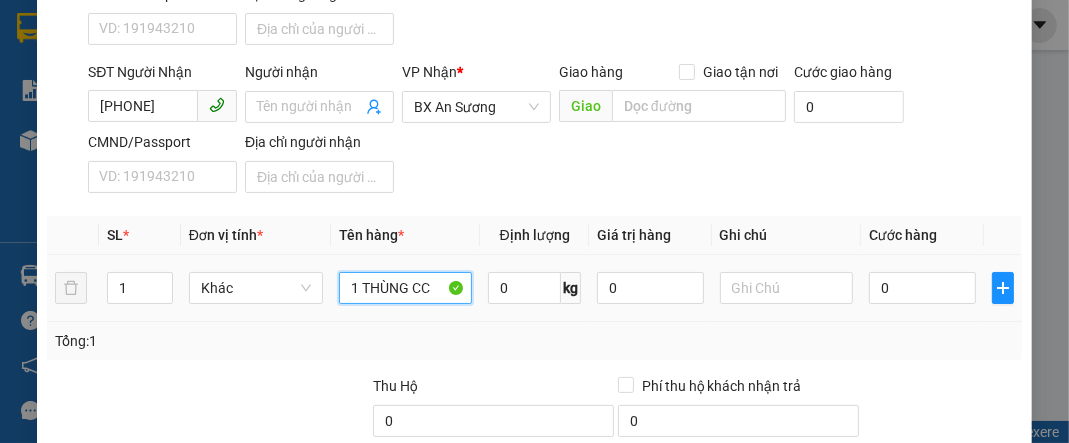 scroll, scrollTop: 432, scrollLeft: 0, axis: vertical 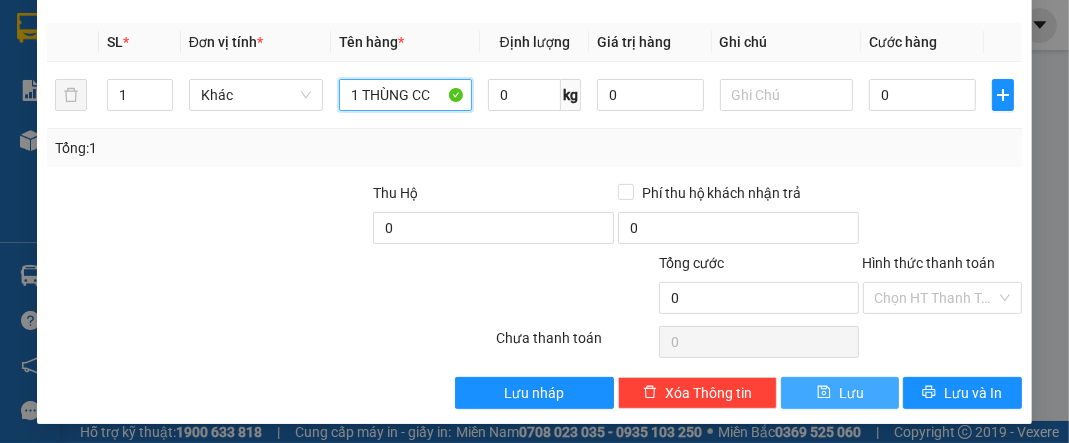 type on "1 THÙNG CC" 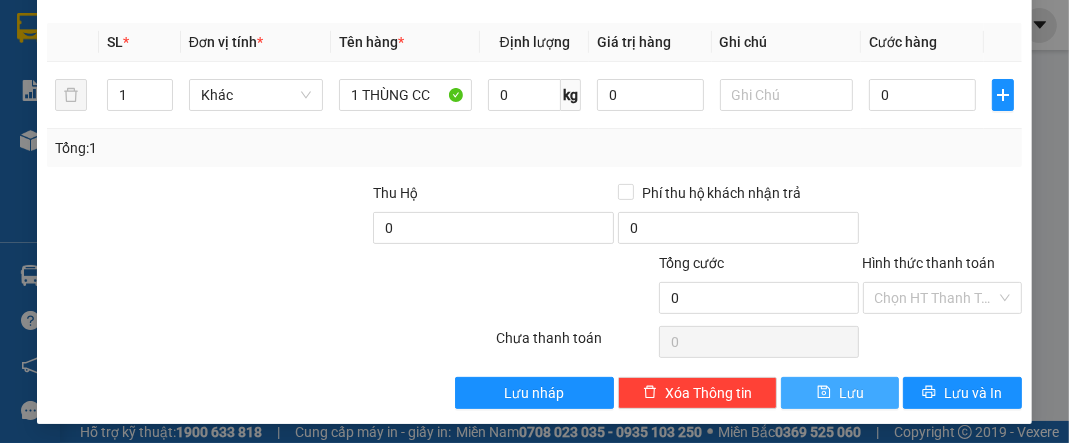 click on "Lưu" at bounding box center [851, 393] 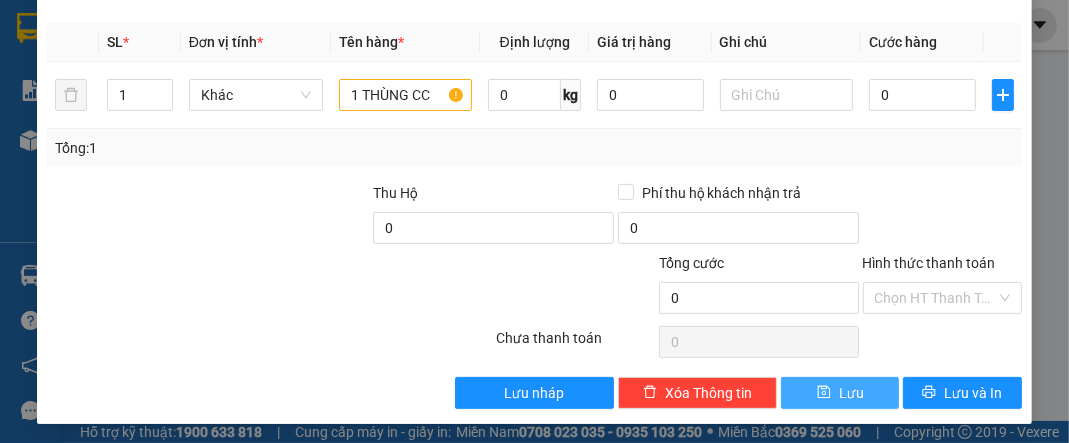 type 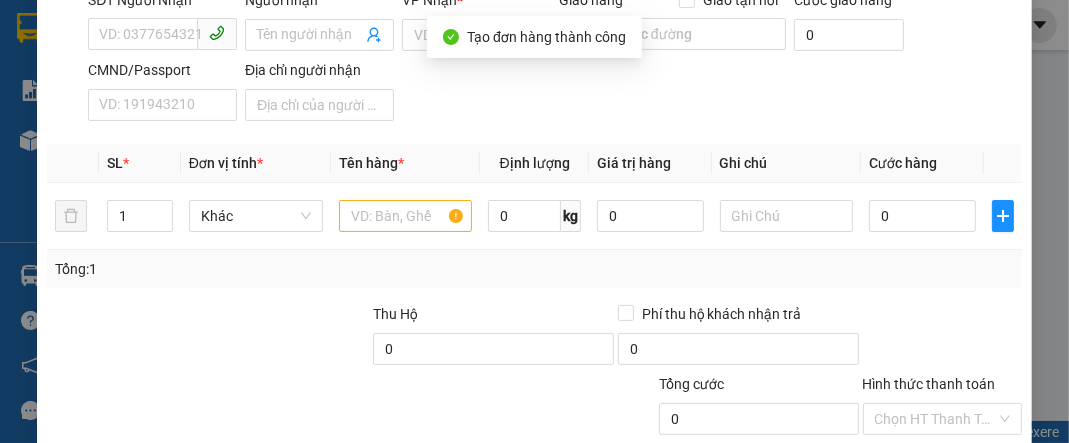 scroll, scrollTop: 193, scrollLeft: 0, axis: vertical 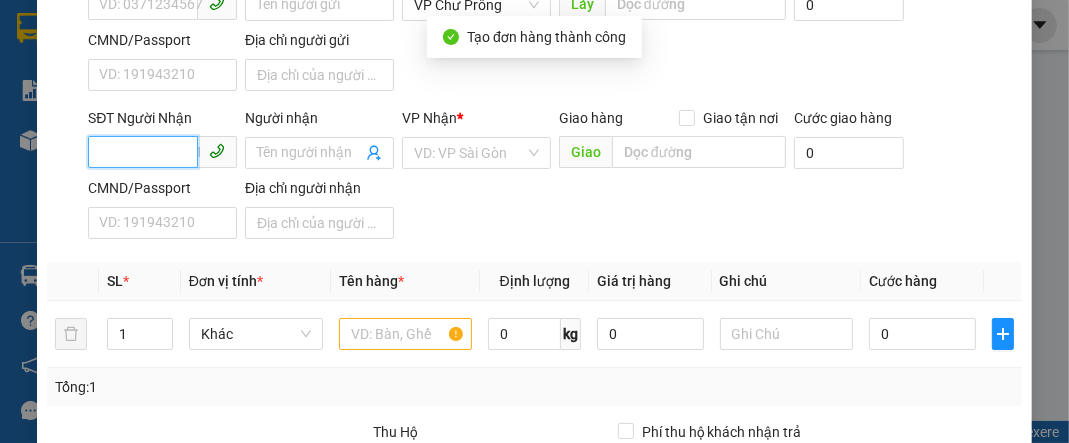 click on "SĐT Người Nhận" at bounding box center (143, 152) 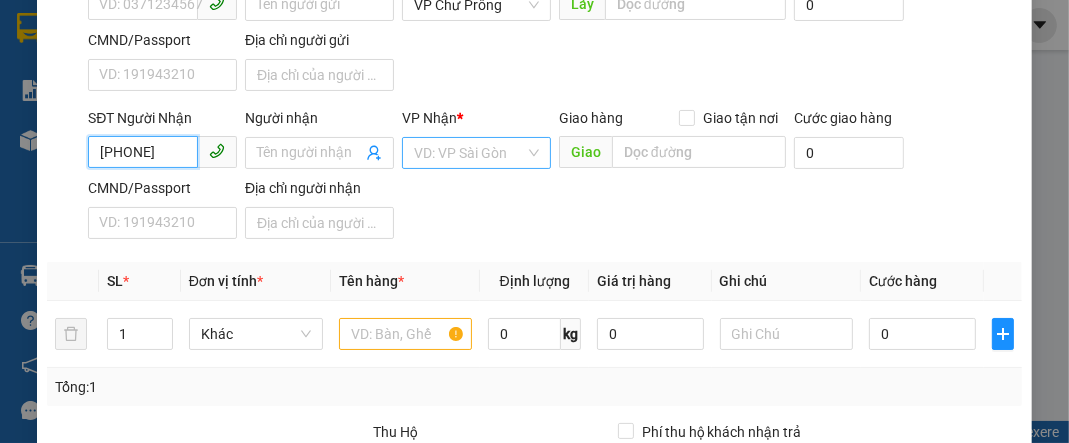 type on "[PHONE]" 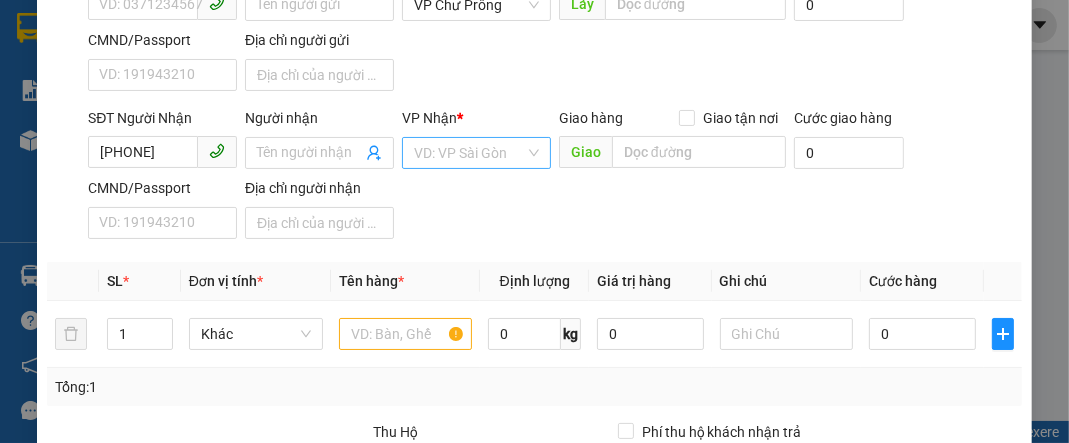click at bounding box center [469, 153] 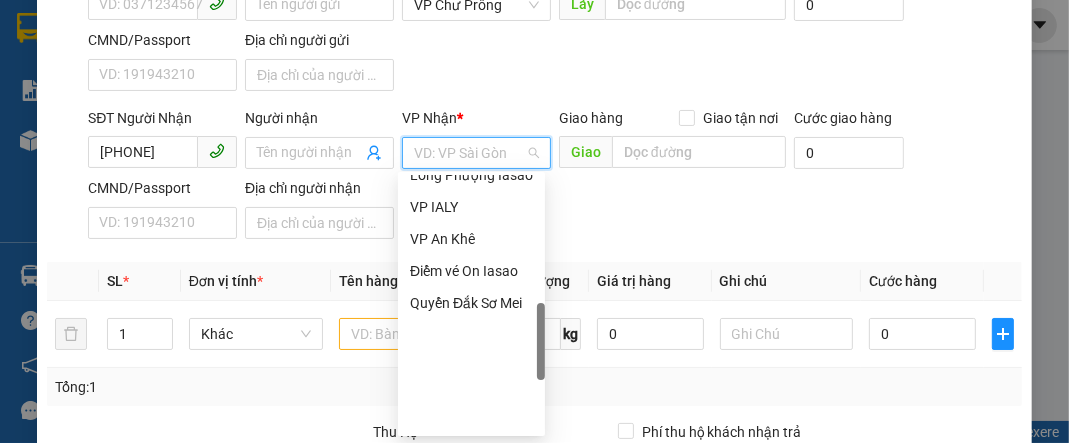 scroll, scrollTop: 480, scrollLeft: 0, axis: vertical 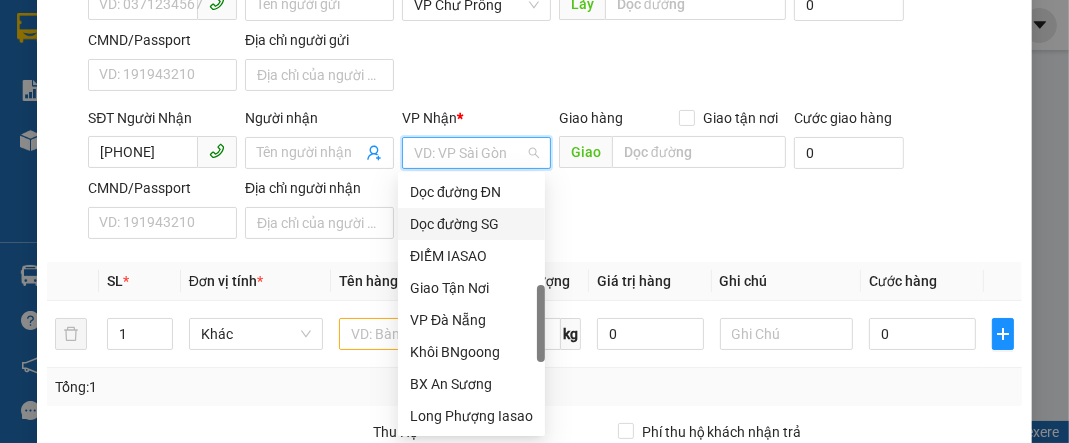 click on "Dọc đường SG" at bounding box center [471, 224] 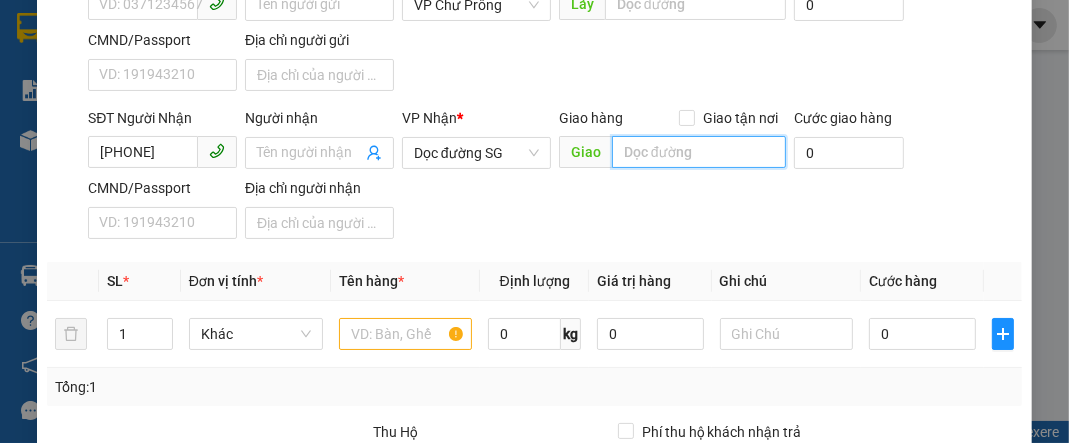 click at bounding box center [699, 152] 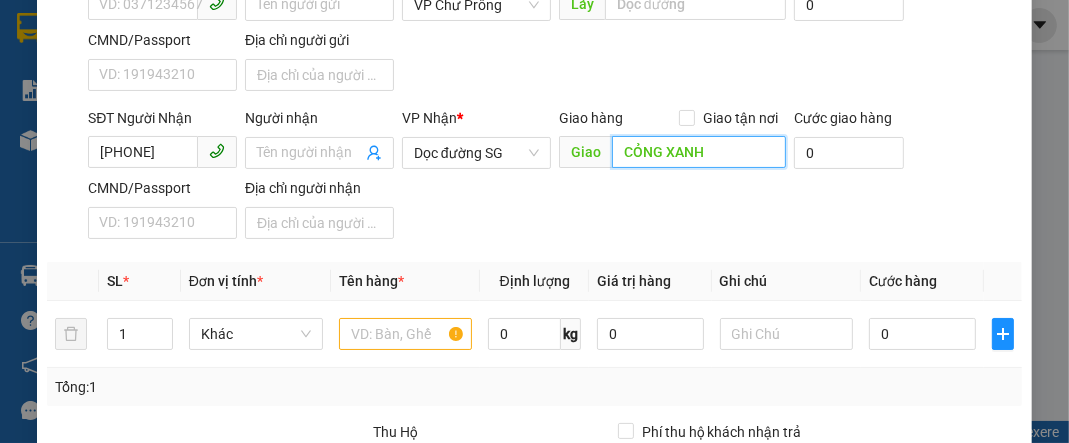 click on "CỎNG XANH" at bounding box center (699, 152) 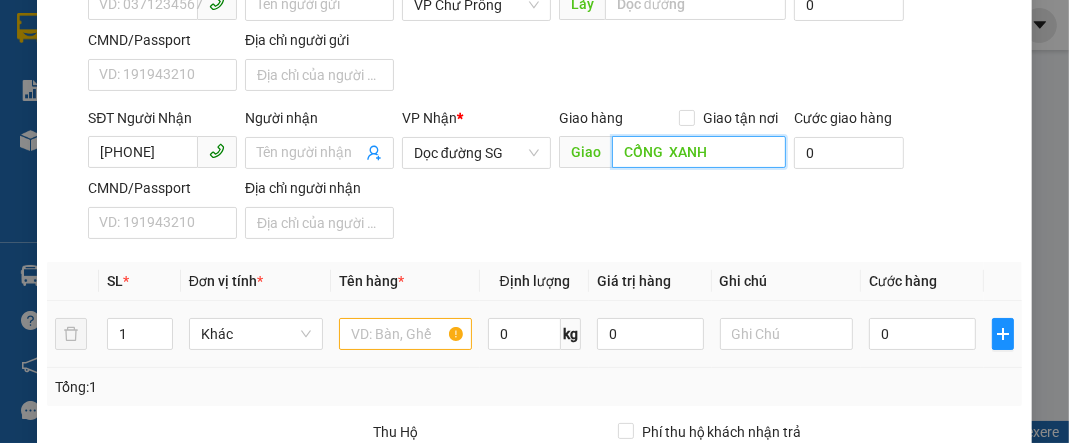 type on "CỔNG  XANH" 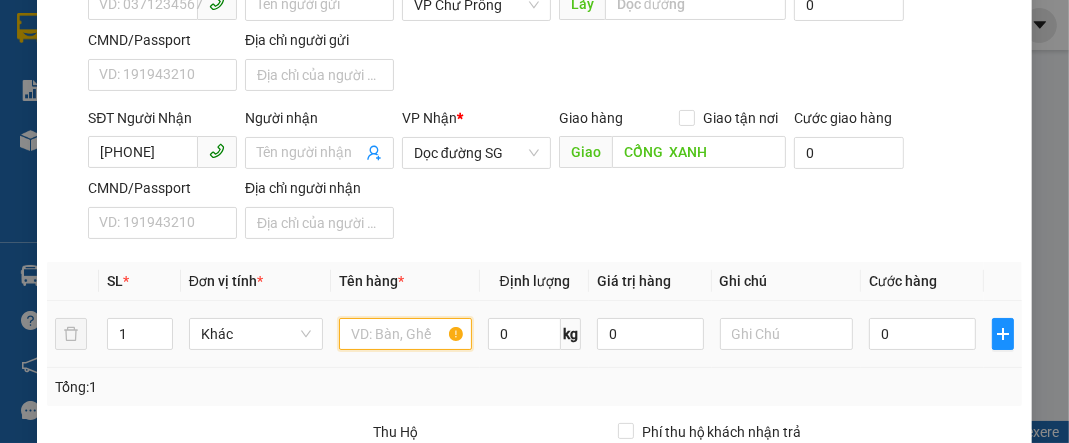 click at bounding box center [406, 334] 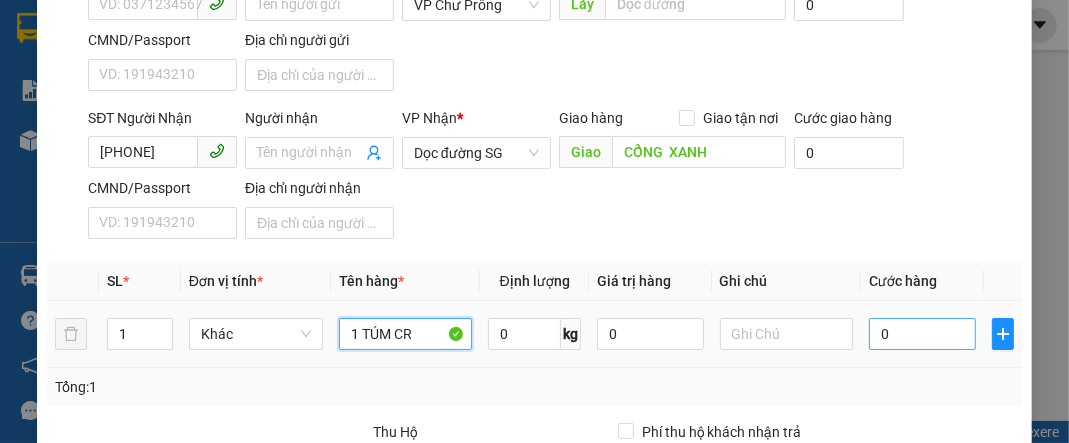 type on "1 TÚM CR" 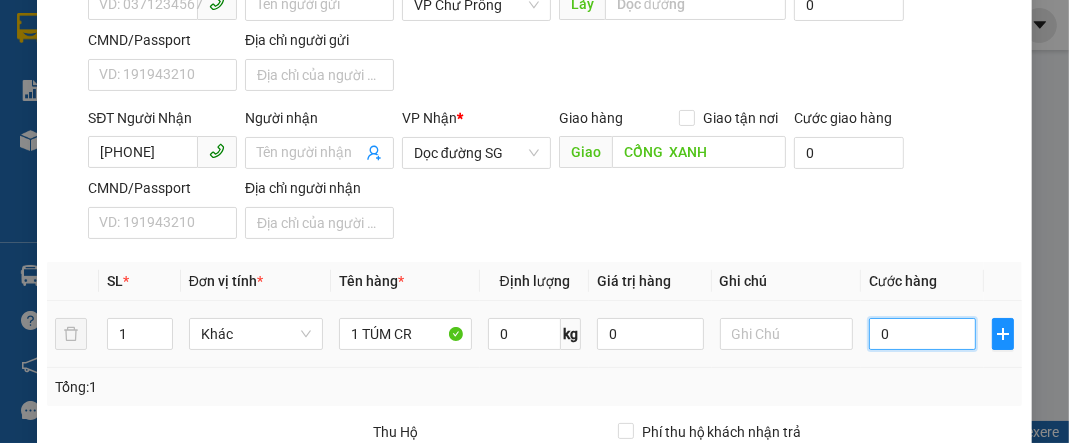 click on "0" at bounding box center [922, 334] 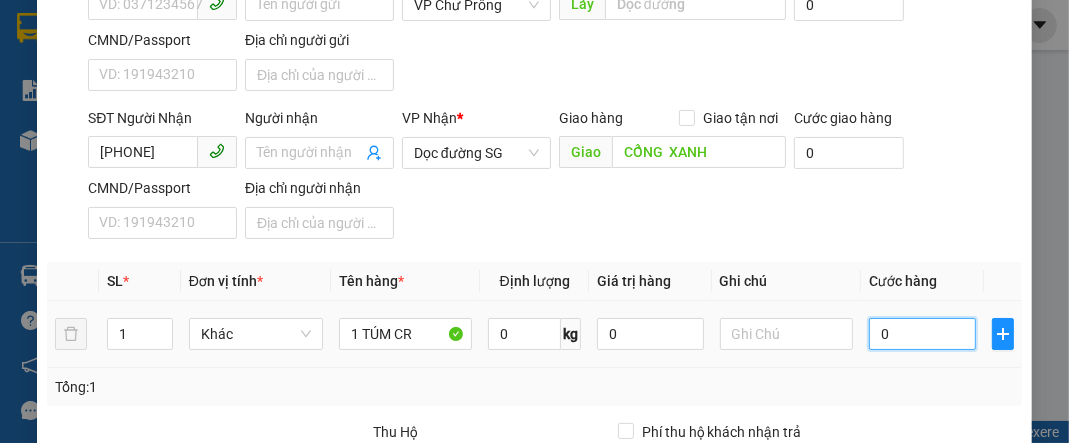 type on "4" 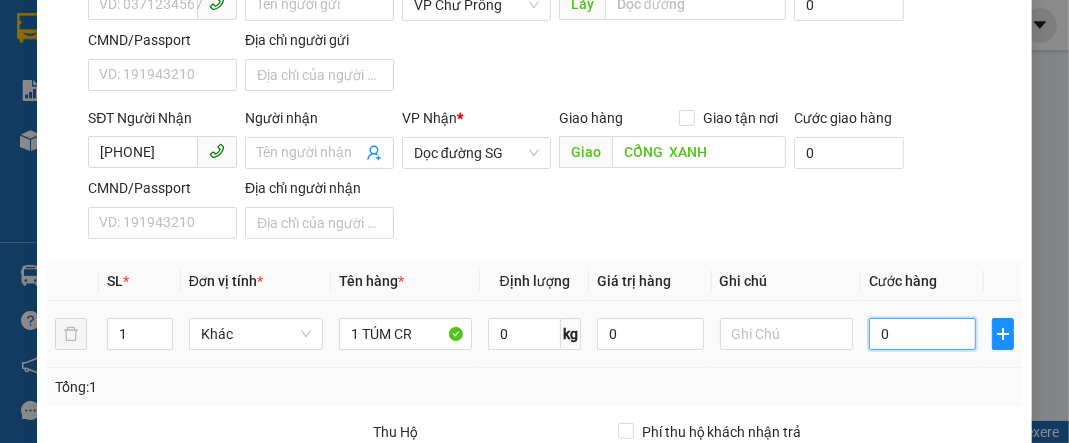 type on "4" 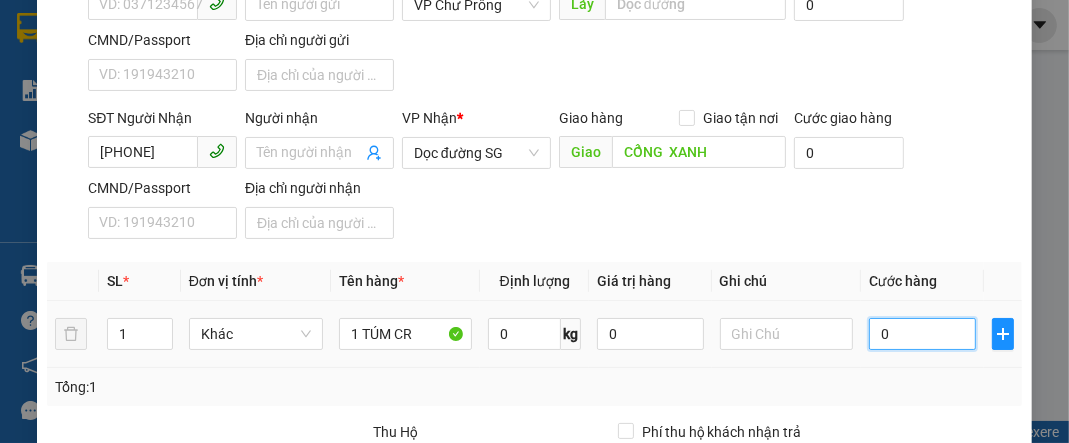 type on "4" 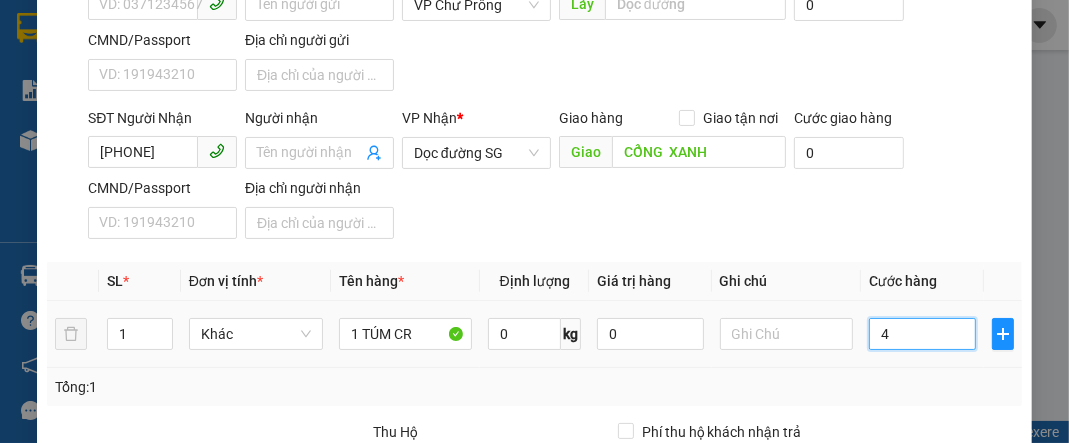 type on "40" 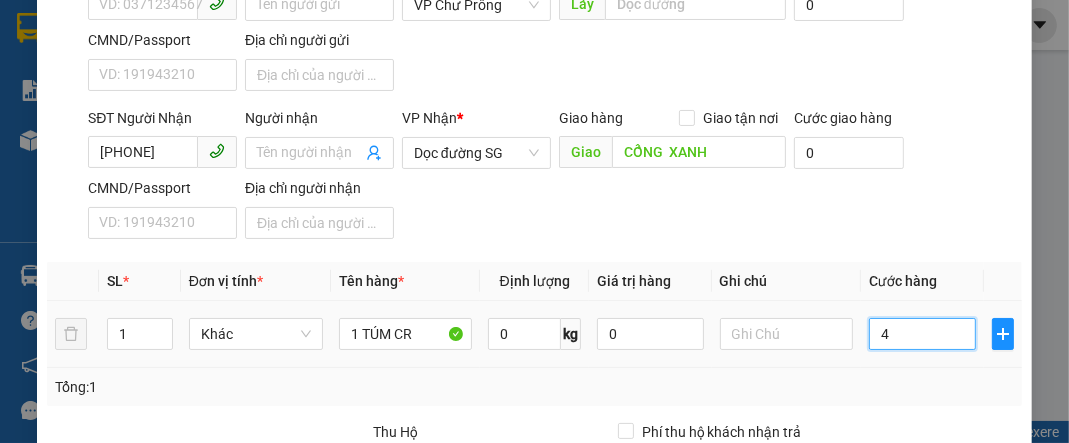 type on "40" 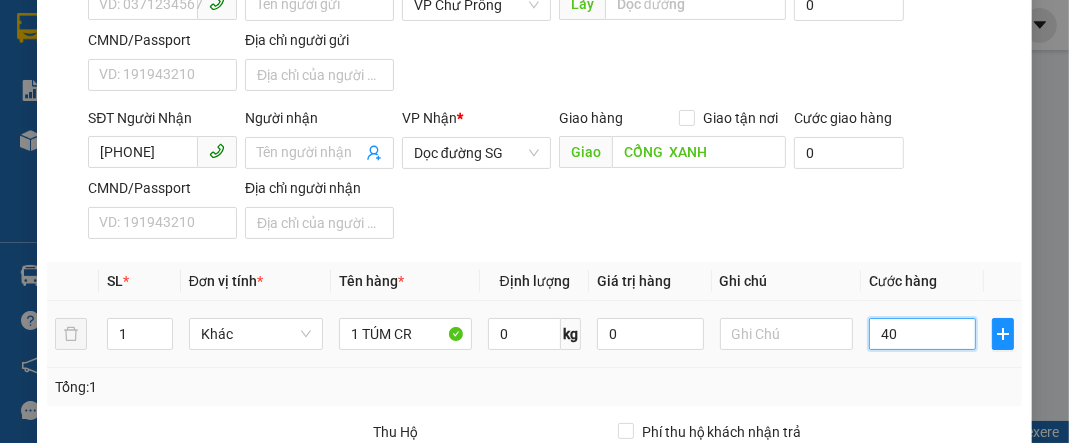 type on "400" 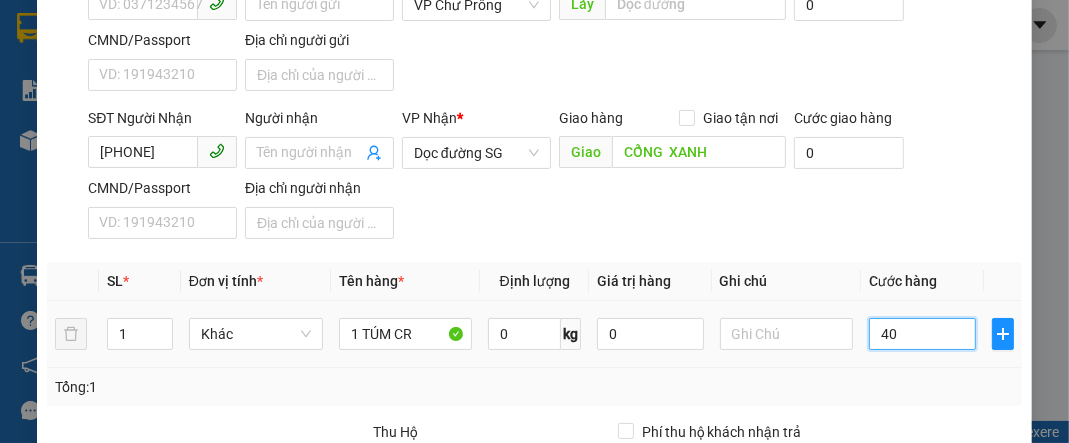 type on "400" 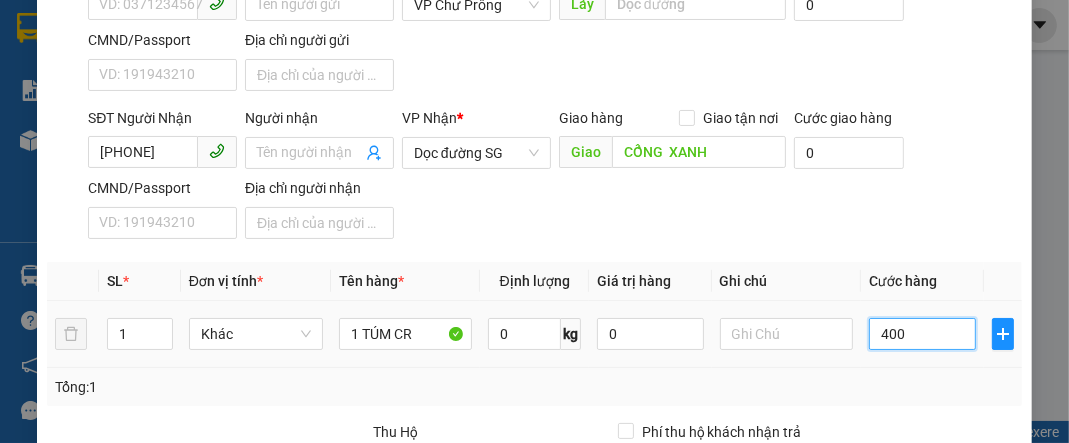 type on "4.000" 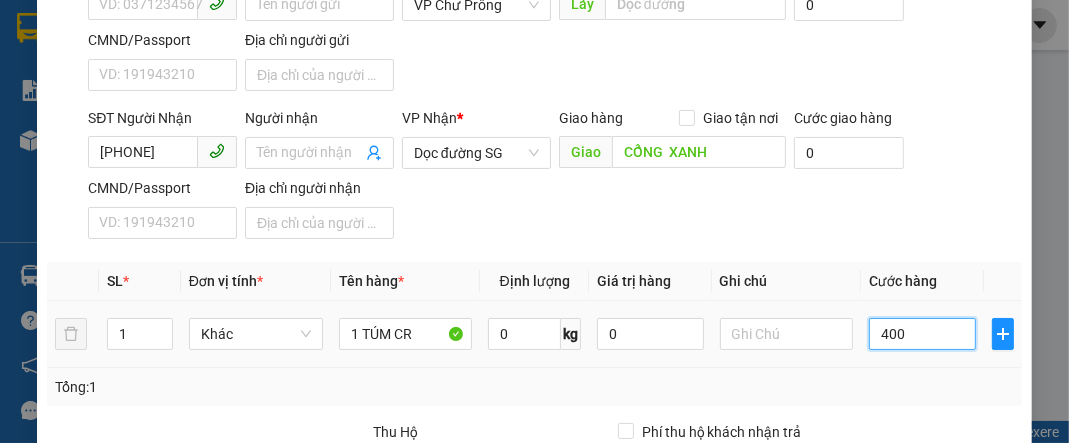 type on "4.000" 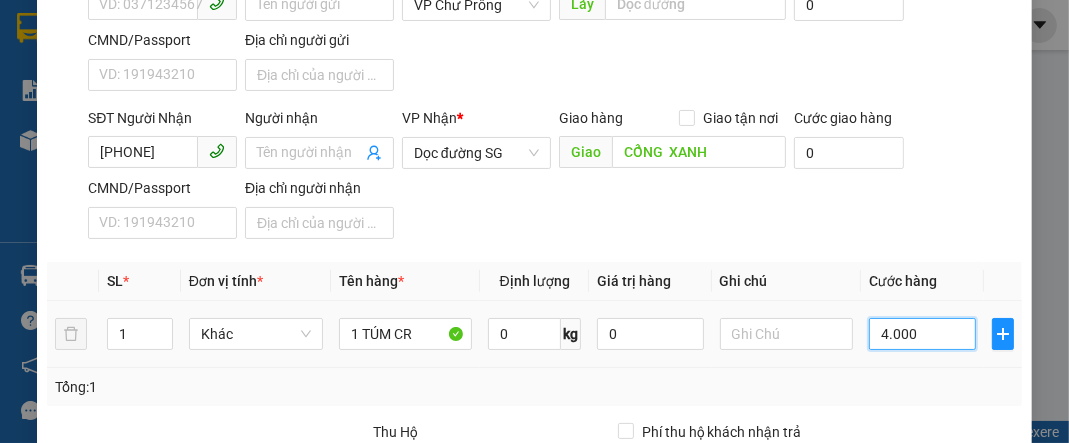 type on "40.000" 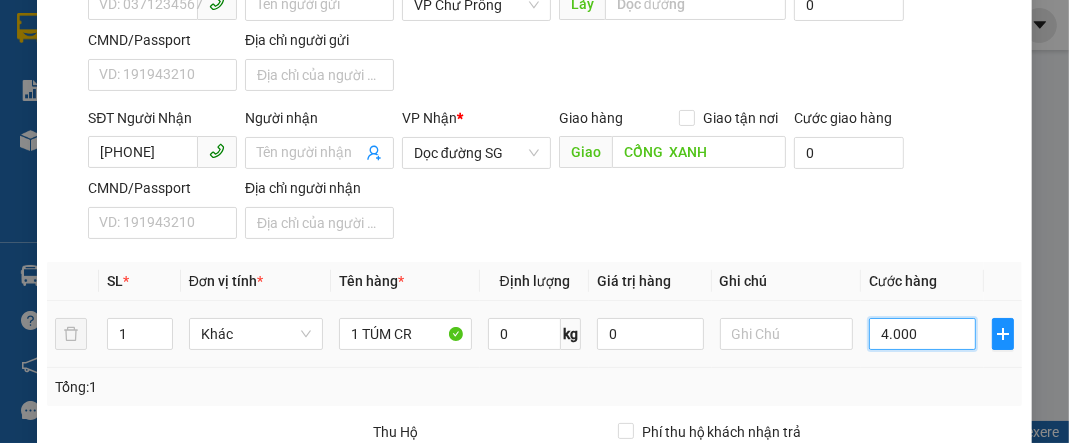 type on "40.000" 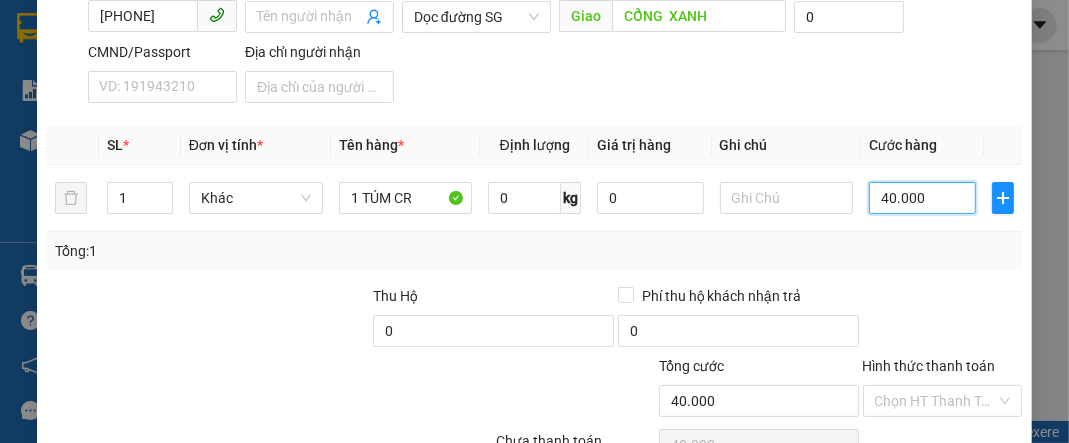 scroll, scrollTop: 432, scrollLeft: 0, axis: vertical 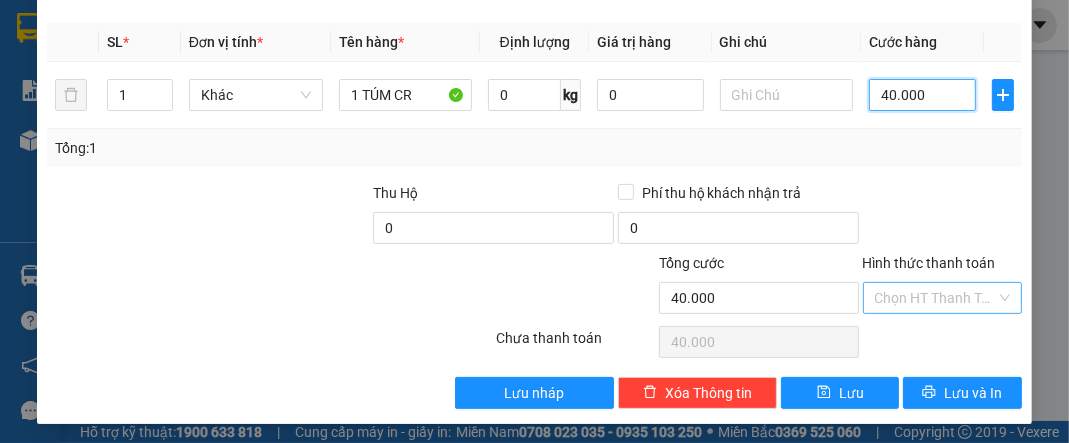 type on "40.000" 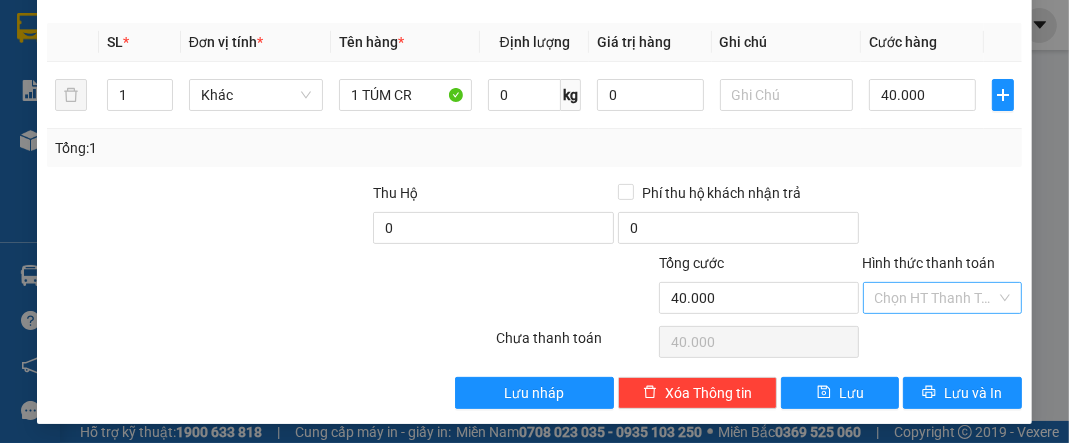 click on "Hình thức thanh toán" at bounding box center (935, 298) 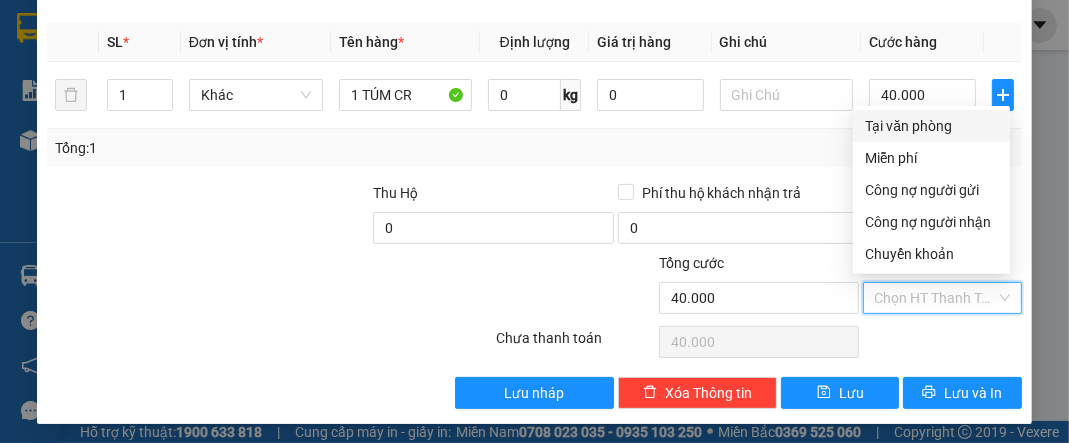 click on "Tại văn phòng" at bounding box center (931, 126) 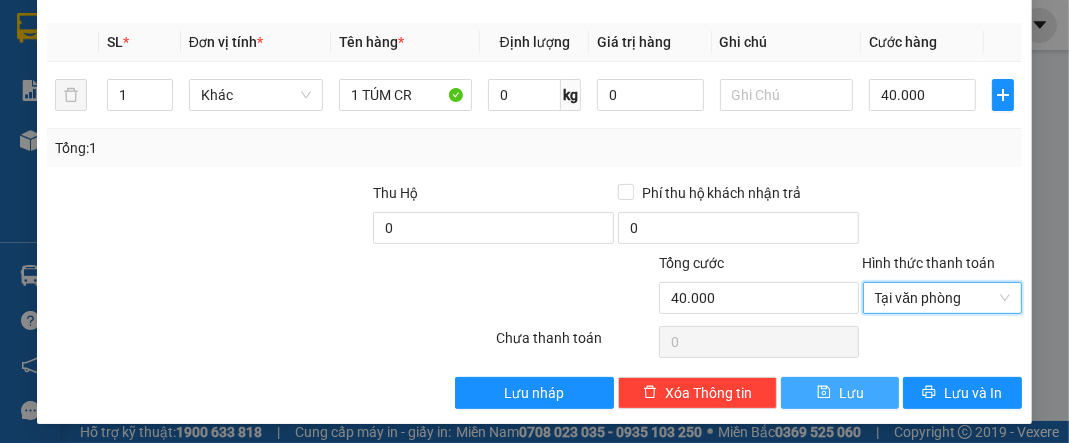 click on "Lưu" at bounding box center [851, 393] 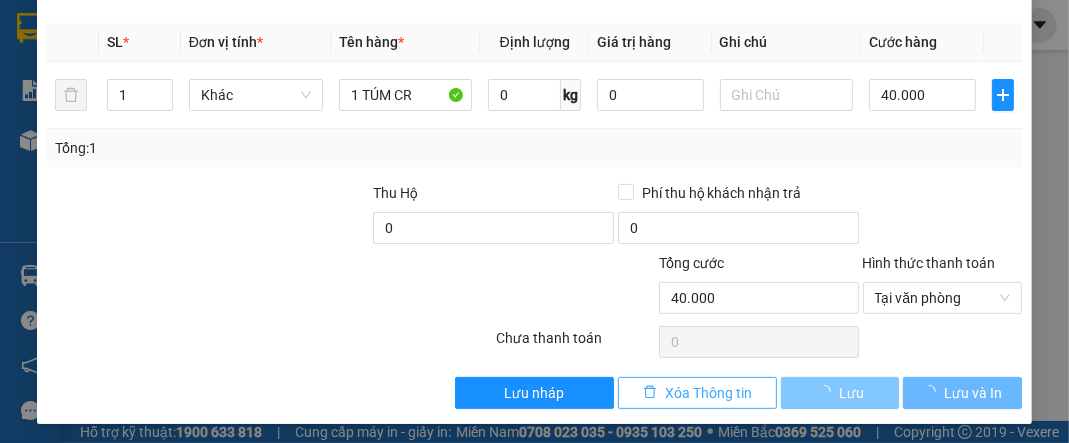 type 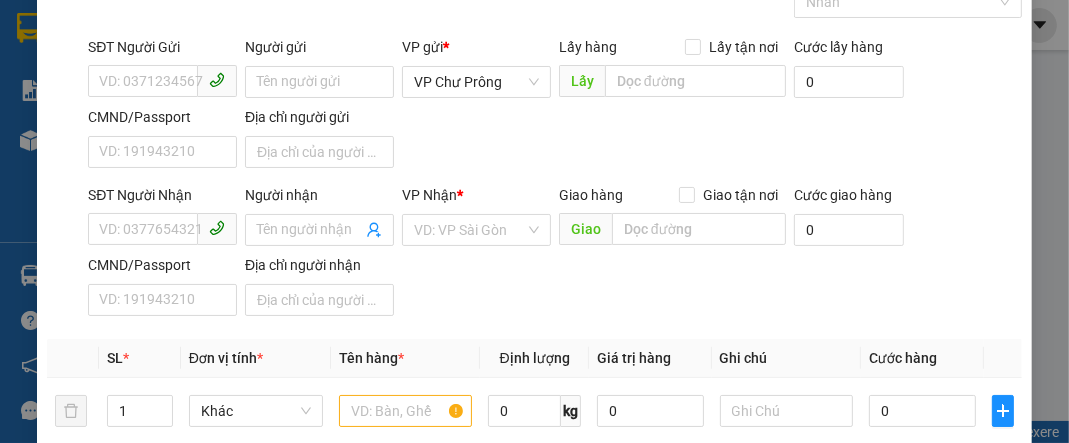 scroll, scrollTop: 112, scrollLeft: 0, axis: vertical 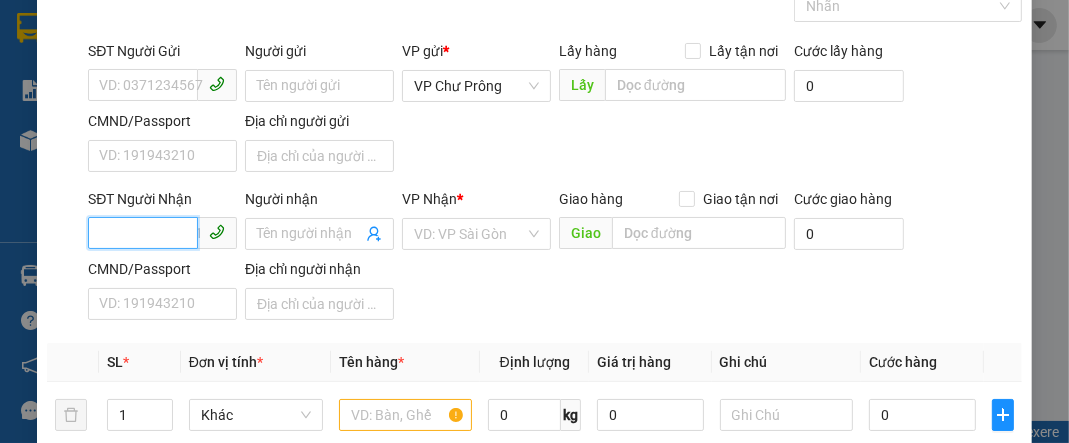 click on "SĐT Người Nhận" at bounding box center (143, 233) 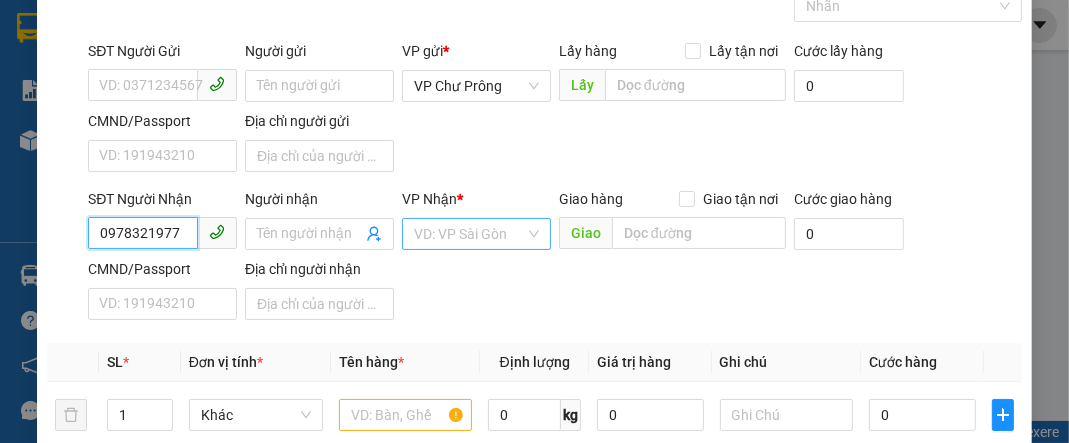 type on "0978321977" 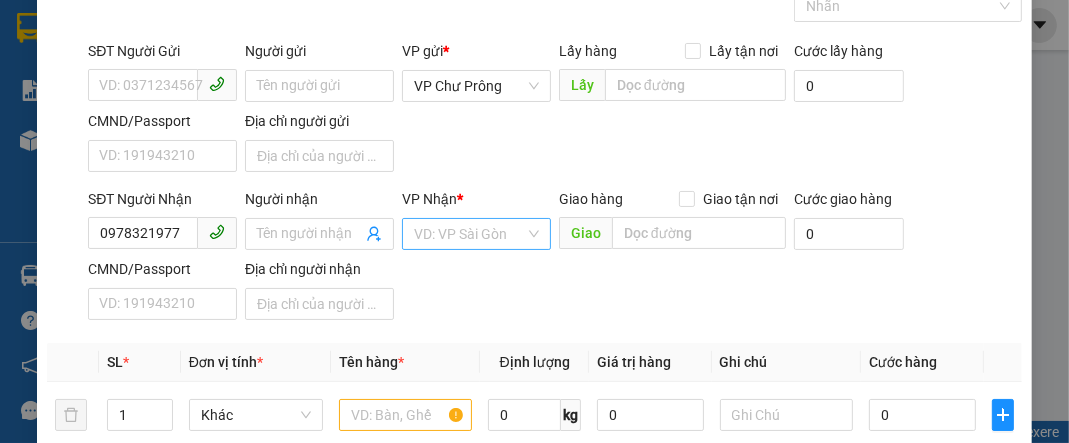 click on "Kết quả tìm kiếm ( 7827 )  Bộ lọc  Mã ĐH Trạng thái Món hàng Thu hộ Tổng cước Chưa cước Nhãn Người gửi VP Gửi Người nhận VP Nhận PĐP2907251043 21:08 - 29/07 VP Nhận   06:39 - 30/07 1 HỒ SƠ CC SL:  1 30.000 30.000 Phan Đình Phùng [PHONE] VP Sài Gòn PĐP2907251037 21:05 - 29/07 VP Nhận   06:39 - 30/07 1 TGIAY CC SL:  1 40.000 40.000 Phan Đình Phùng [PHONE] VP Sài Gòn CPrông0406251044 16:37 - 04/06 VP Nhận   18:17 - 05/06 2 THÙNG GIẤY CC SL:  1 100.000 100.000 VP Chư Prông [PHONE] VP Sài Gòn LĐH0406251008 16:06 - 04/06 VP Nhận   18:17 - 05/06 1 CỤC SL:  1 40.000 40.000 PHƯƠNG TUYỀN Lê Đại Hành [PHONE] VP Sài Gòn On Iasao0406251009 16:08 - 04/06 VP Nhận   18:17 - 05/06 1TG SL:  1 70.000 70.000 Điểm vé On Iasao [PHONE] VP Sài Gòn SGN0703230510 15:06 - 07/03 VP Nhận   09:29 - 08/03 1 CỤC ĐEN cc SL:  1 VP Sài Gòn NGUYỆT THÀNH  Phan Đình Phùng IALY0108252615 17:48 - 01/08 Trên xe   81B-019.98" at bounding box center (534, 221) 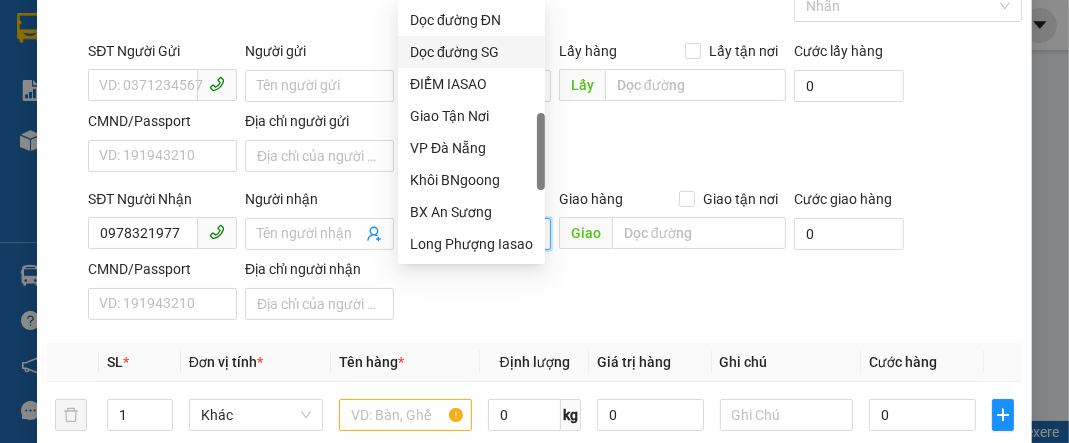 click on "Dọc đường SG" at bounding box center (471, 52) 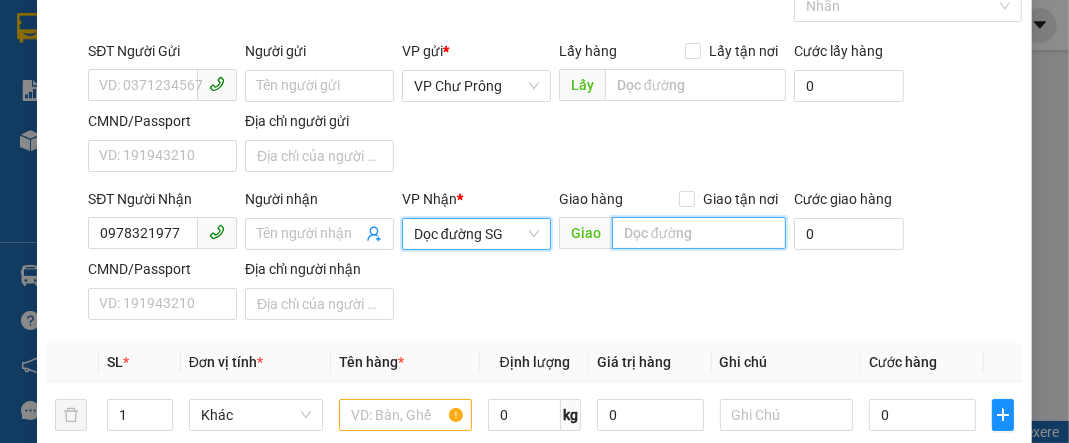 click at bounding box center [699, 233] 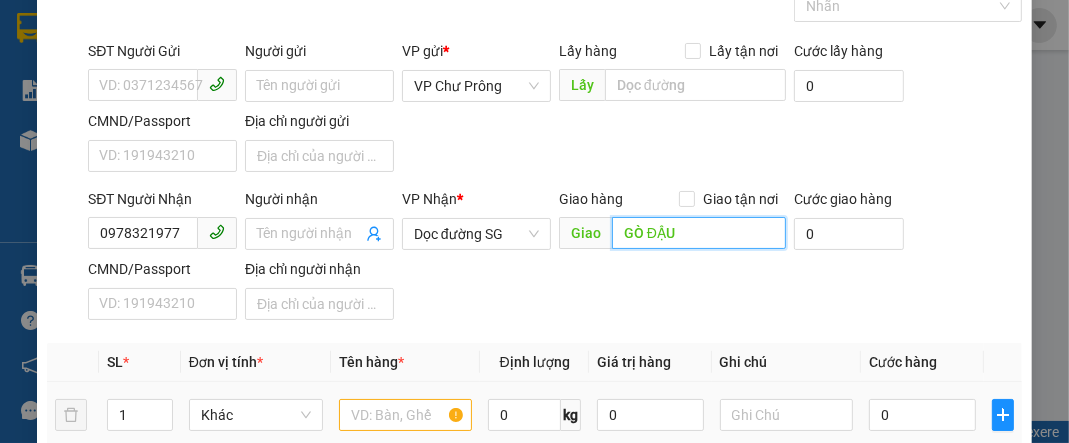 type on "GÒ ĐẬU" 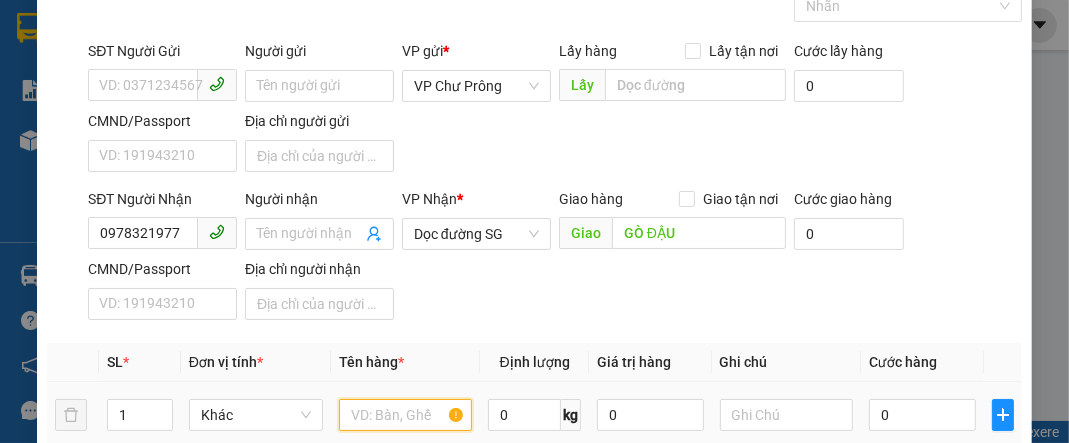 click at bounding box center [406, 415] 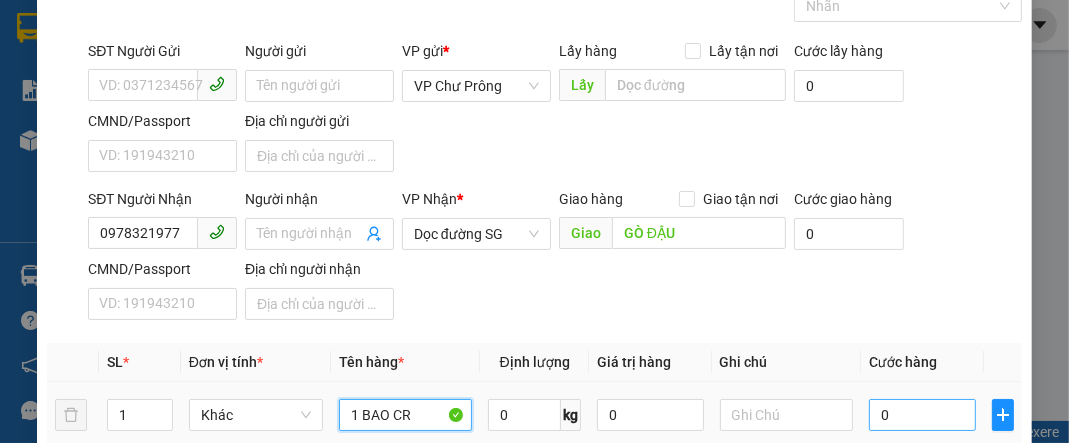 type on "1 BAO CR" 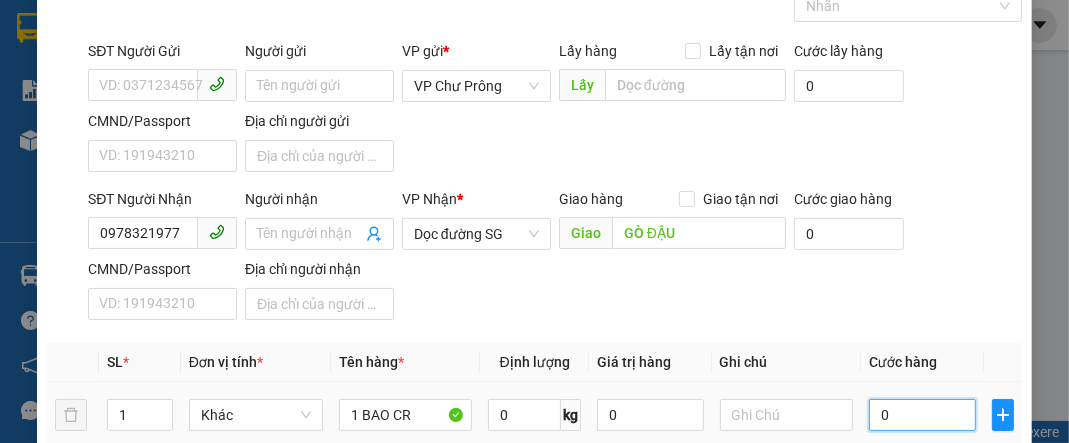click on "0" at bounding box center (922, 415) 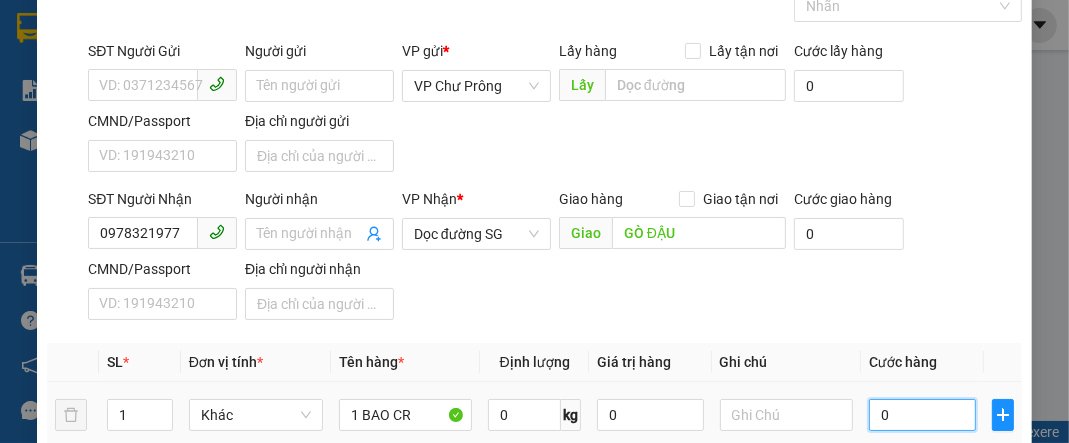 type on "5" 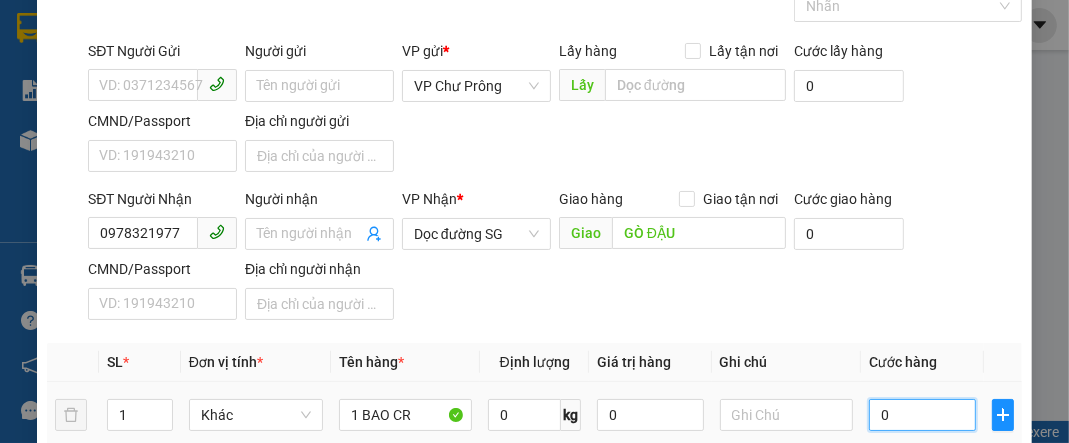 type on "5" 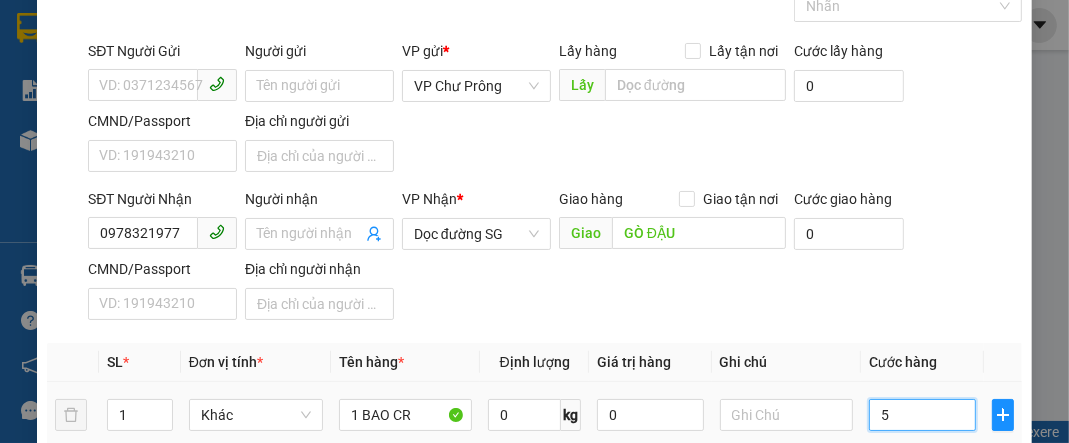 type on "50" 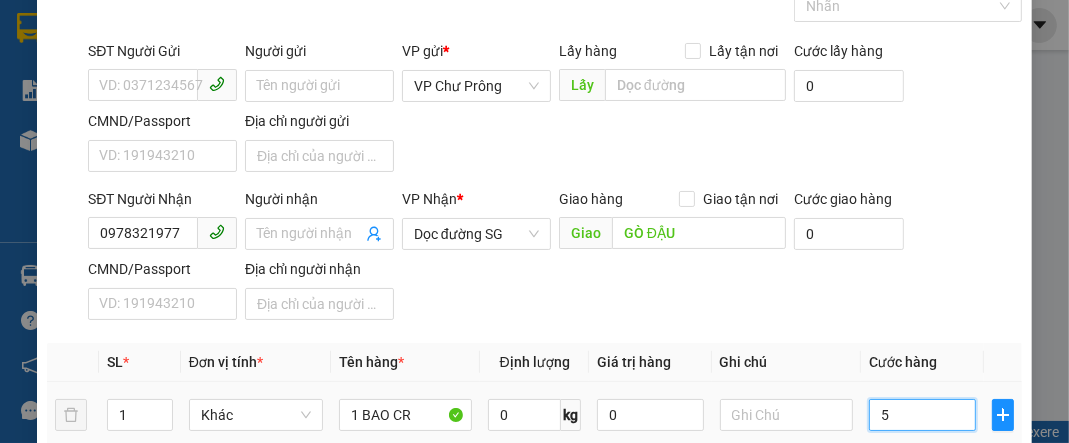 type on "50" 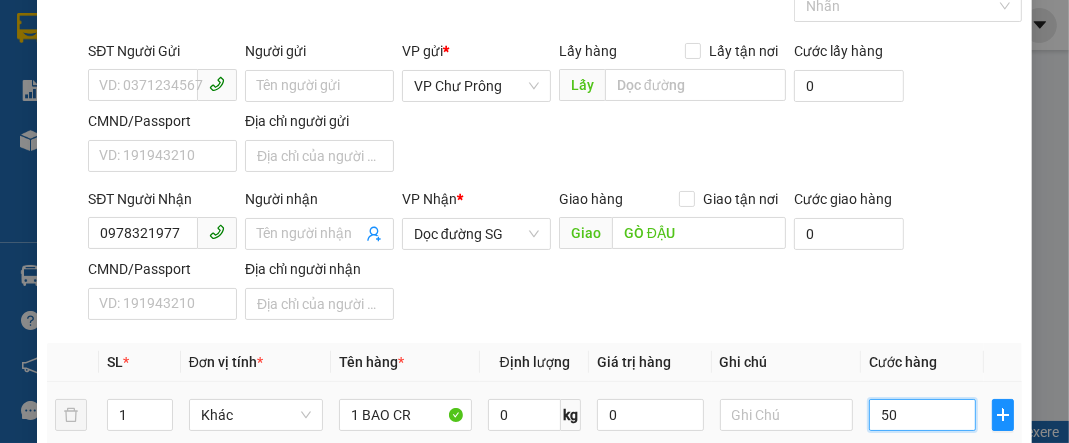 type on "500" 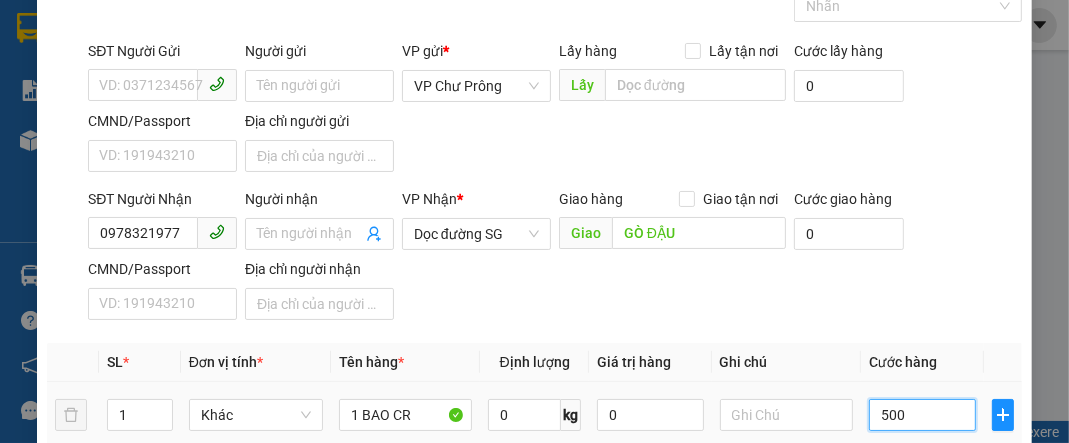 type on "5.000" 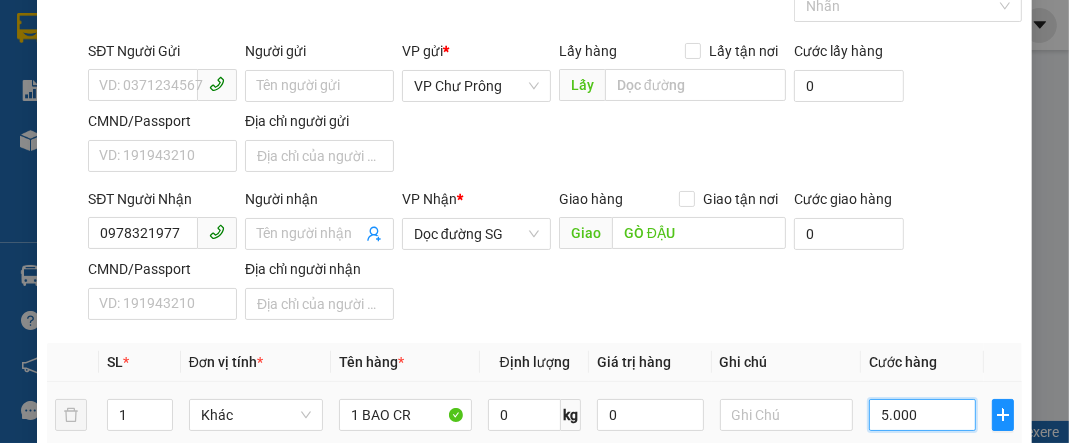 type on "5.000" 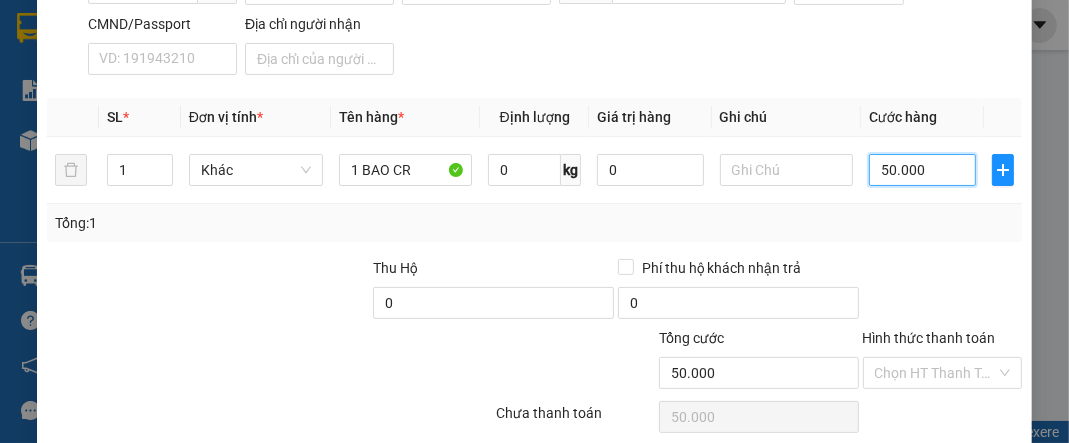 scroll, scrollTop: 432, scrollLeft: 0, axis: vertical 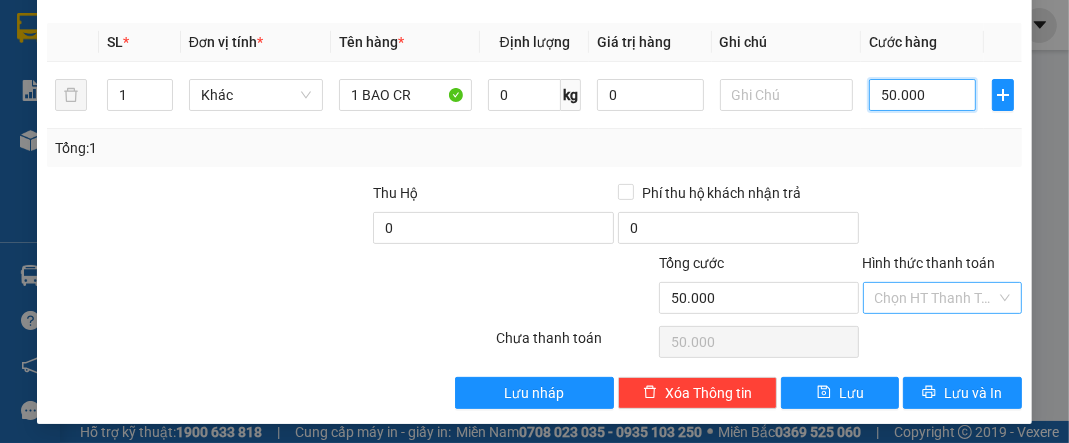 type on "50.000" 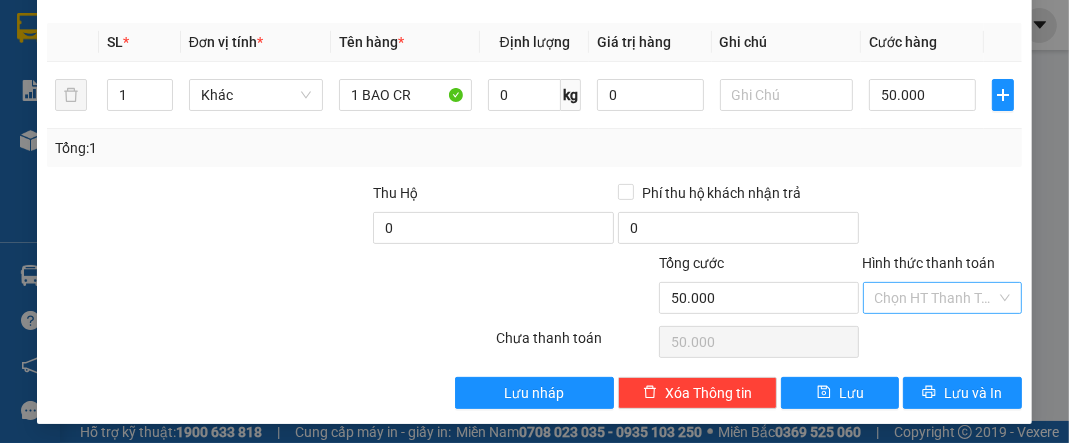 click on "Hình thức thanh toán" at bounding box center [935, 298] 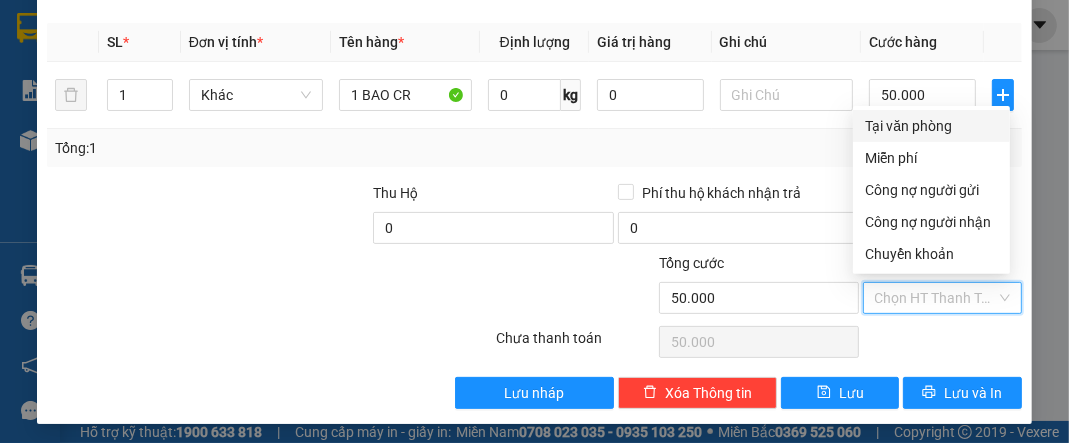 click on "Tại văn phòng" at bounding box center [931, 126] 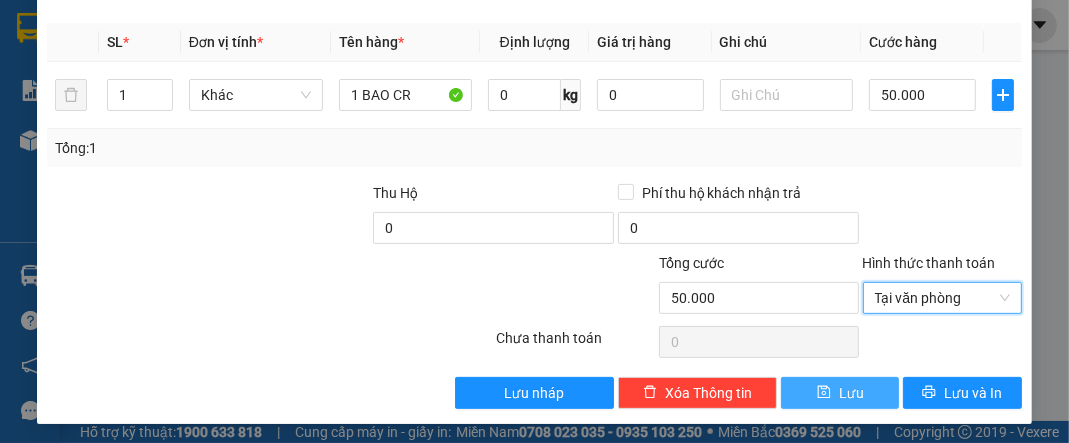 click on "Lưu" at bounding box center (851, 393) 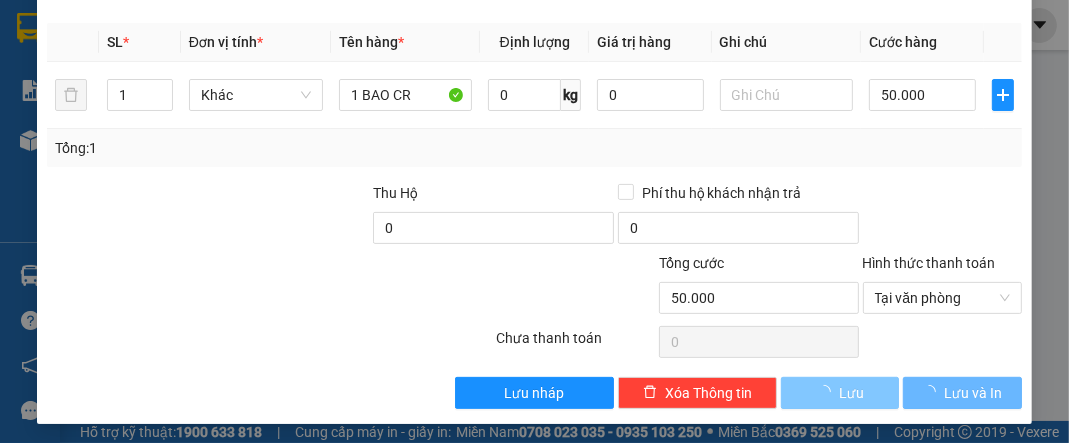 type 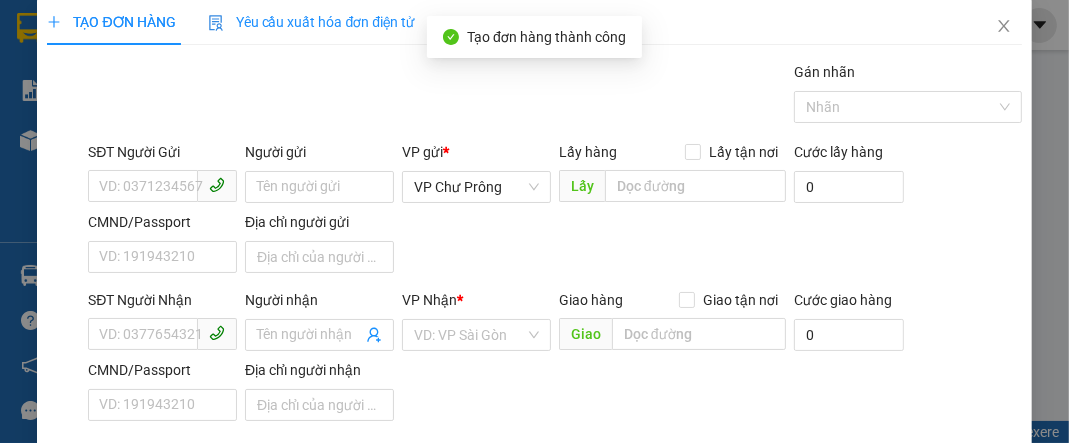 scroll, scrollTop: 0, scrollLeft: 0, axis: both 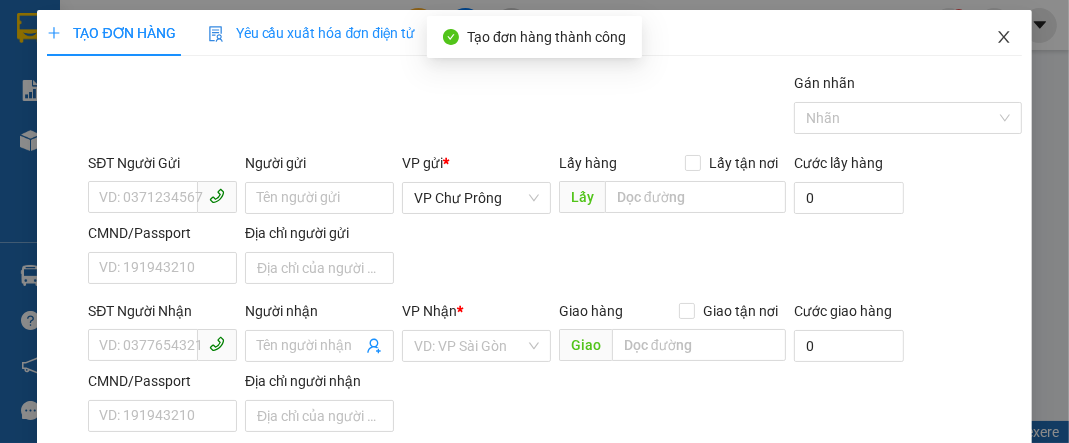 click 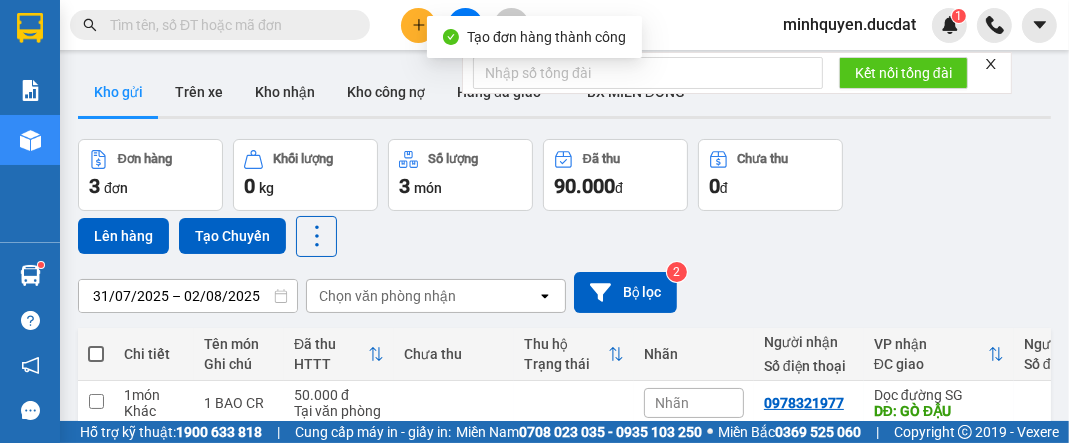 scroll, scrollTop: 184, scrollLeft: 0, axis: vertical 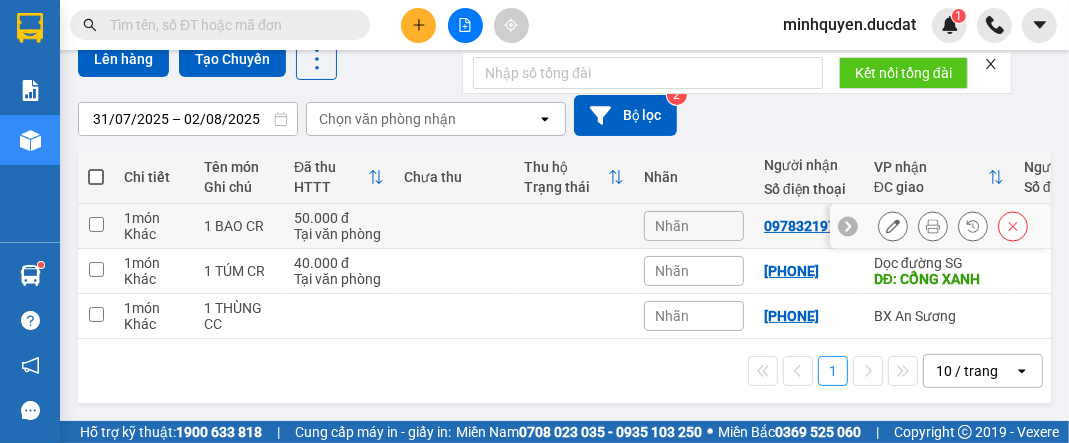 drag, startPoint x: 422, startPoint y: 220, endPoint x: 410, endPoint y: 280, distance: 61.188232 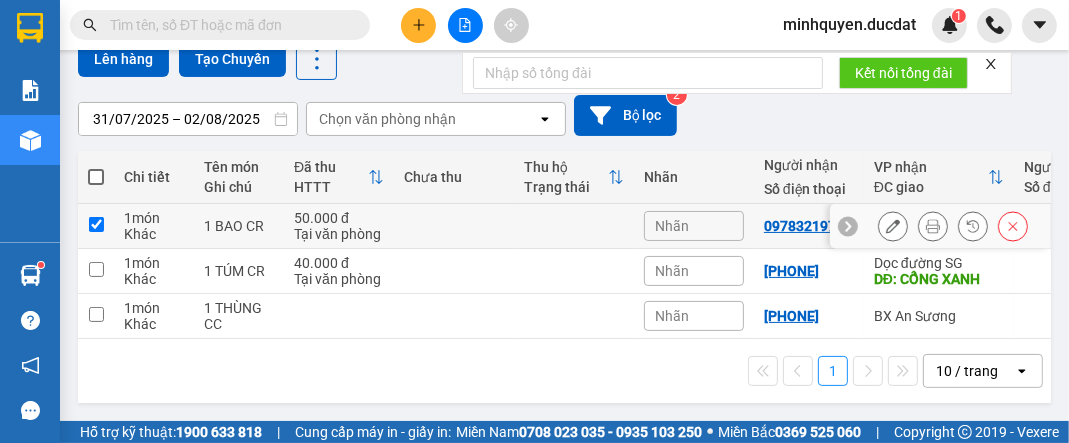 checkbox on "true" 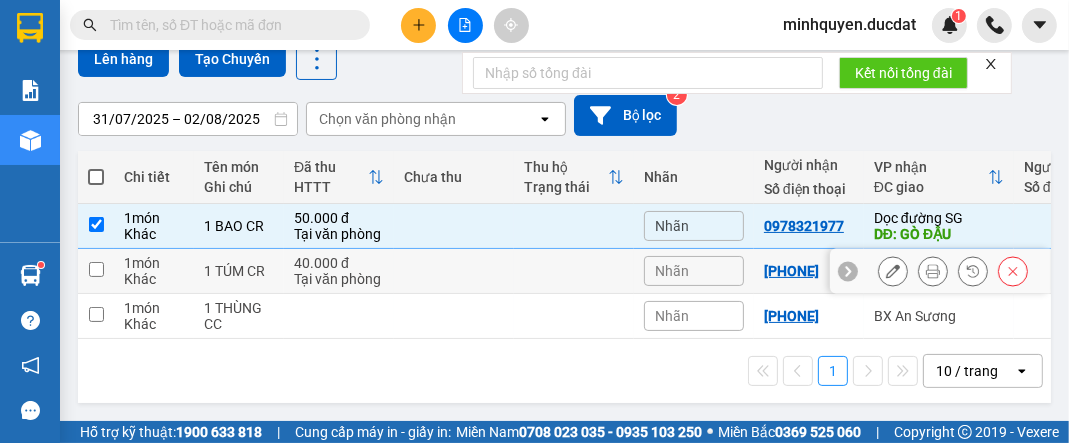 click at bounding box center [454, 271] 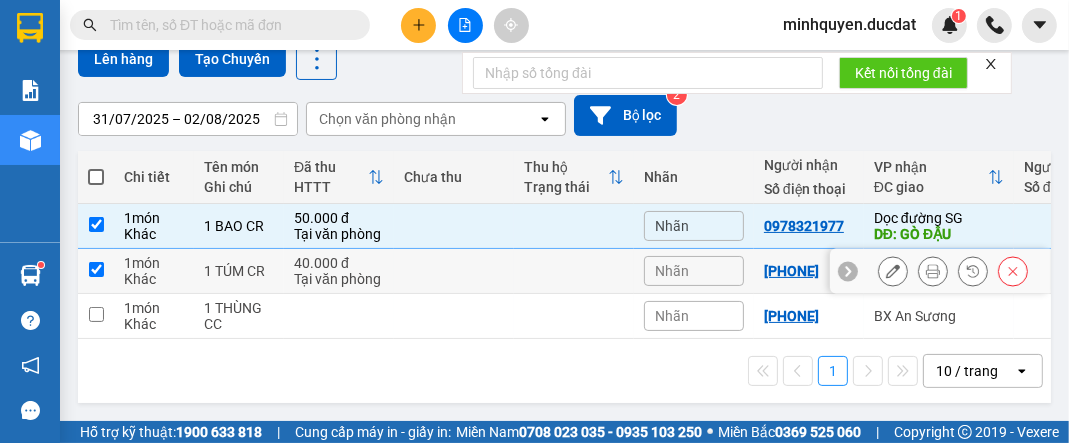 checkbox on "true" 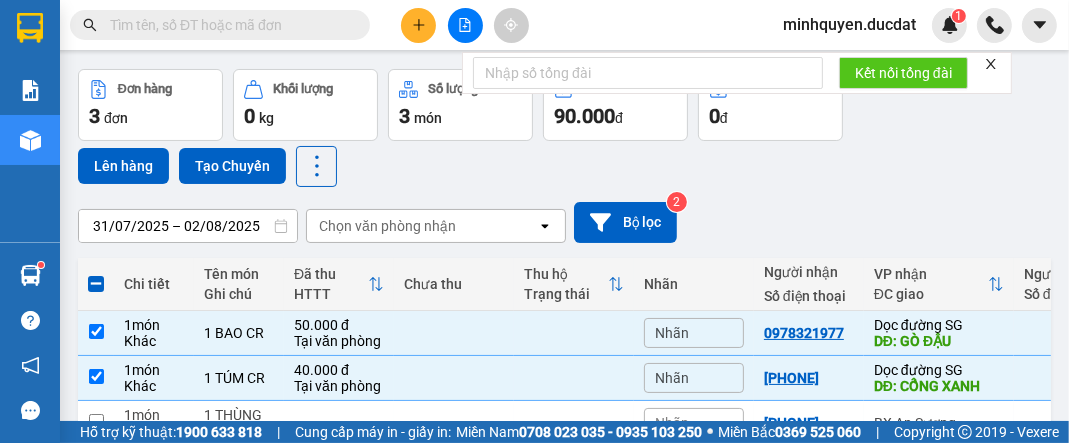 scroll, scrollTop: 24, scrollLeft: 0, axis: vertical 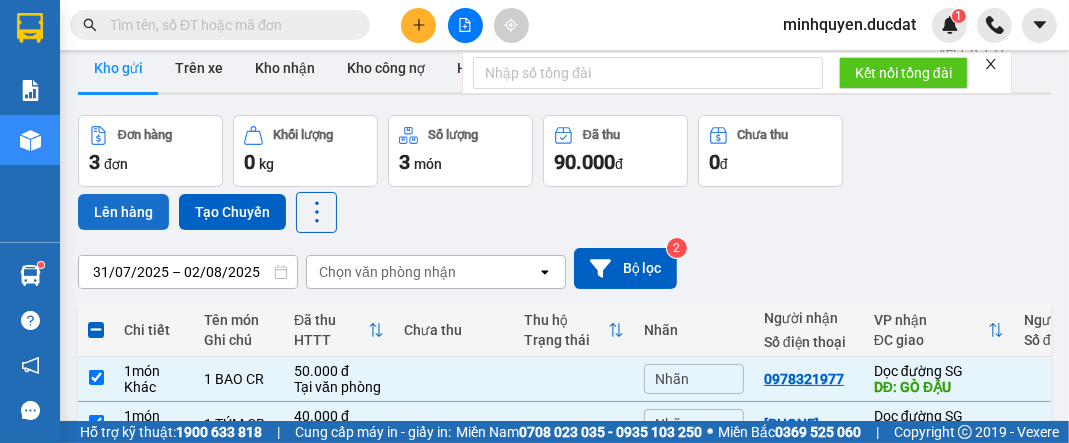 click on "Lên hàng" at bounding box center (123, 212) 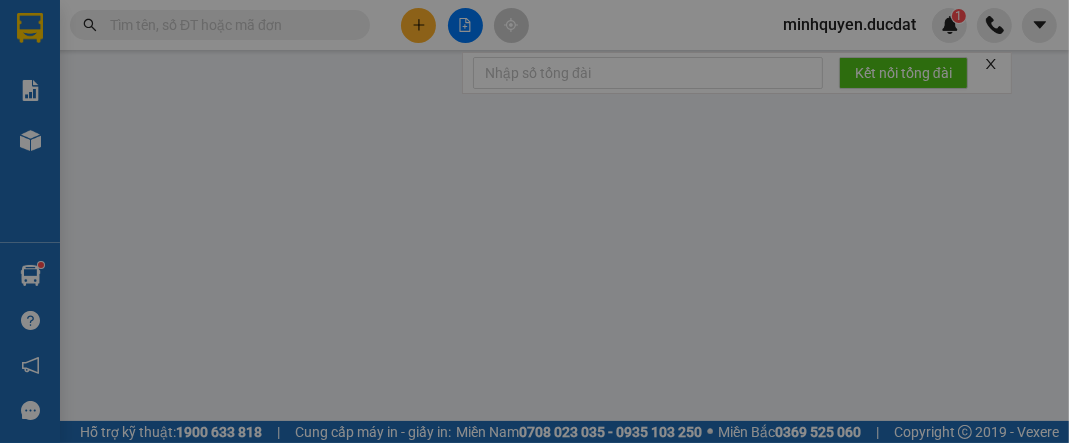 scroll, scrollTop: 0, scrollLeft: 0, axis: both 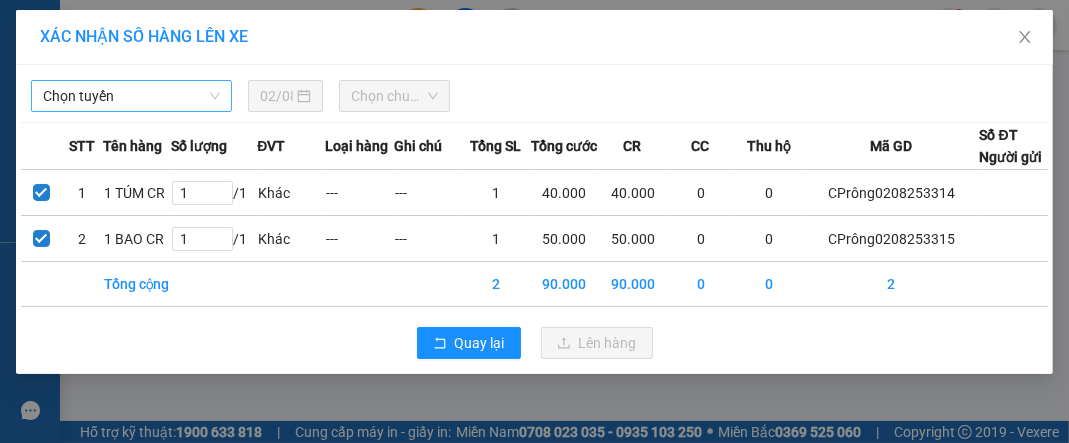click on "Chọn tuyến" at bounding box center [131, 96] 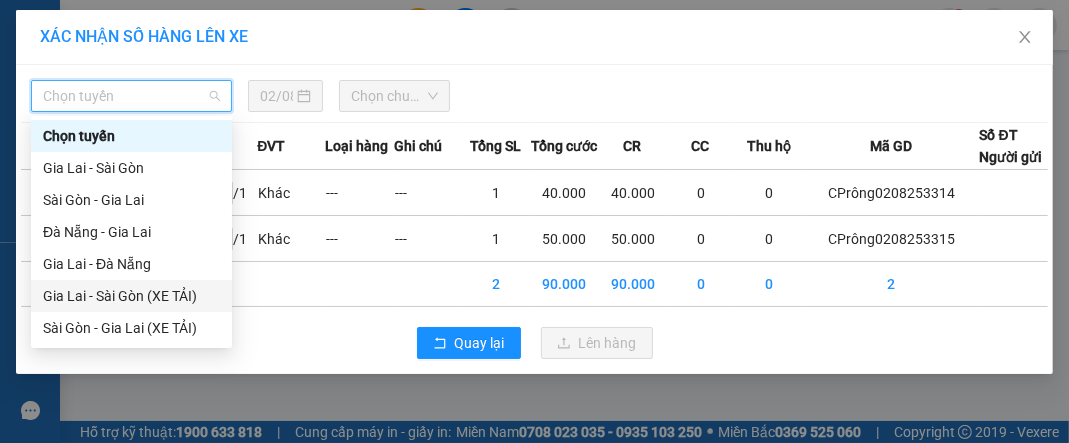 click on "Gia Lai - Sài Gòn (XE TẢI)" at bounding box center [131, 296] 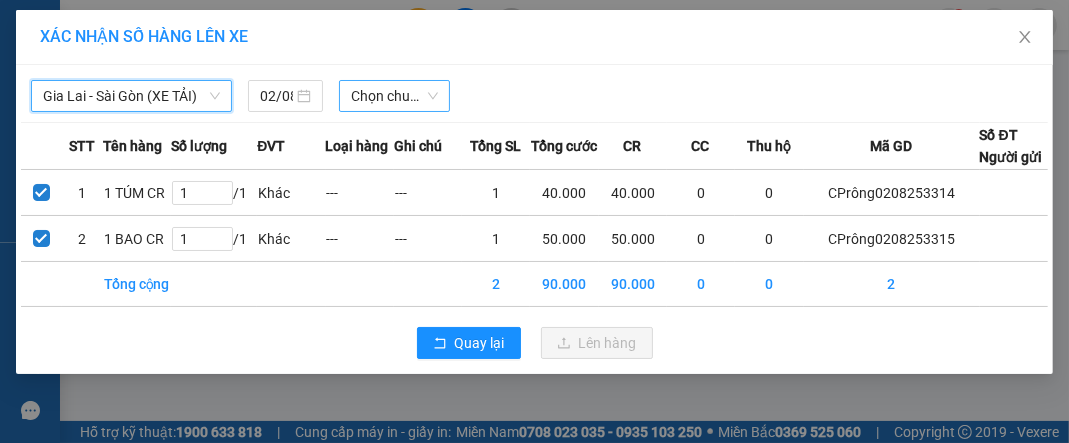 click on "Chọn chuyến" at bounding box center (394, 96) 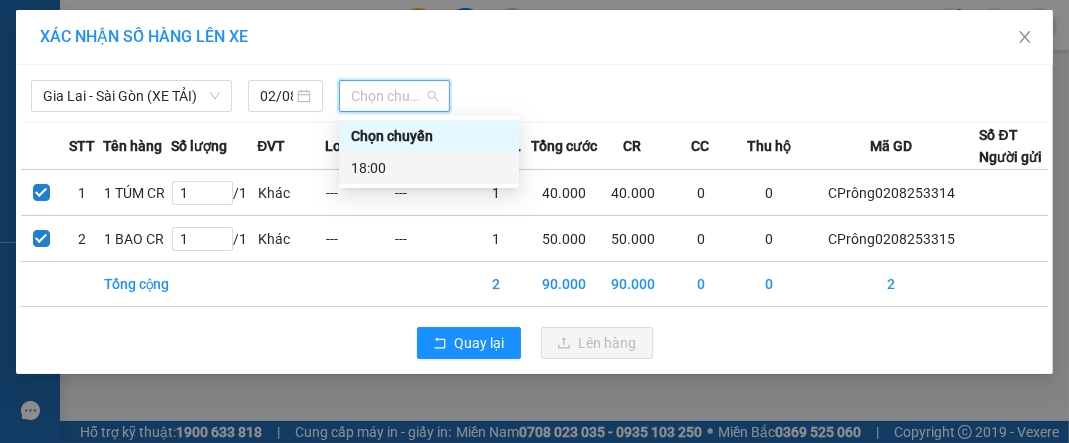 click on "18:00" at bounding box center [429, 168] 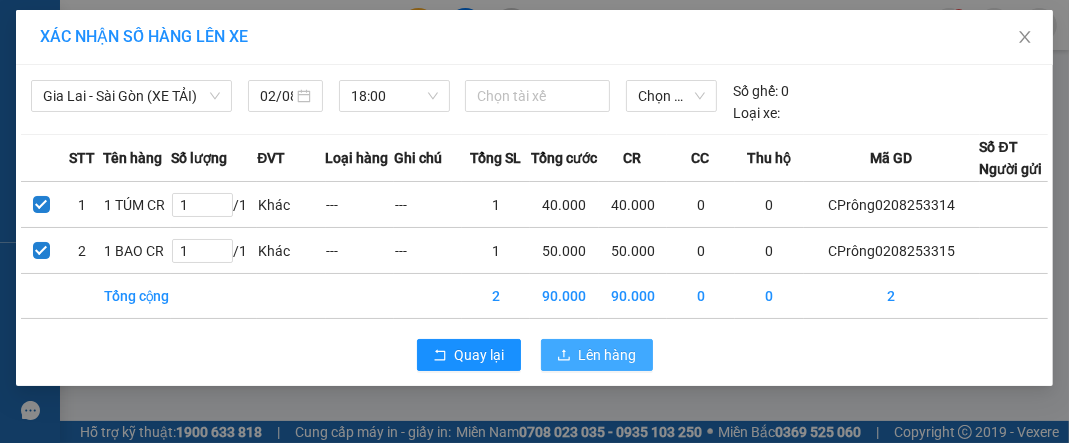 click on "Lên hàng" at bounding box center (608, 355) 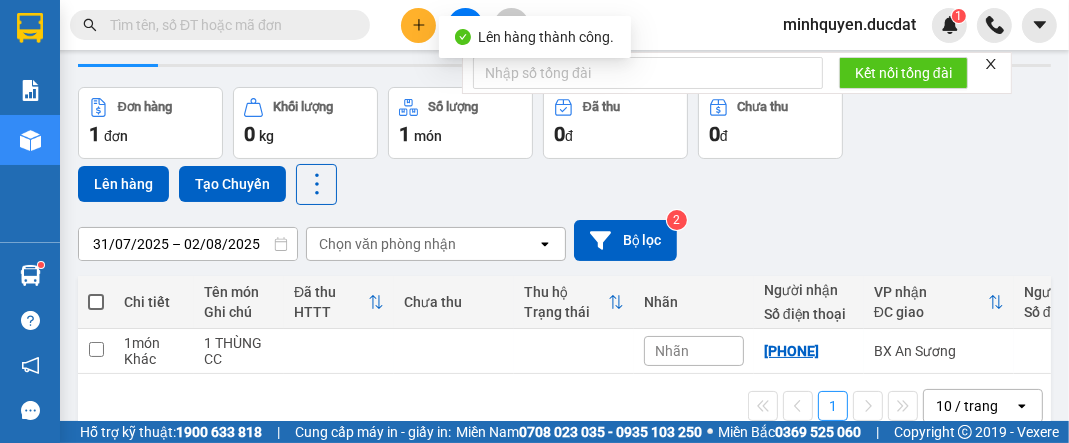 scroll, scrollTop: 80, scrollLeft: 0, axis: vertical 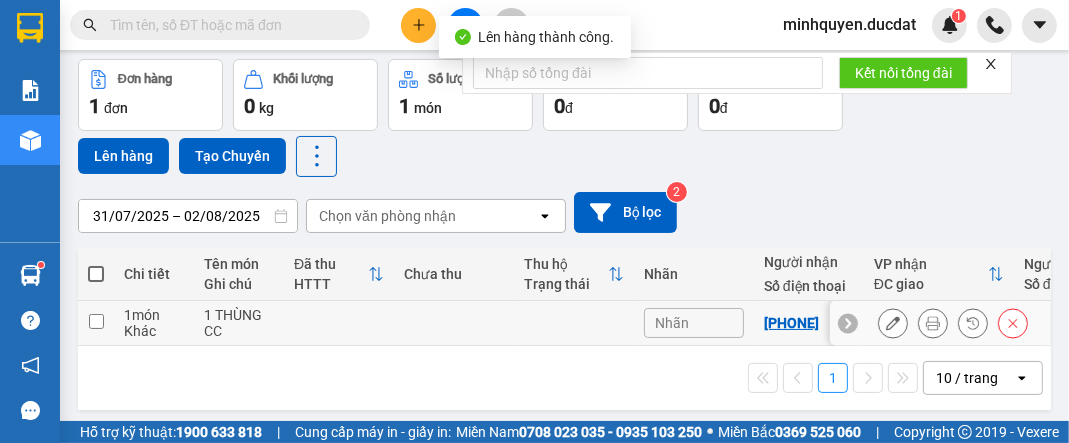 click at bounding box center (96, 323) 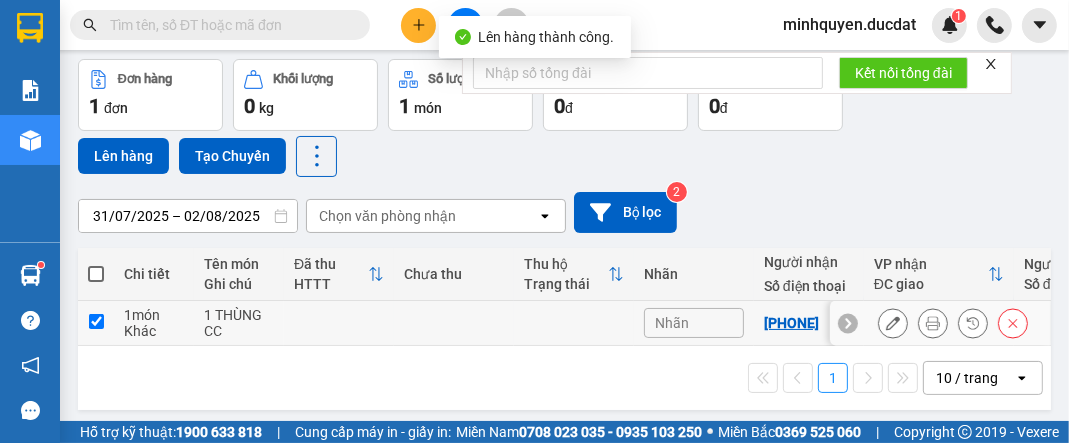 checkbox on "true" 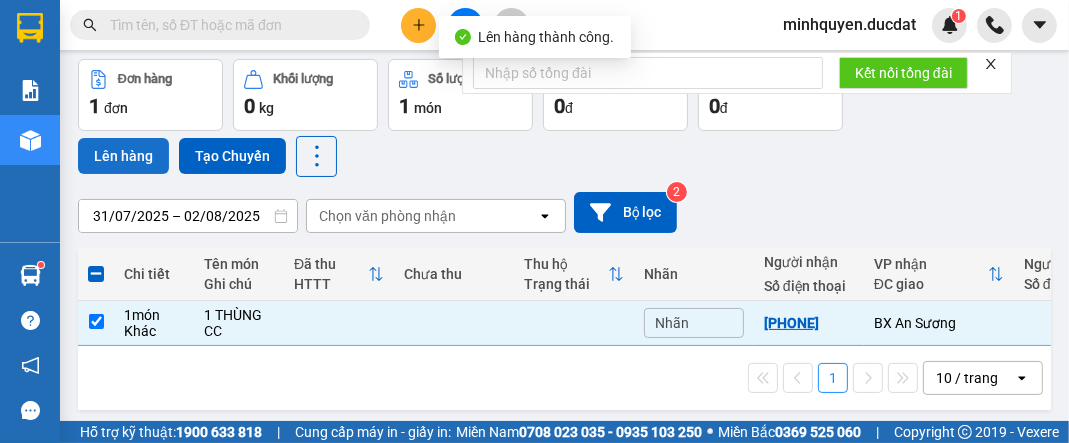click on "Lên hàng" at bounding box center [123, 156] 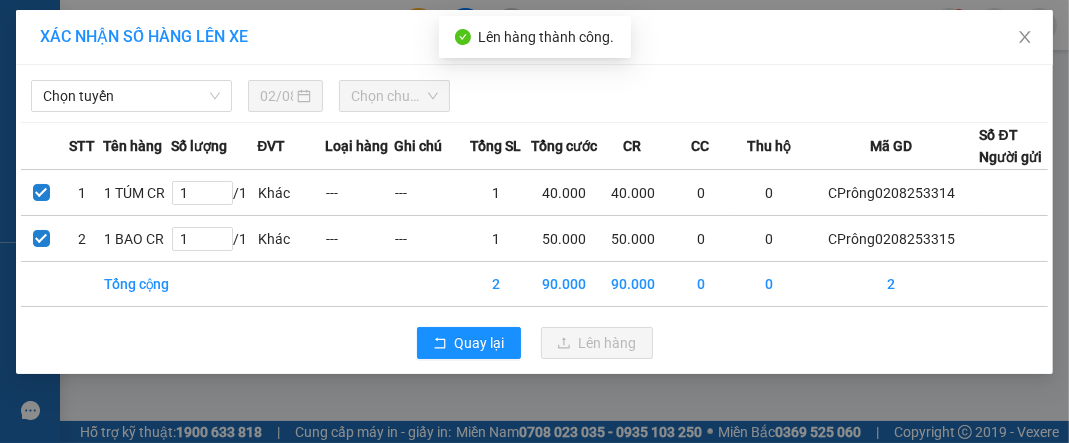 scroll, scrollTop: 0, scrollLeft: 0, axis: both 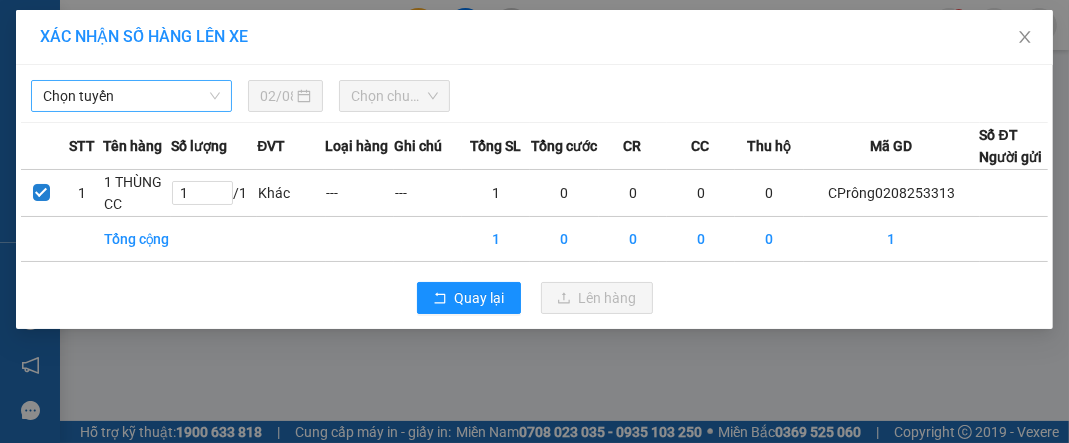 click on "Chọn tuyến" at bounding box center (131, 96) 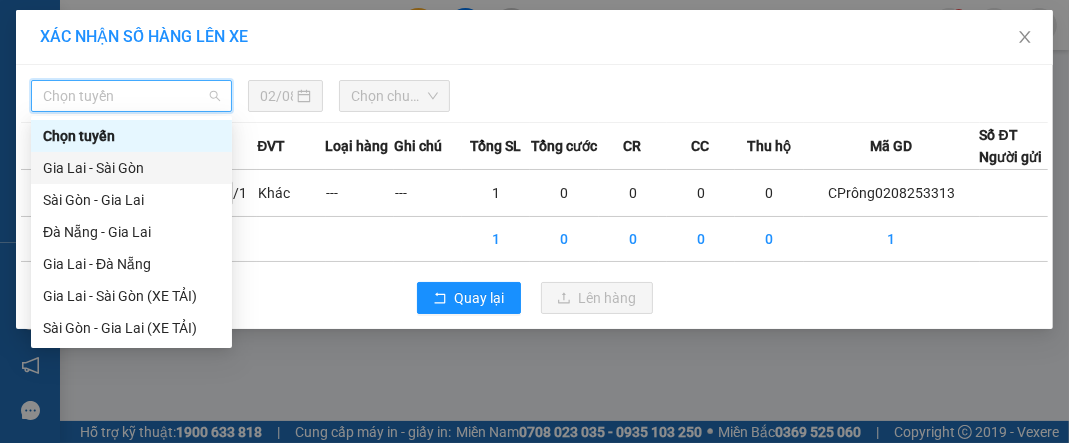 click on "Gia Lai - Sài Gòn" at bounding box center (131, 168) 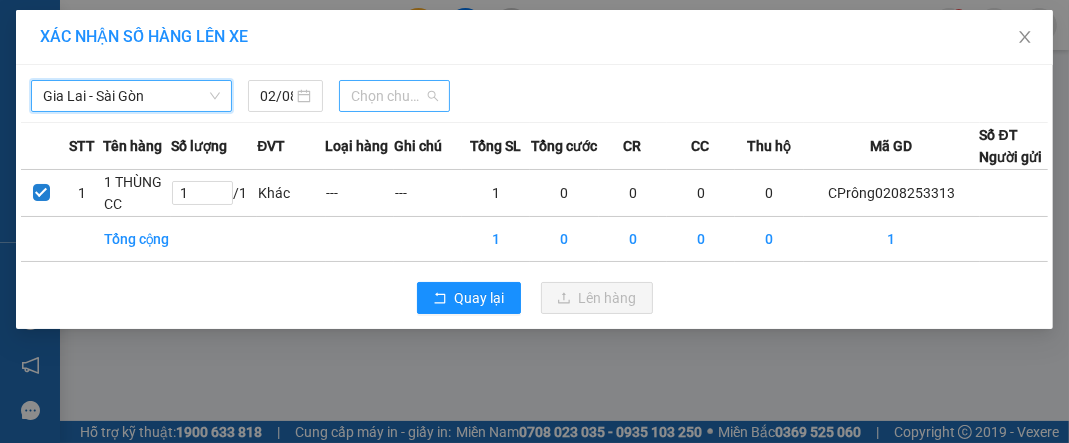 click on "Chọn chuyến" at bounding box center [394, 96] 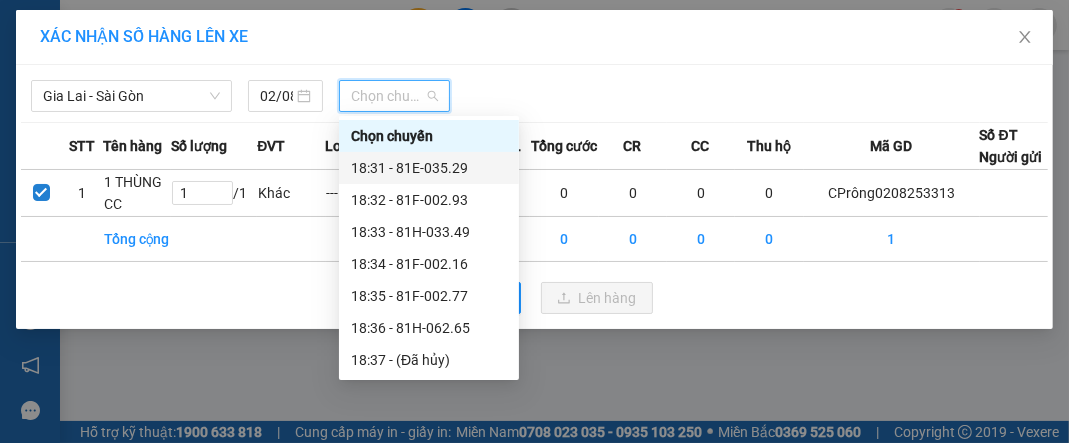 click on "18:31     - 81E-035.29" at bounding box center (429, 168) 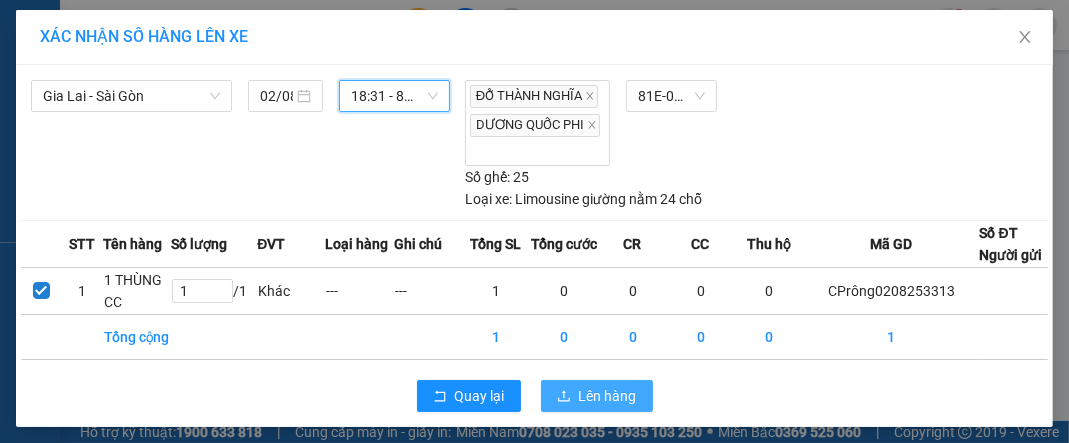 click on "Lên hàng" at bounding box center (597, 396) 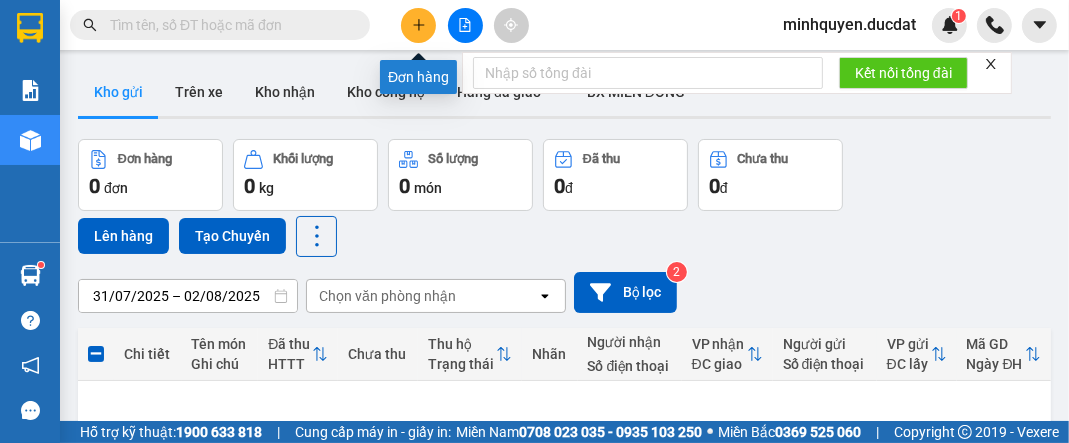 click at bounding box center (418, 25) 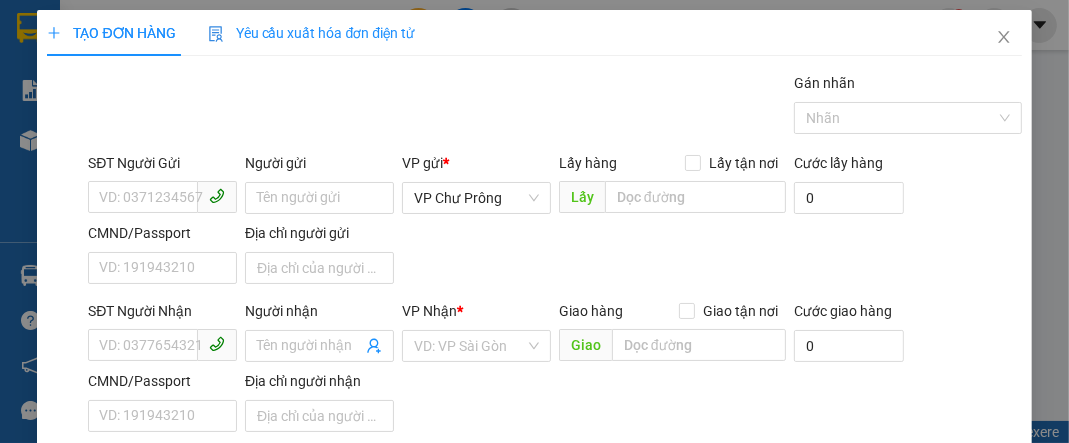 click on "SĐT Người Nhận VD: 0377654321" at bounding box center (162, 335) 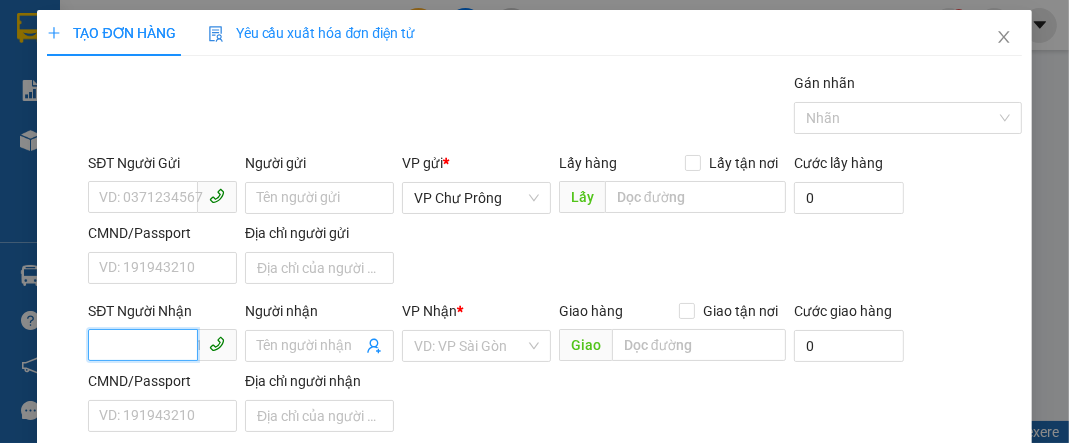 click on "SĐT Người Nhận" at bounding box center (143, 345) 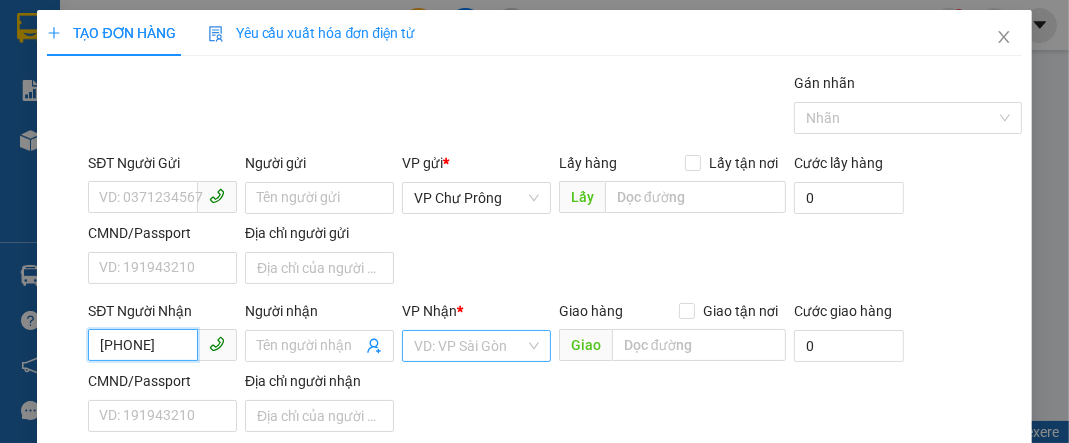 type on "[PHONE]" 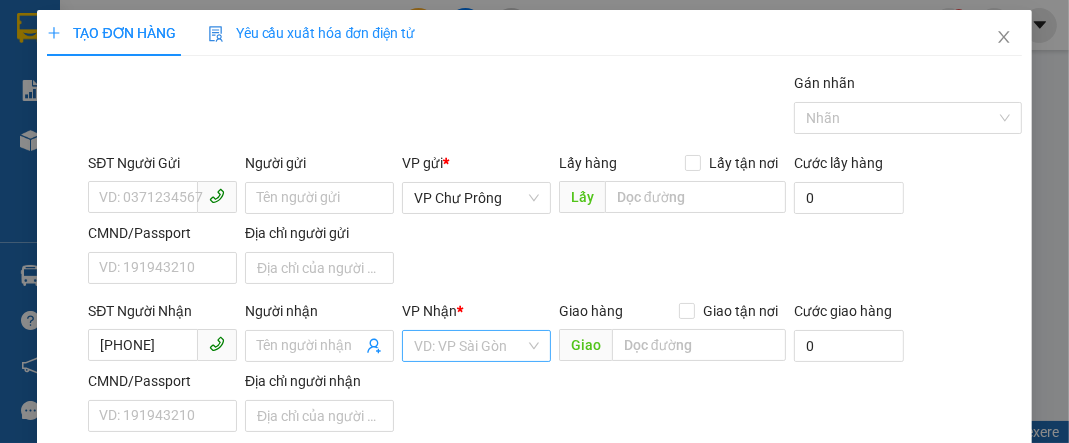 click at bounding box center [469, 346] 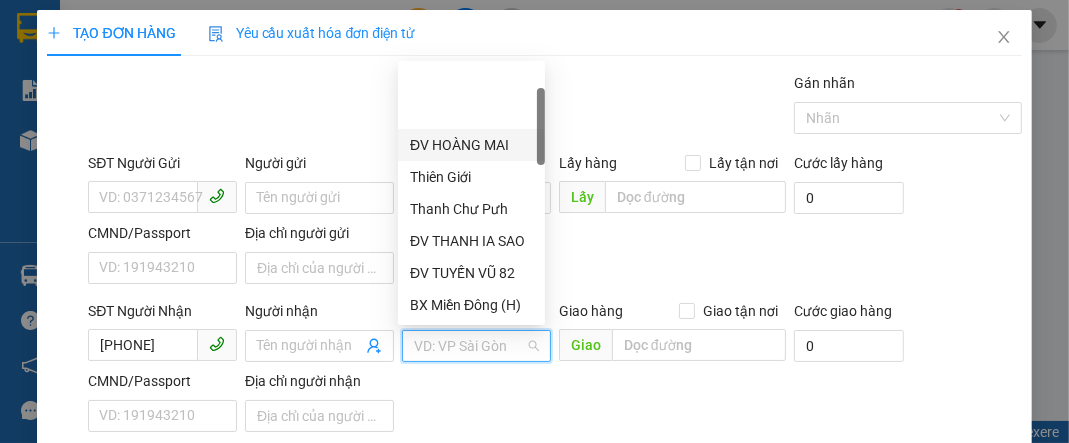 scroll, scrollTop: 240, scrollLeft: 0, axis: vertical 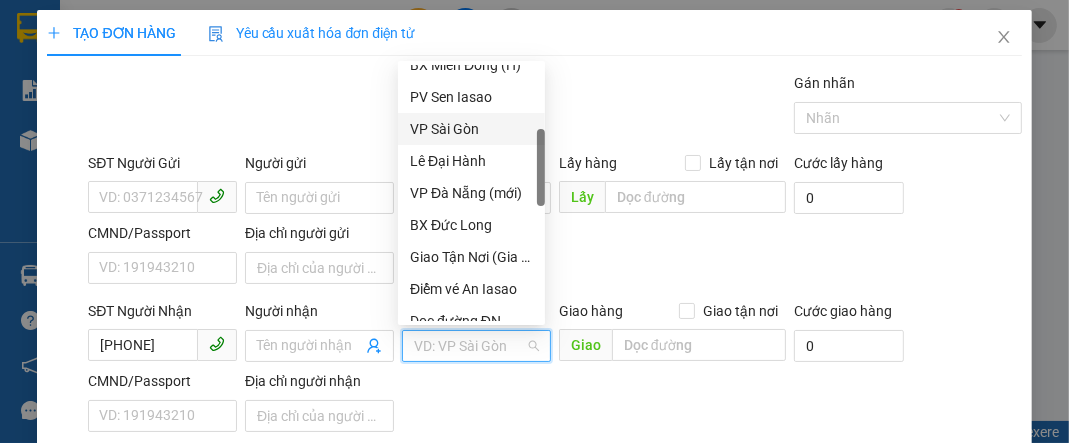 click on "VP Sài Gòn" at bounding box center (471, 129) 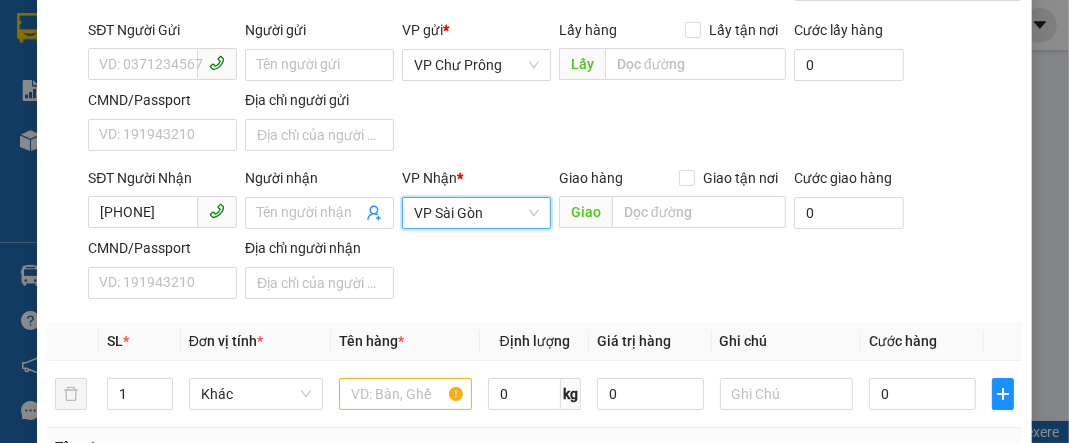 scroll, scrollTop: 239, scrollLeft: 0, axis: vertical 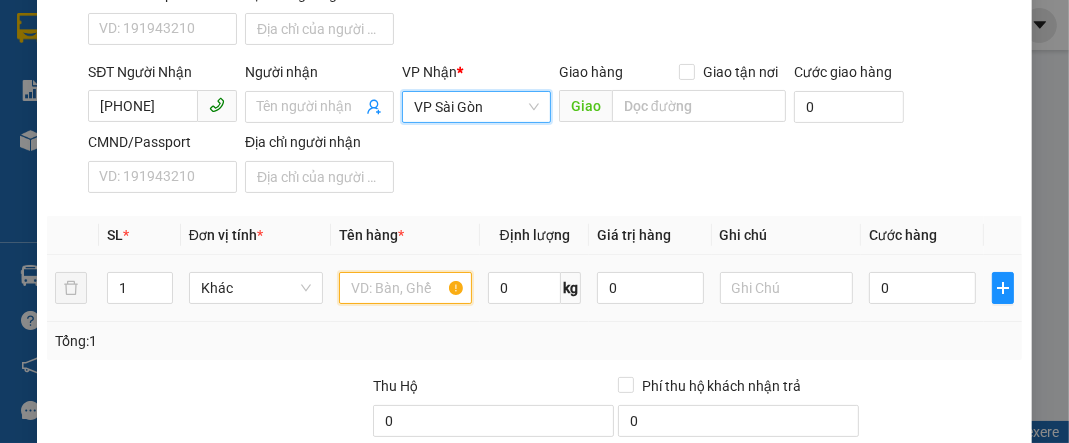 click at bounding box center (406, 288) 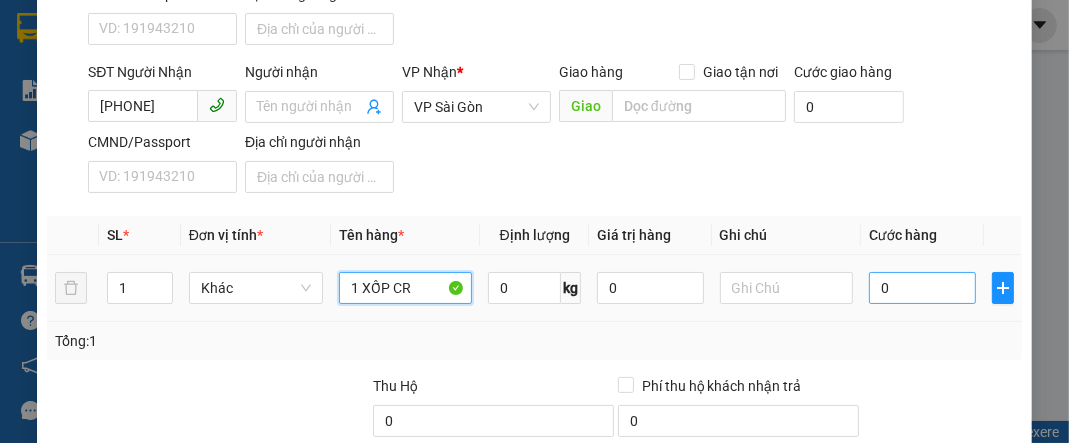 type on "1 XỐP CR" 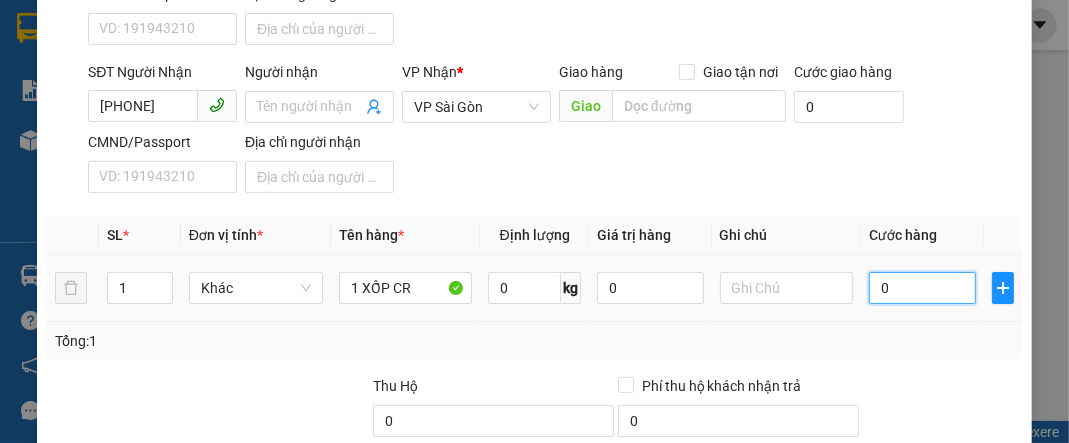 click on "0" at bounding box center (922, 288) 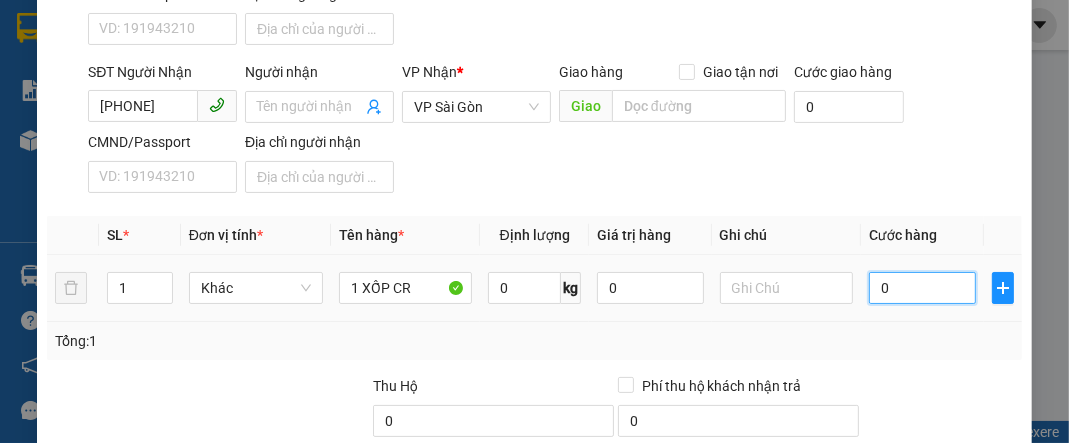 type on "5" 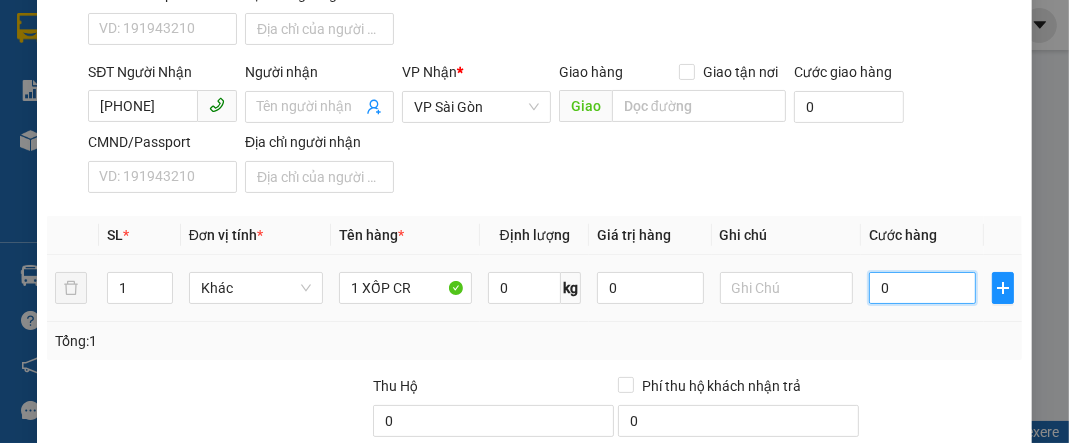 type on "5" 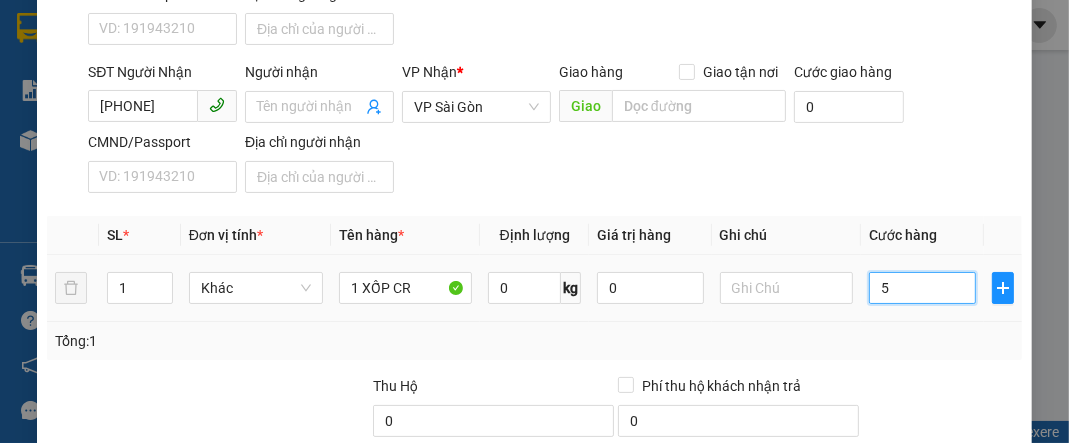 type on "50" 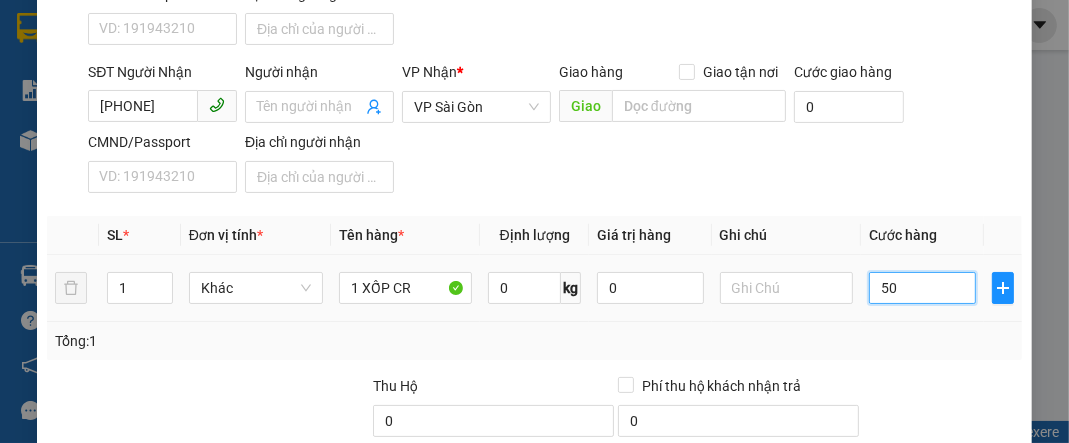 type on "500" 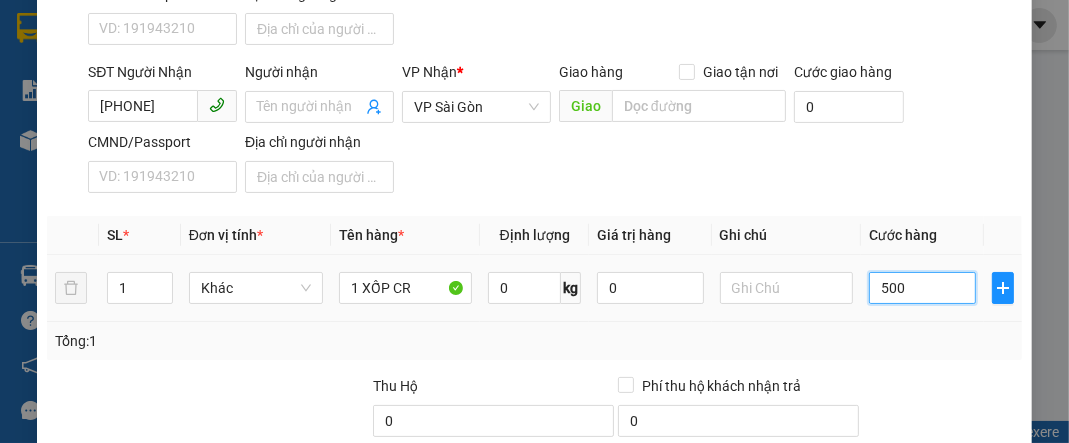 type on "5.000" 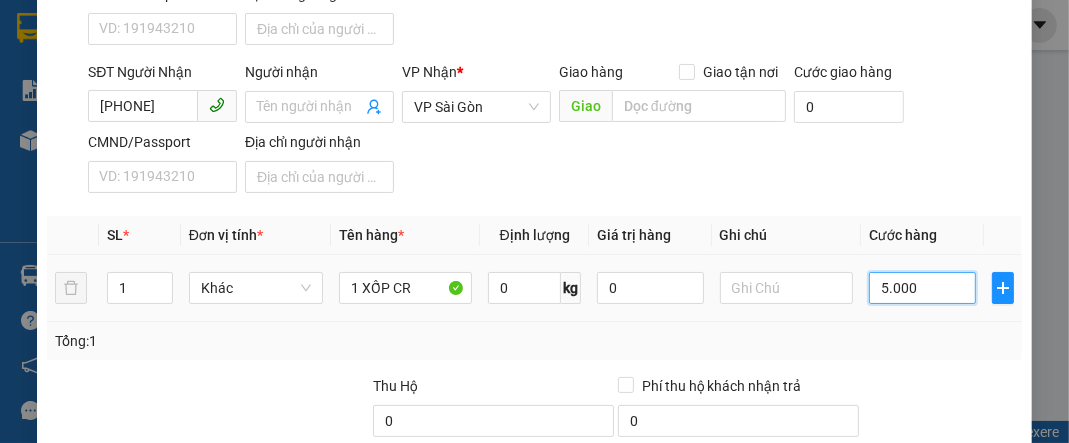 type on "50.000" 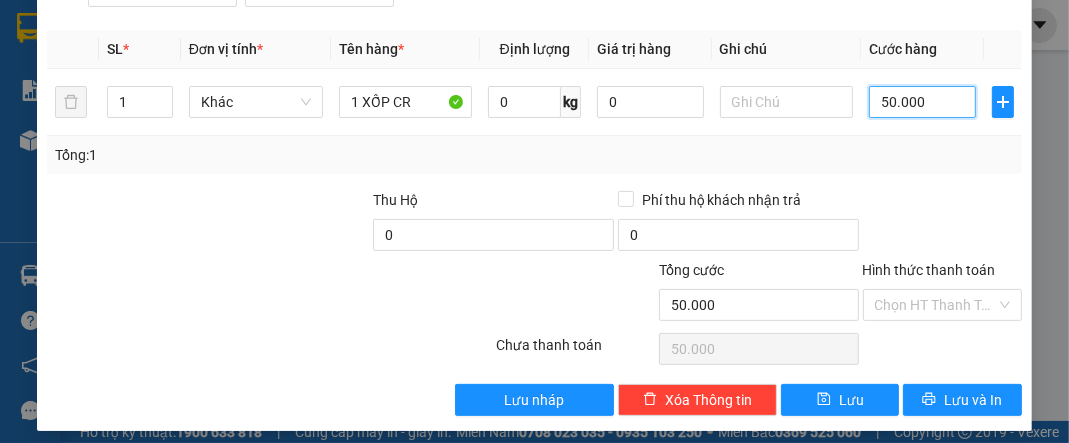 scroll, scrollTop: 432, scrollLeft: 0, axis: vertical 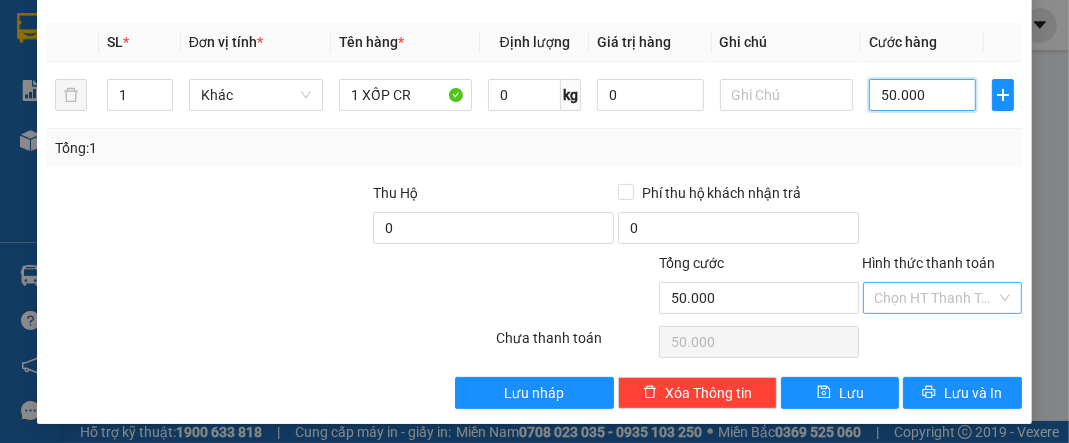 type on "50.000" 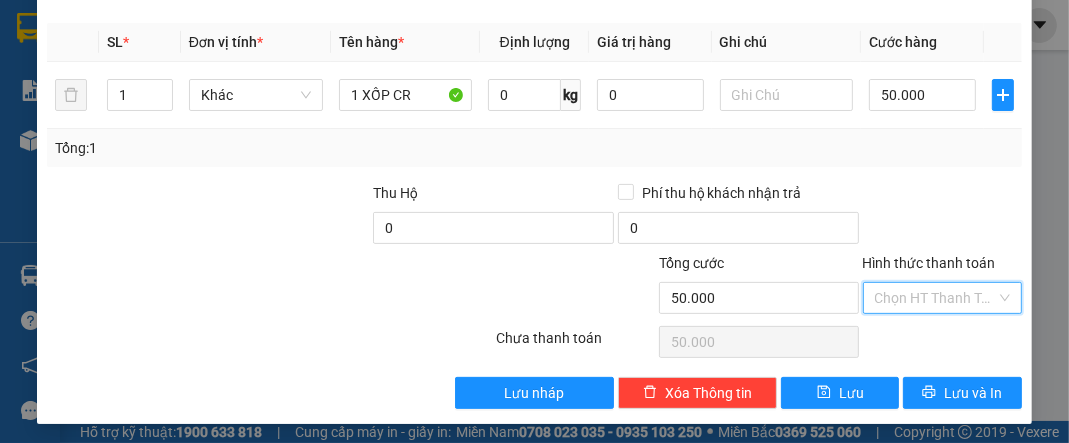 click on "Hình thức thanh toán" at bounding box center [935, 298] 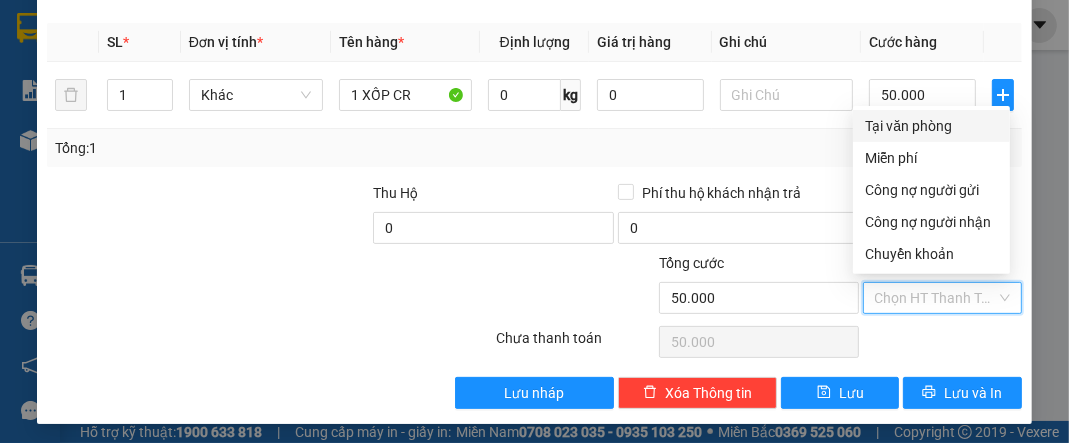 click on "Tại văn phòng" at bounding box center (931, 126) 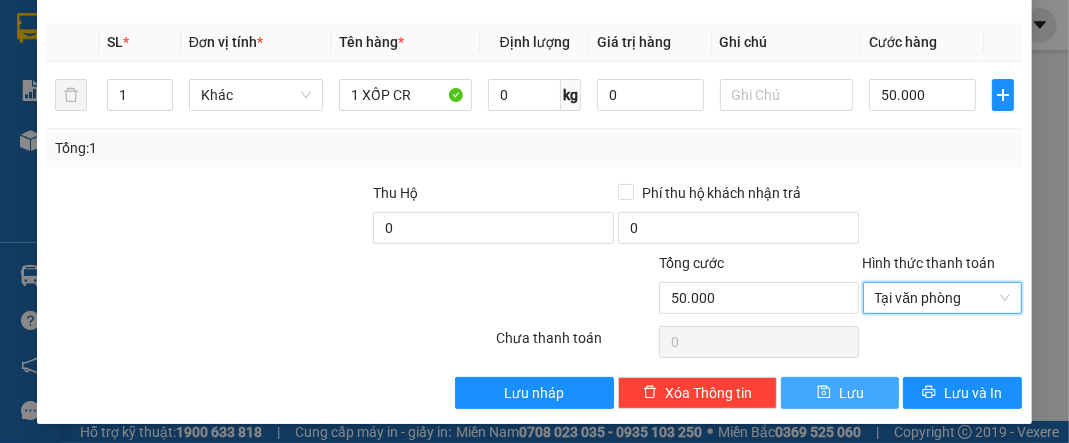 click on "Lưu" at bounding box center [851, 393] 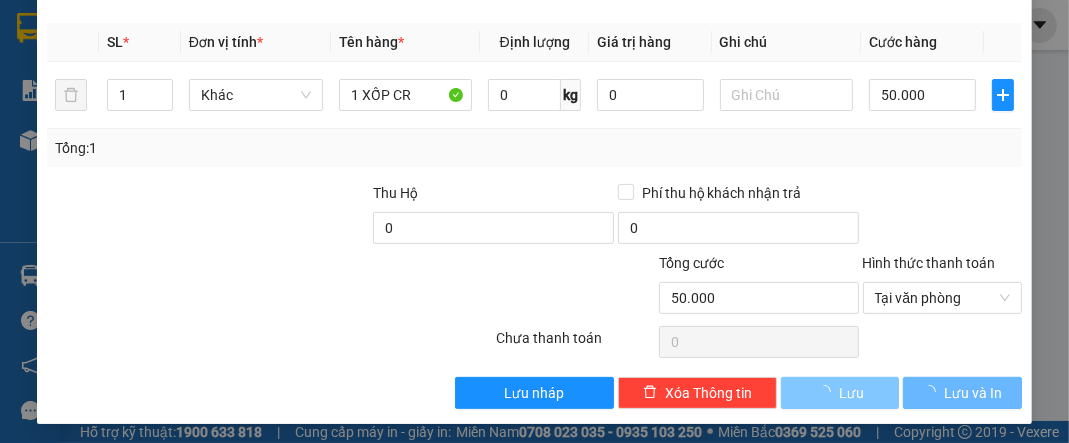 type 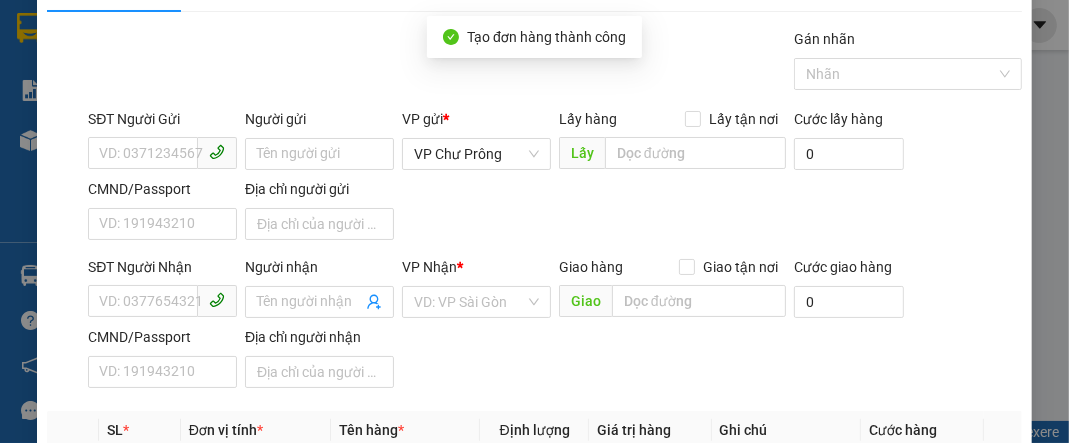 scroll, scrollTop: 0, scrollLeft: 0, axis: both 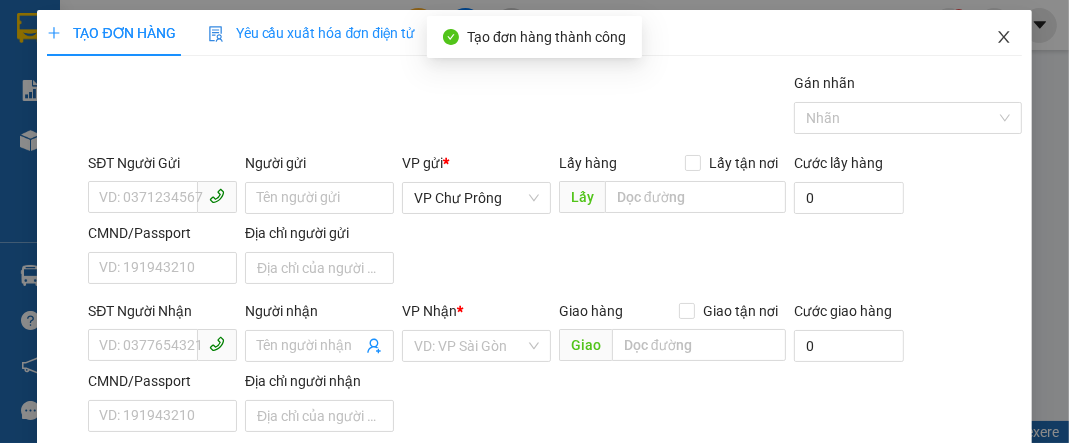 click 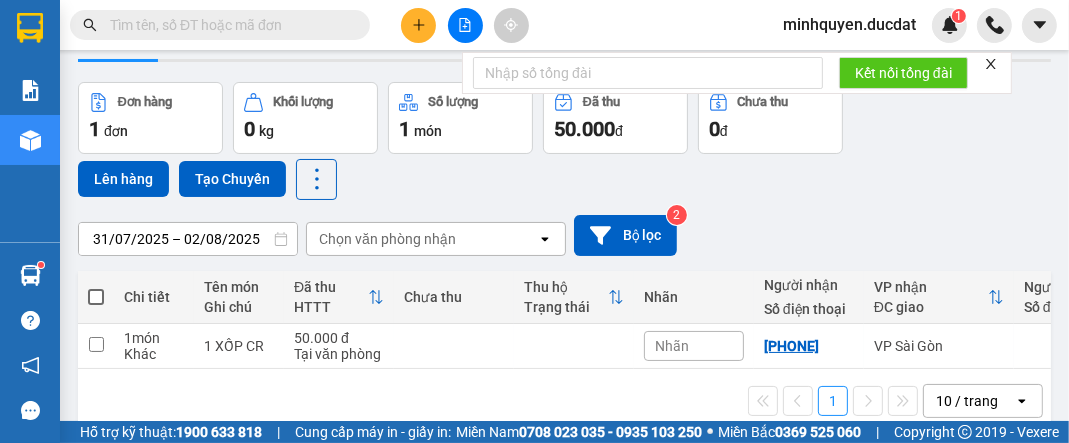 scroll, scrollTop: 94, scrollLeft: 0, axis: vertical 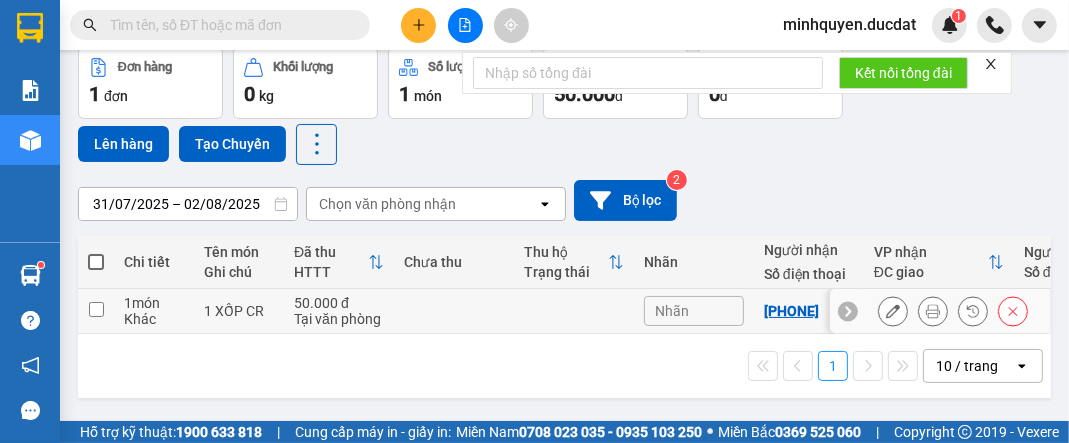 click on "1 XỐP CR" at bounding box center (239, 311) 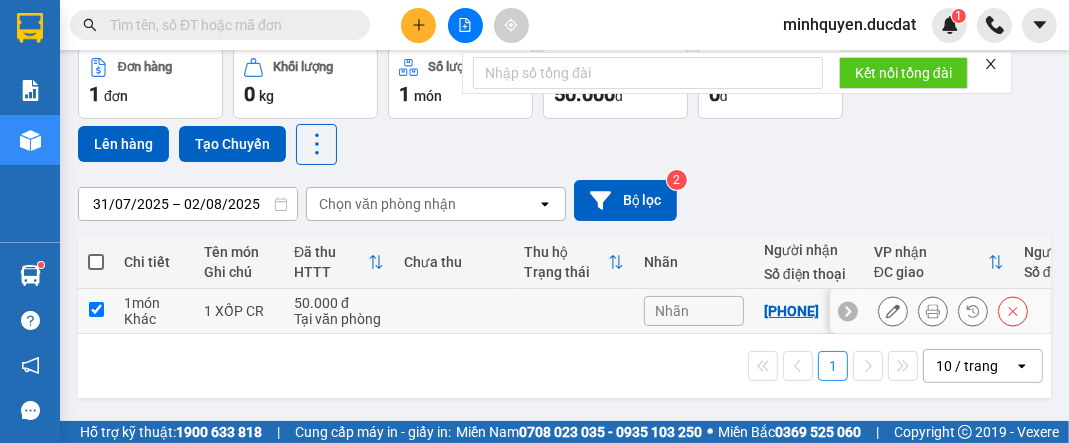 checkbox on "true" 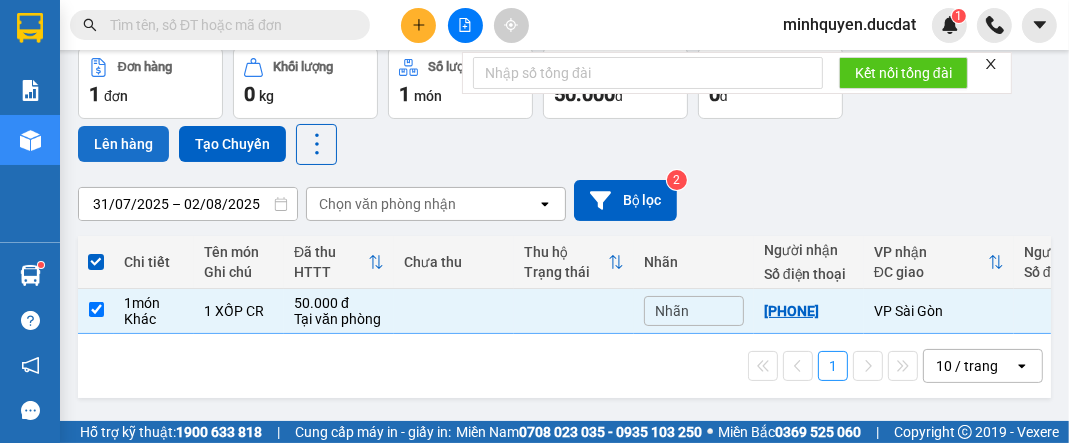 click on "Lên hàng" at bounding box center [123, 144] 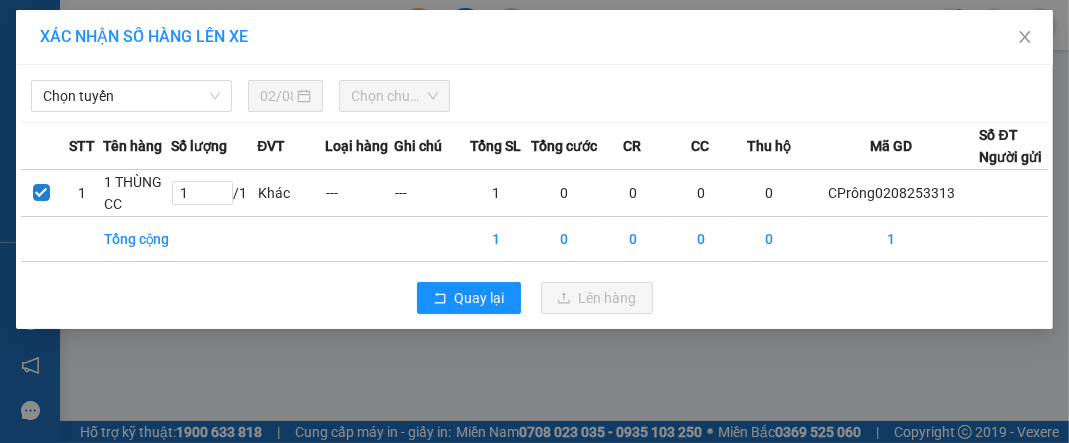 scroll, scrollTop: 0, scrollLeft: 0, axis: both 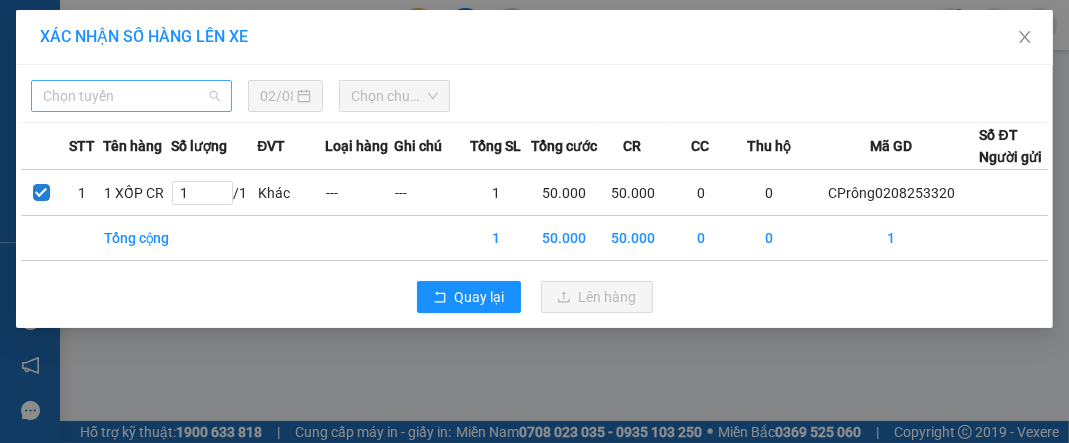 click on "Chọn tuyến" at bounding box center [131, 96] 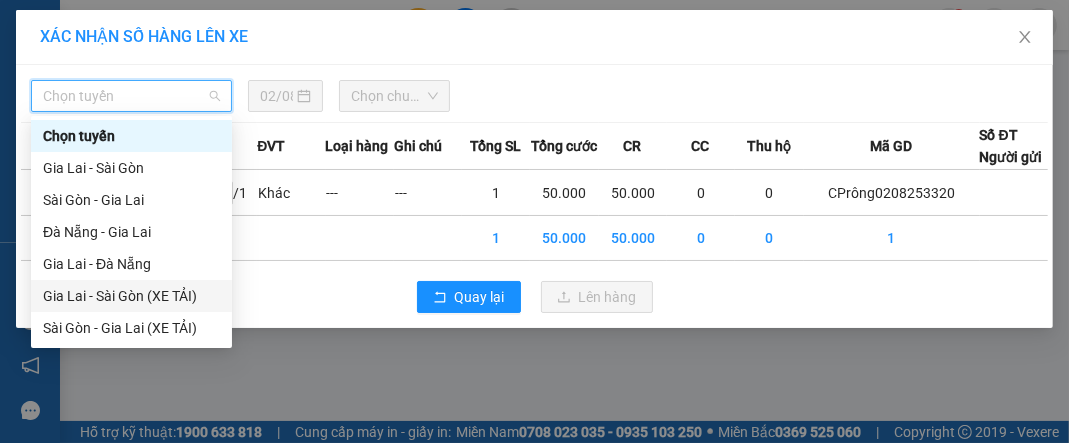 click on "Gia Lai - Sài Gòn (XE TẢI)" at bounding box center [131, 296] 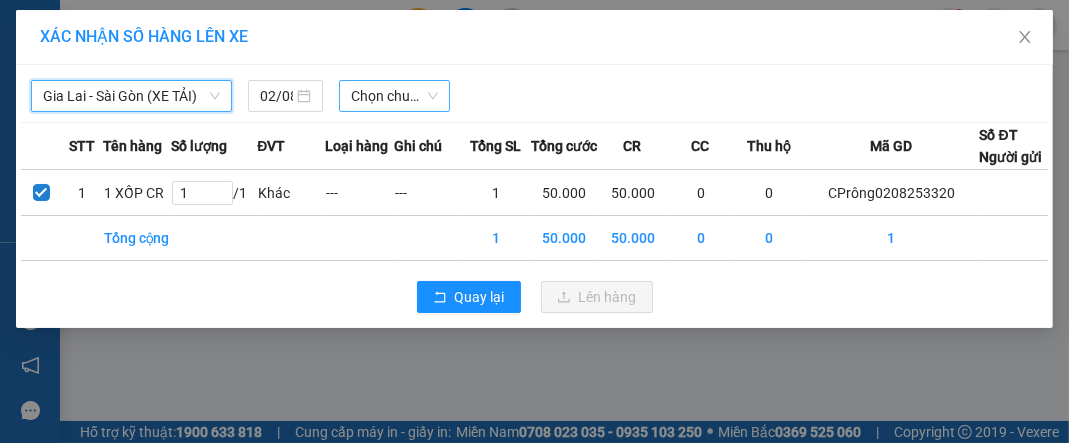 click on "Chọn chuyến" at bounding box center [394, 96] 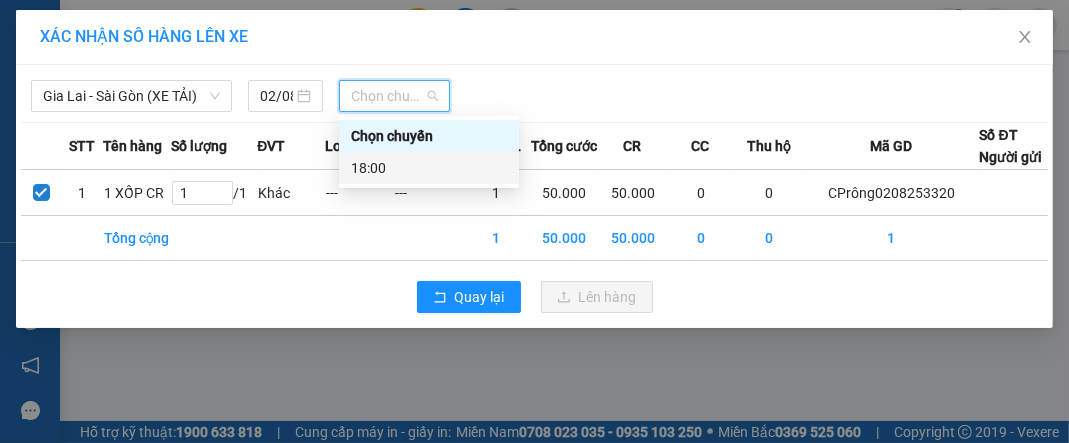 click on "18:00" at bounding box center (429, 168) 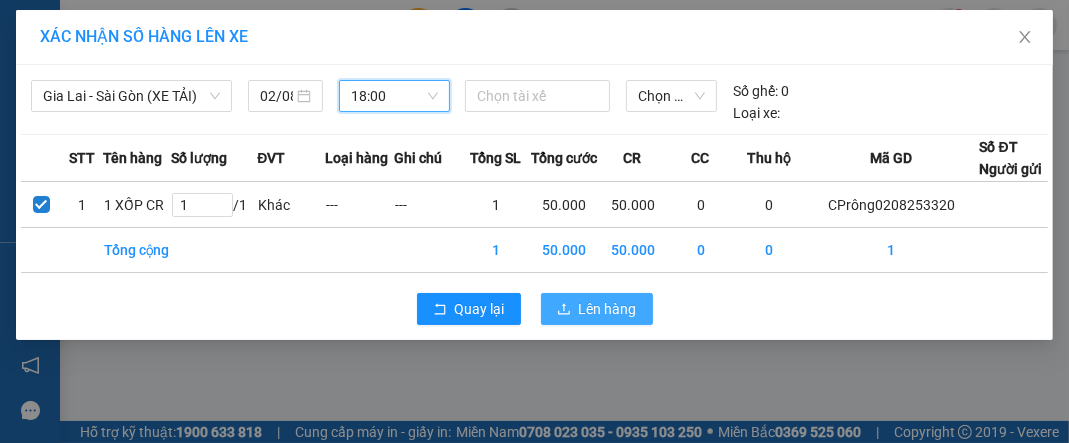 click on "Lên hàng" at bounding box center [608, 309] 